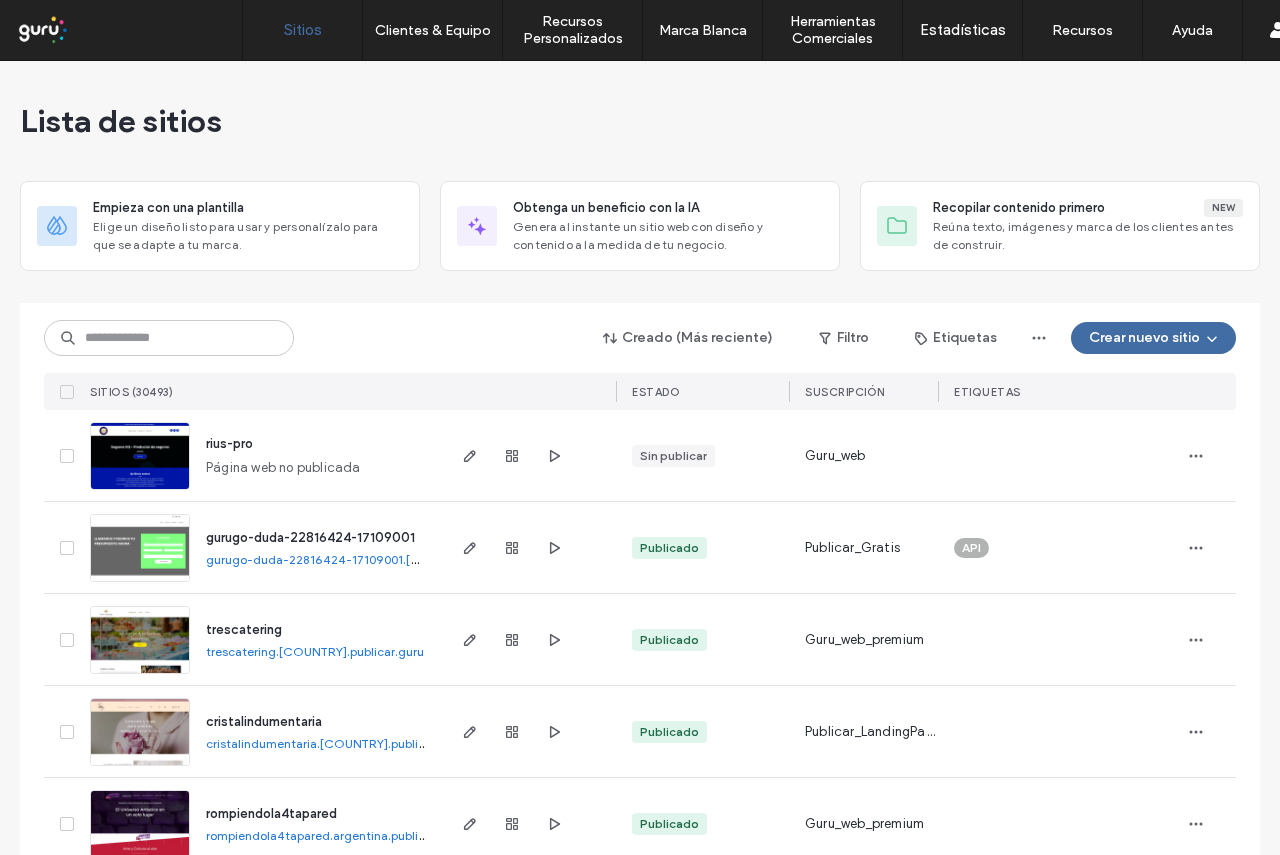 scroll, scrollTop: 0, scrollLeft: 0, axis: both 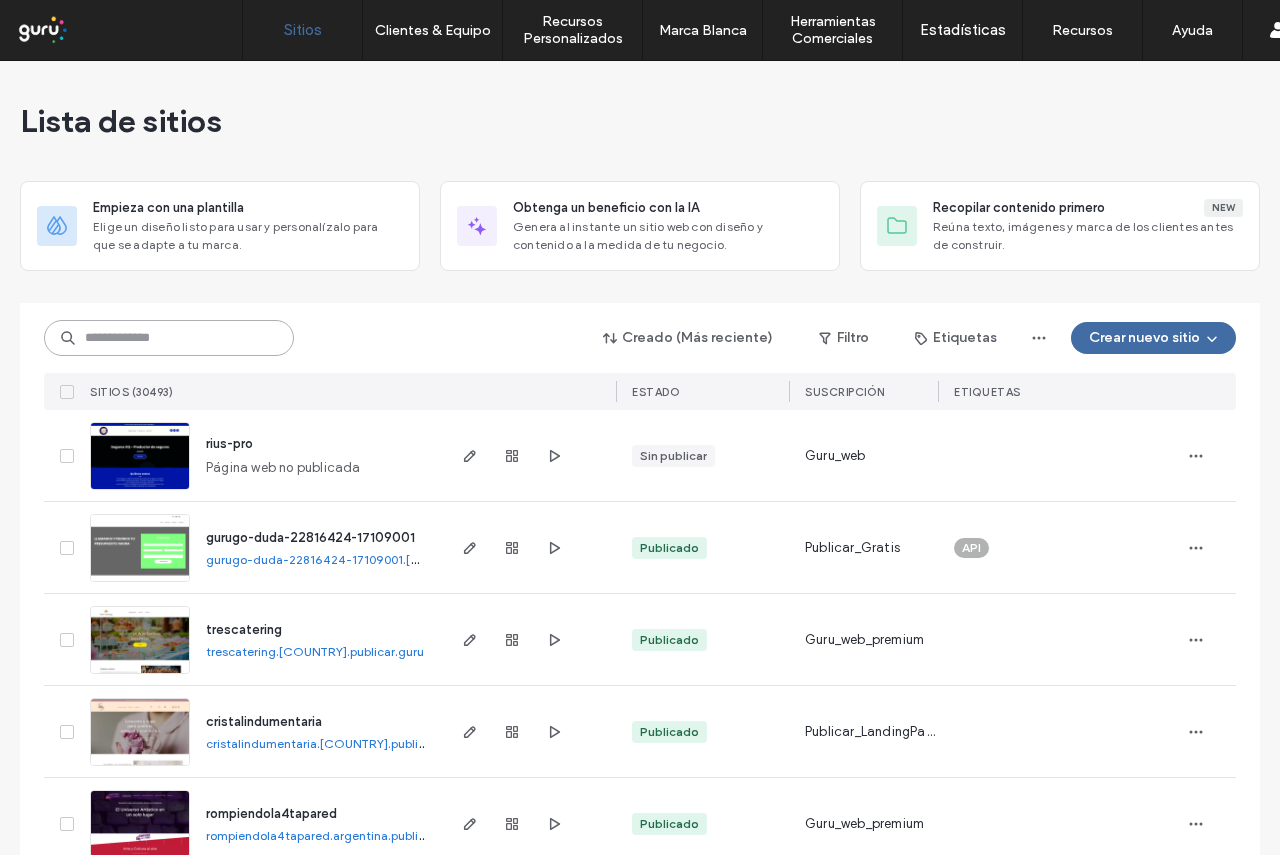 click at bounding box center (169, 338) 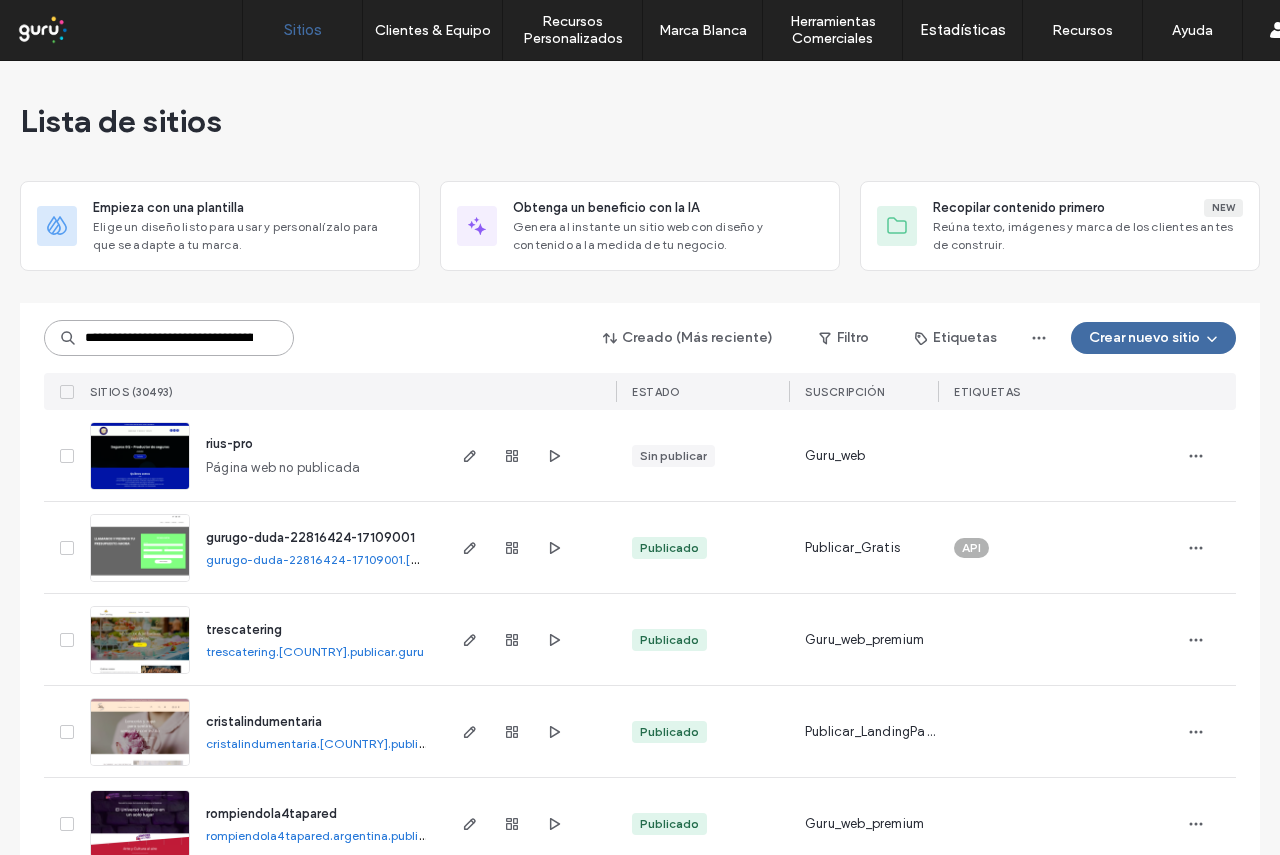 scroll, scrollTop: 0, scrollLeft: 111, axis: horizontal 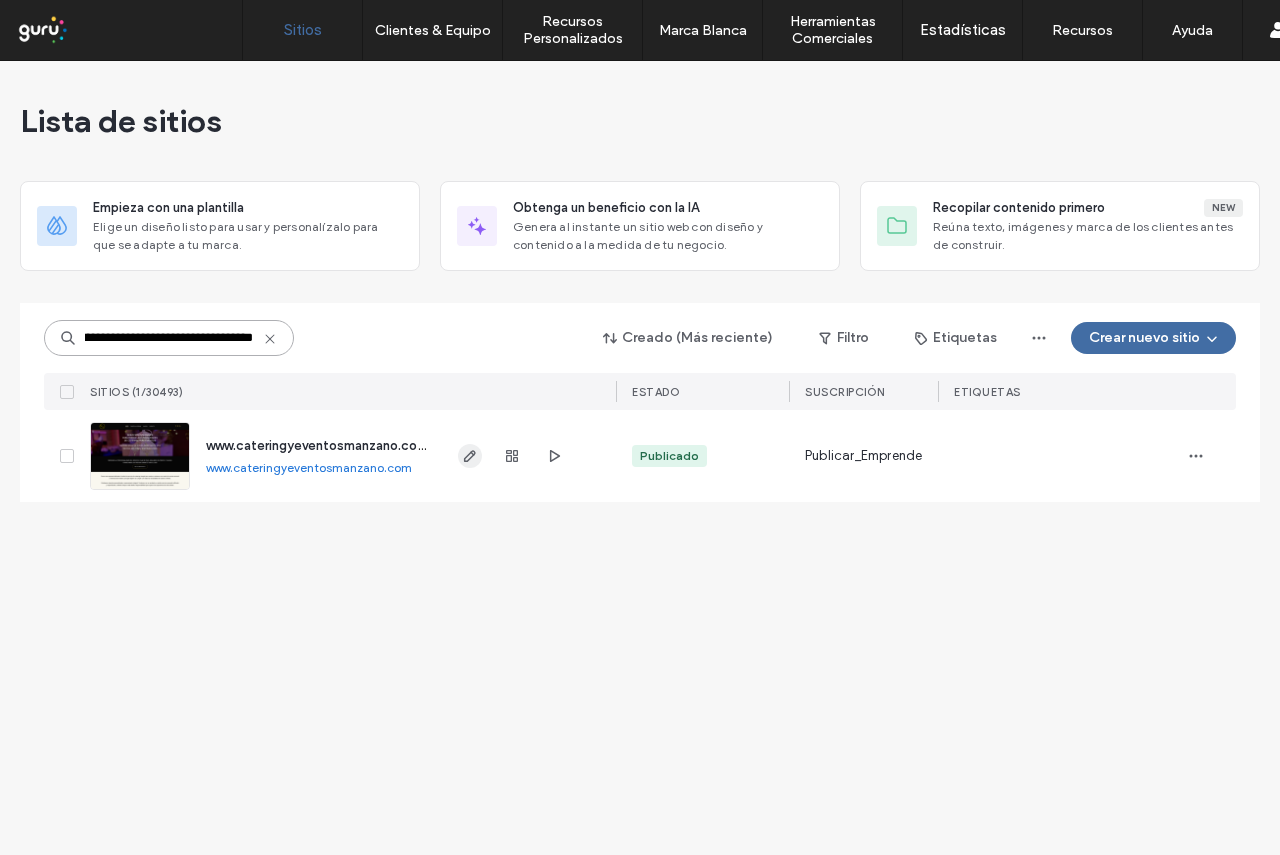 type on "**********" 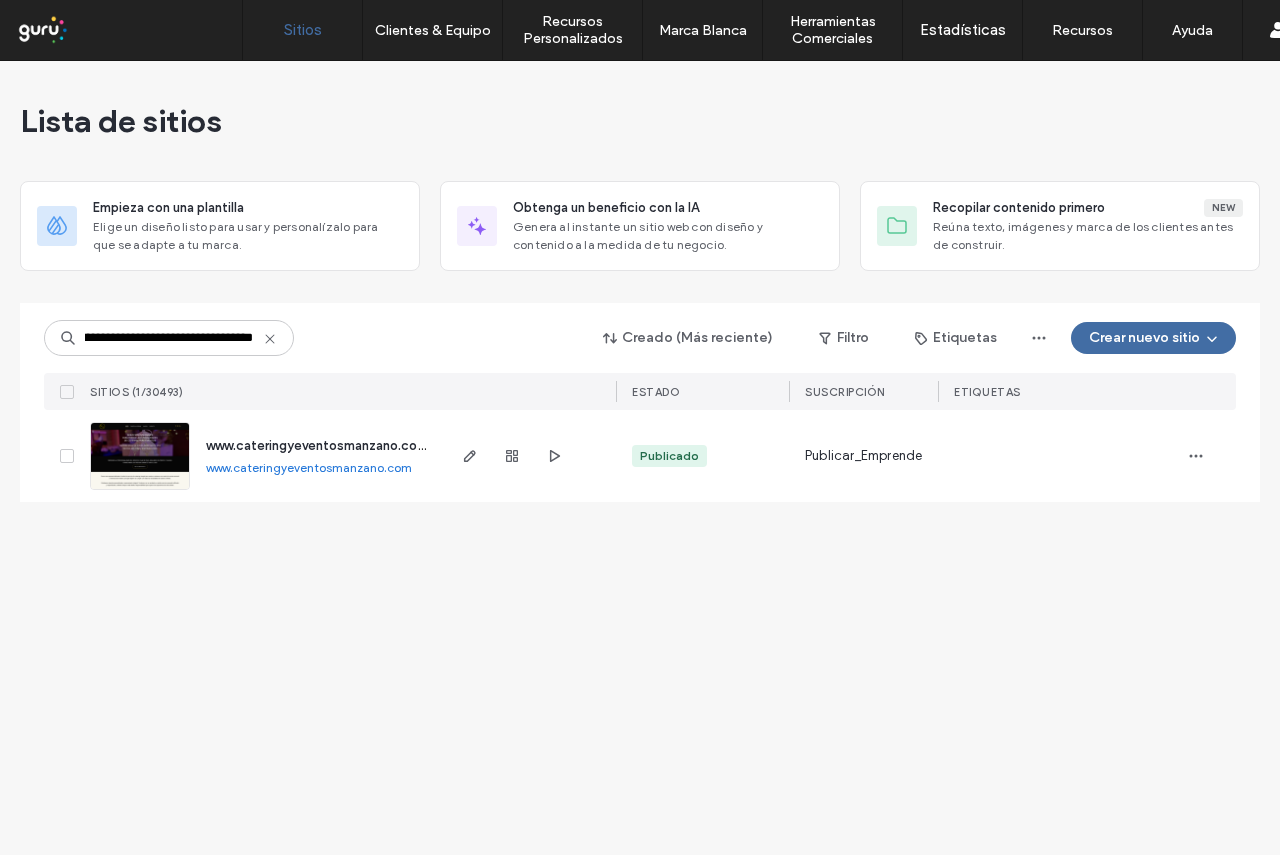 scroll, scrollTop: 0, scrollLeft: 0, axis: both 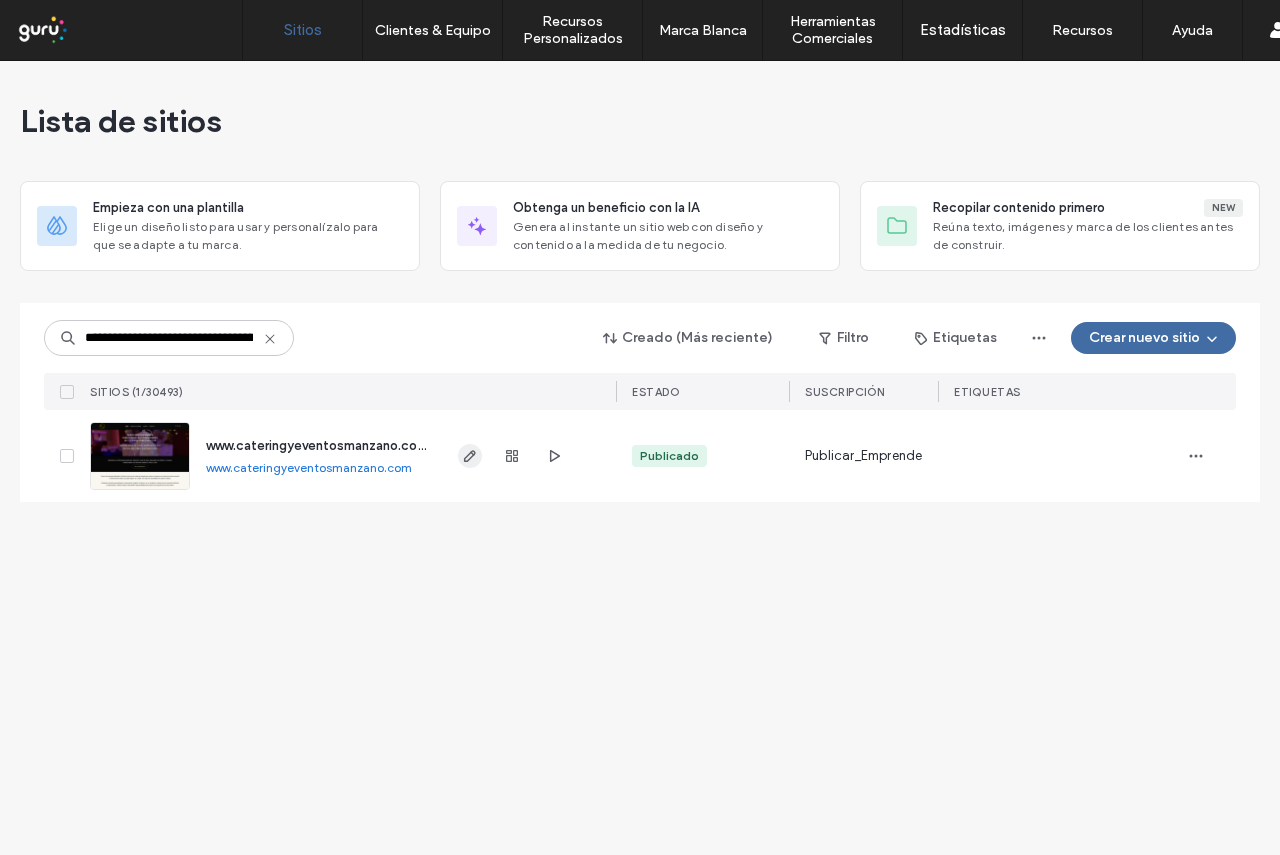 click at bounding box center (470, 456) 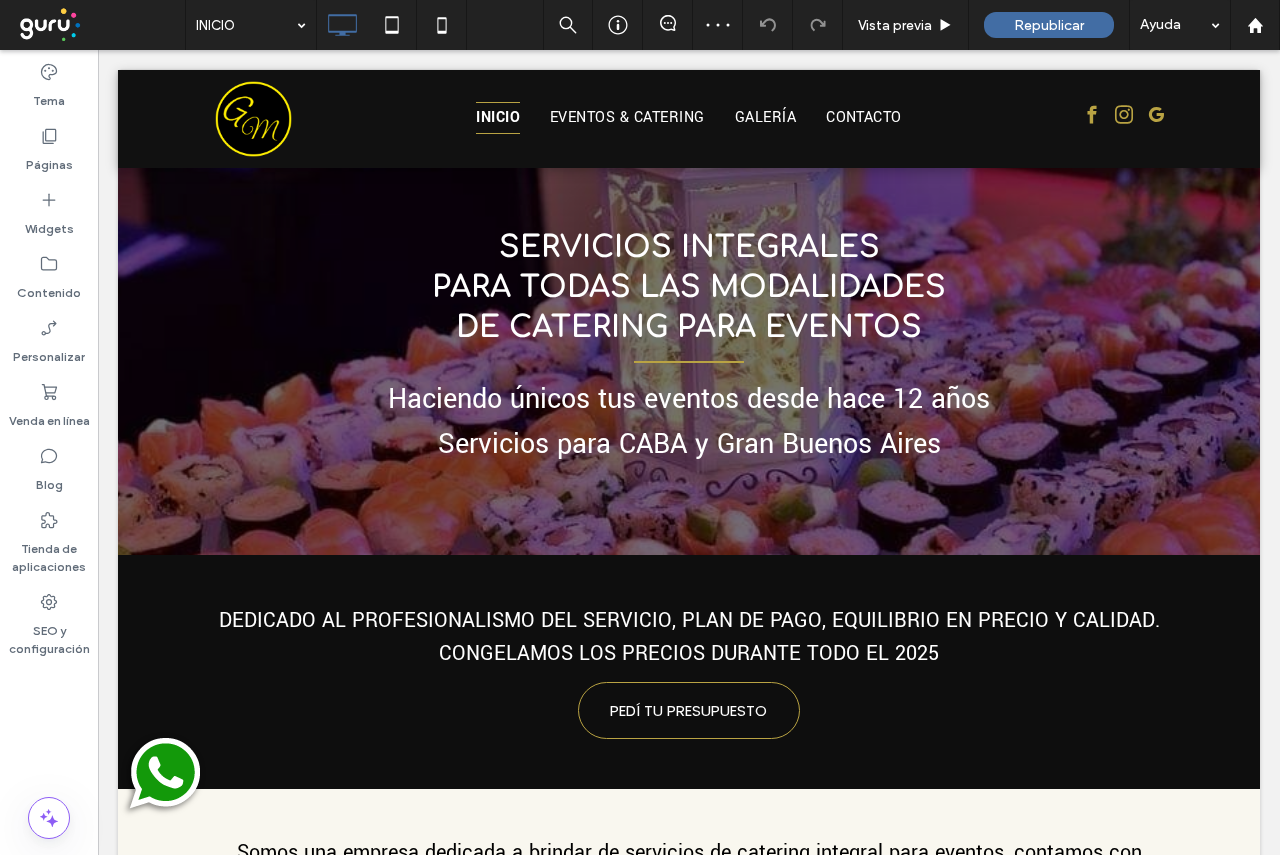 scroll, scrollTop: 1799, scrollLeft: 0, axis: vertical 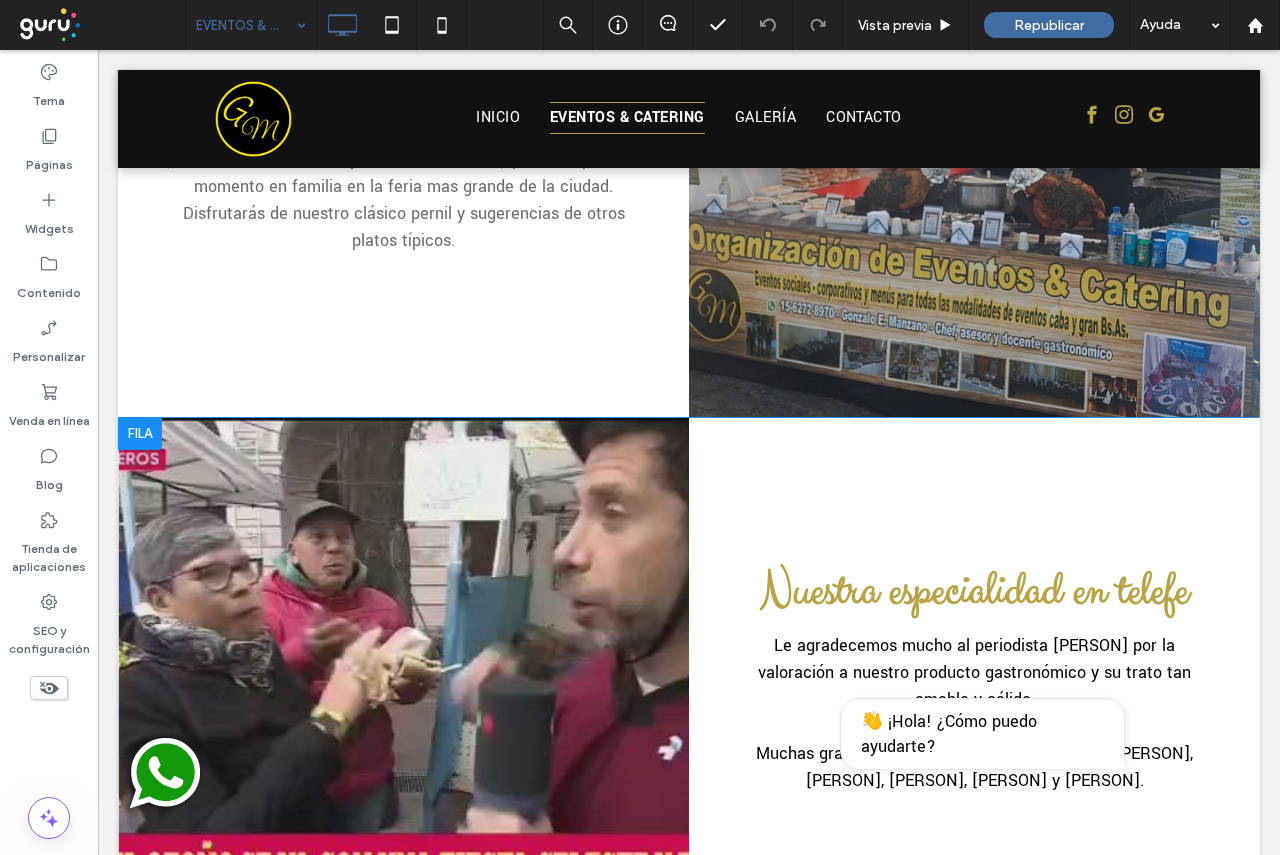 click on "Click To Paste" at bounding box center (403, 675) 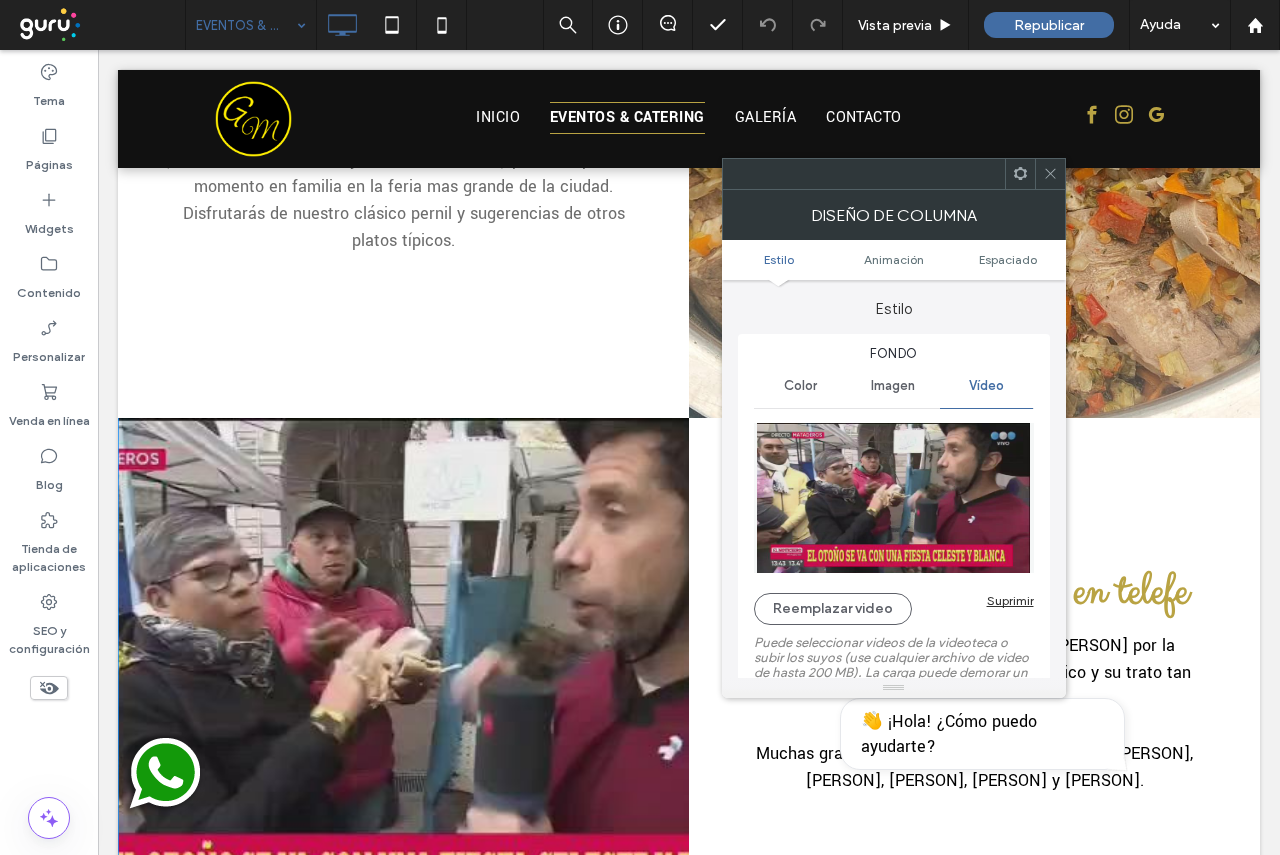 click at bounding box center (1020, 174) 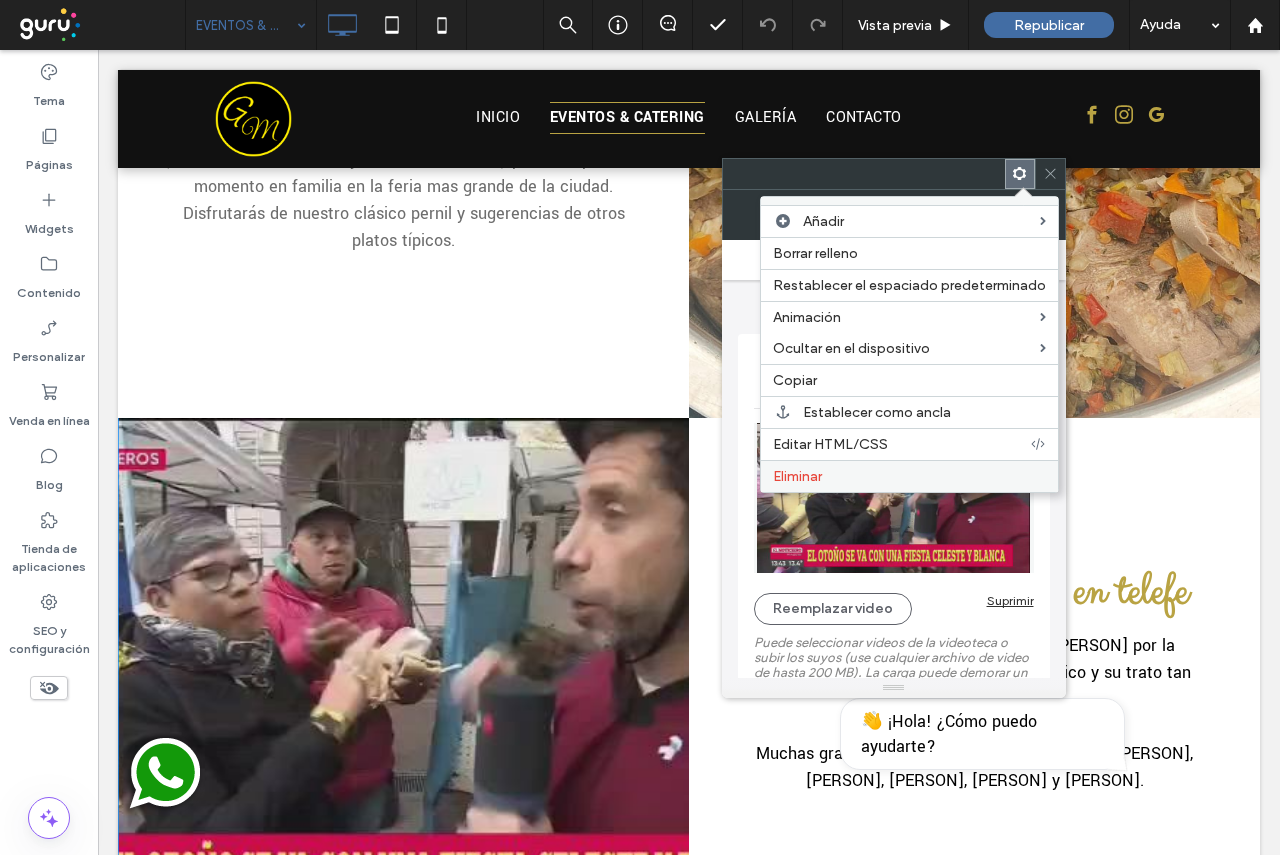click on "Eliminar" at bounding box center (909, 476) 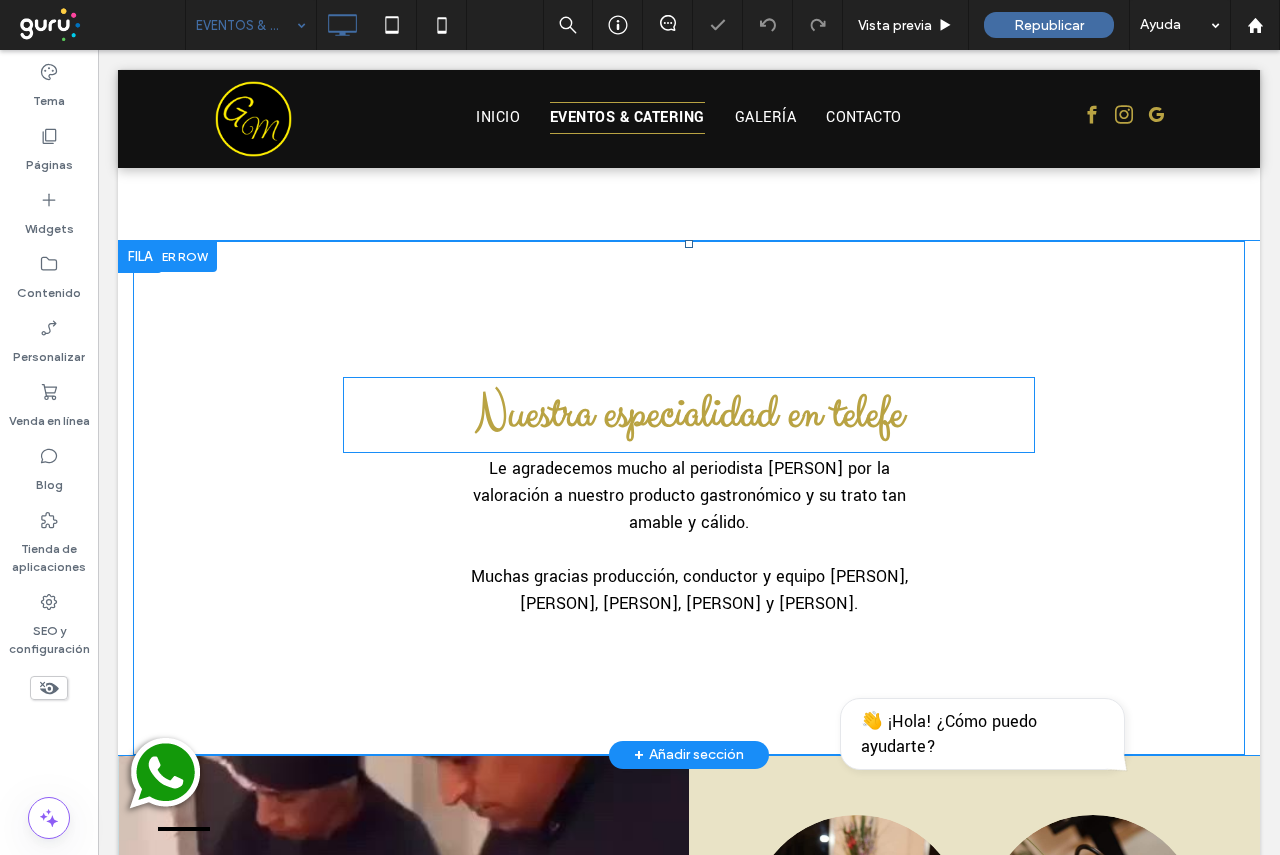 scroll, scrollTop: 3200, scrollLeft: 0, axis: vertical 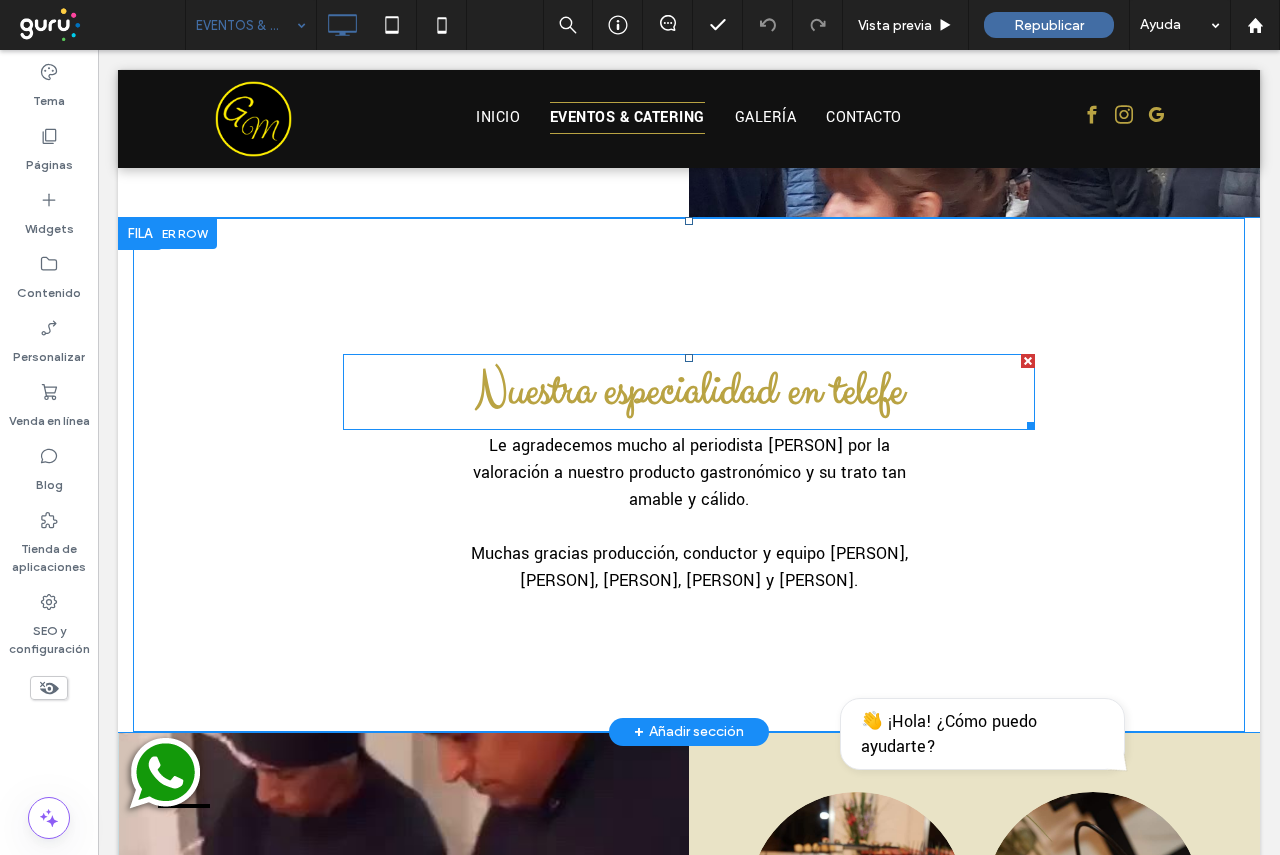 click on "Nuestra especialidad en telefe" at bounding box center [689, 391] 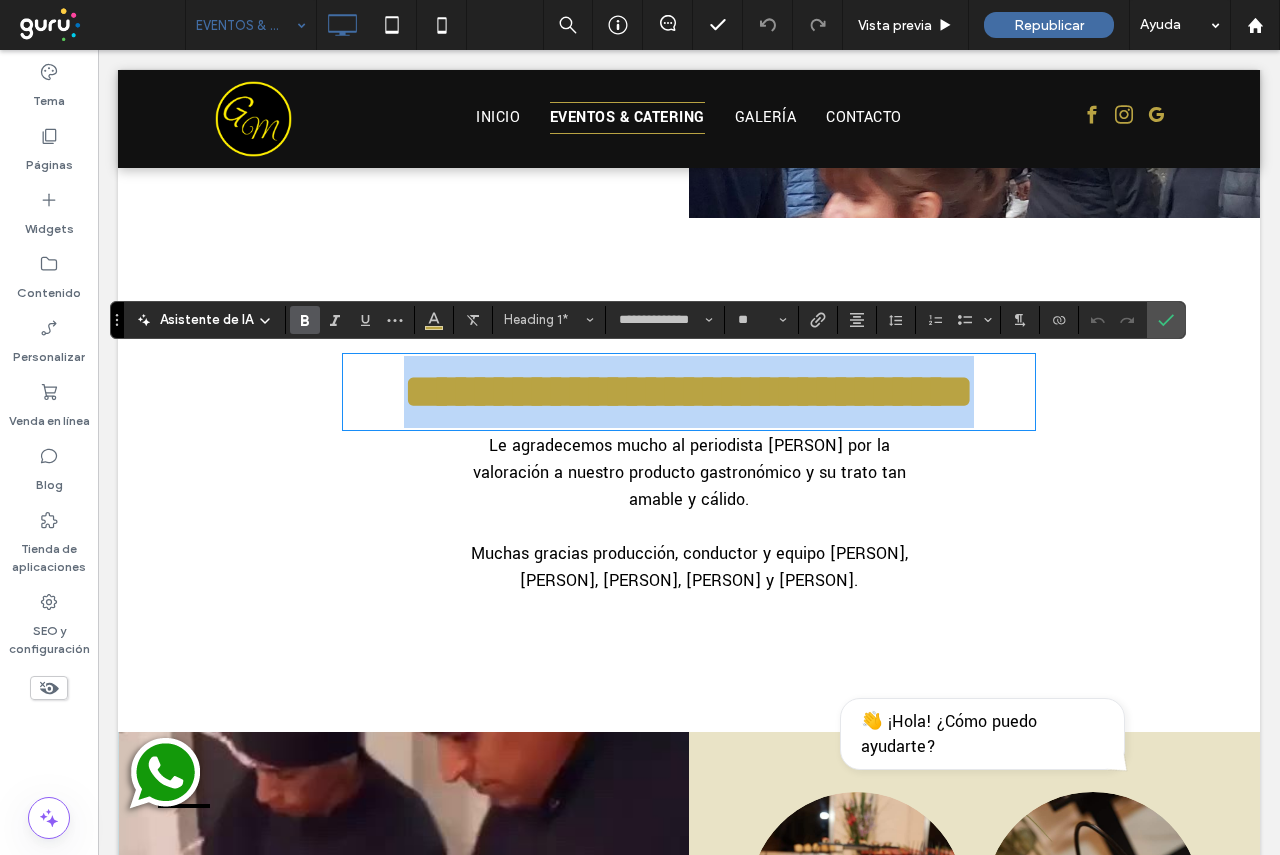 click on "**********" at bounding box center (689, 391) 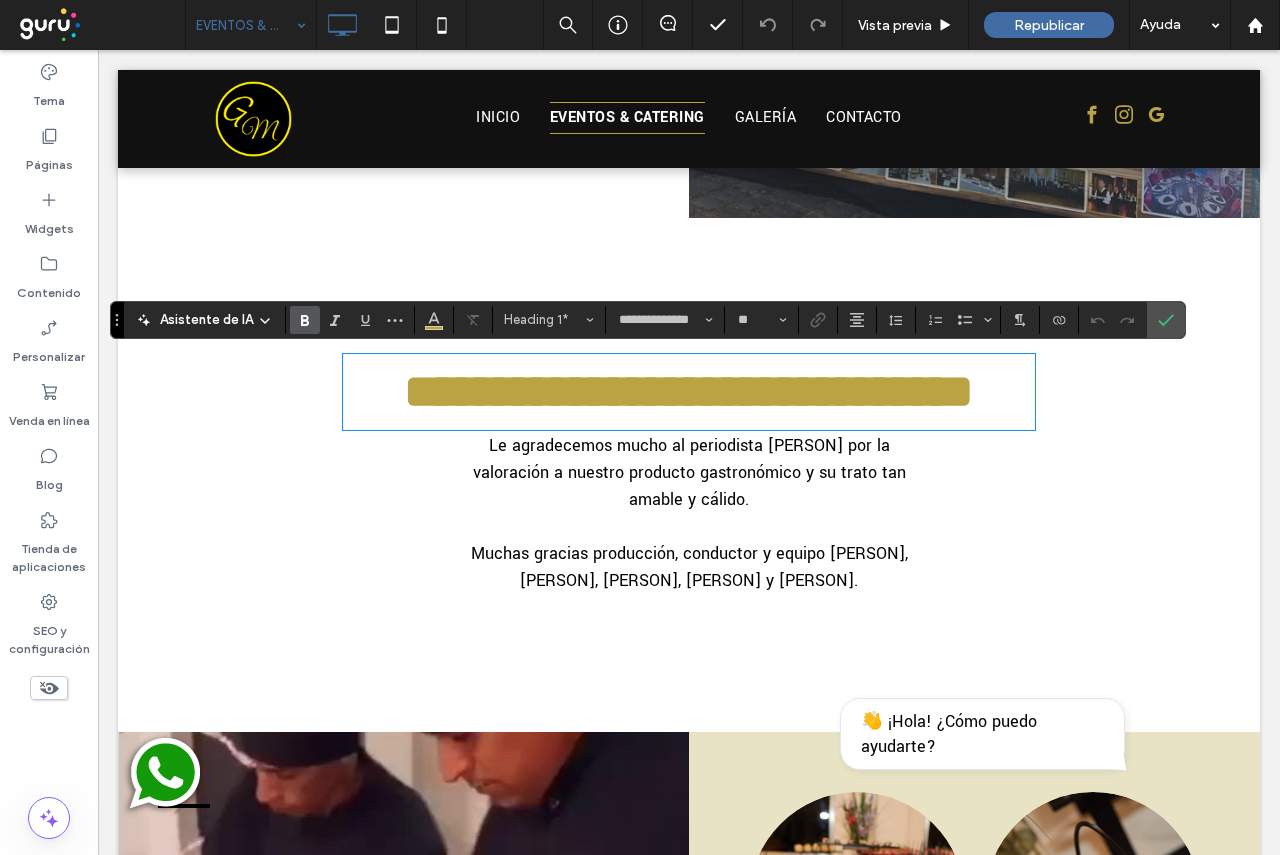 click on "**********" at bounding box center [689, 392] 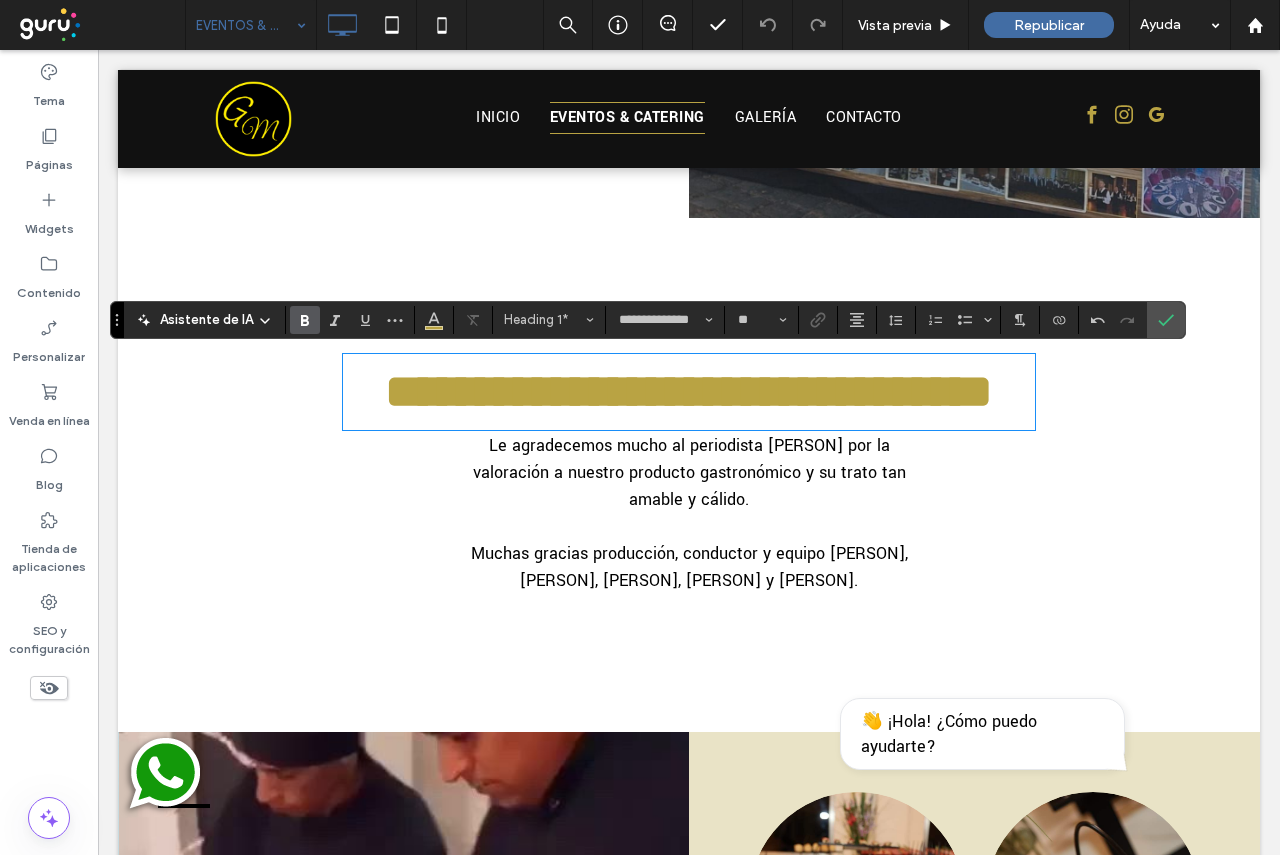 type on "**********" 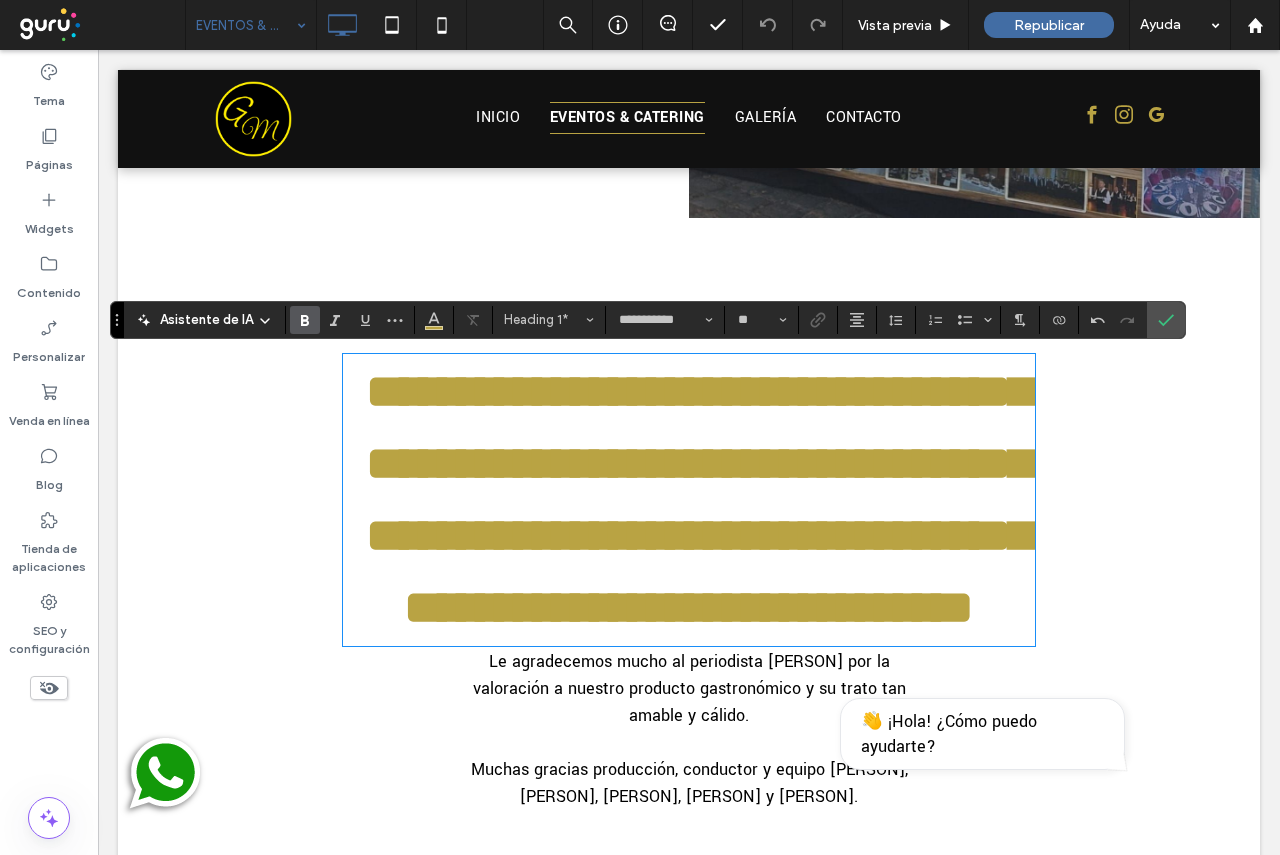 scroll, scrollTop: 0, scrollLeft: 0, axis: both 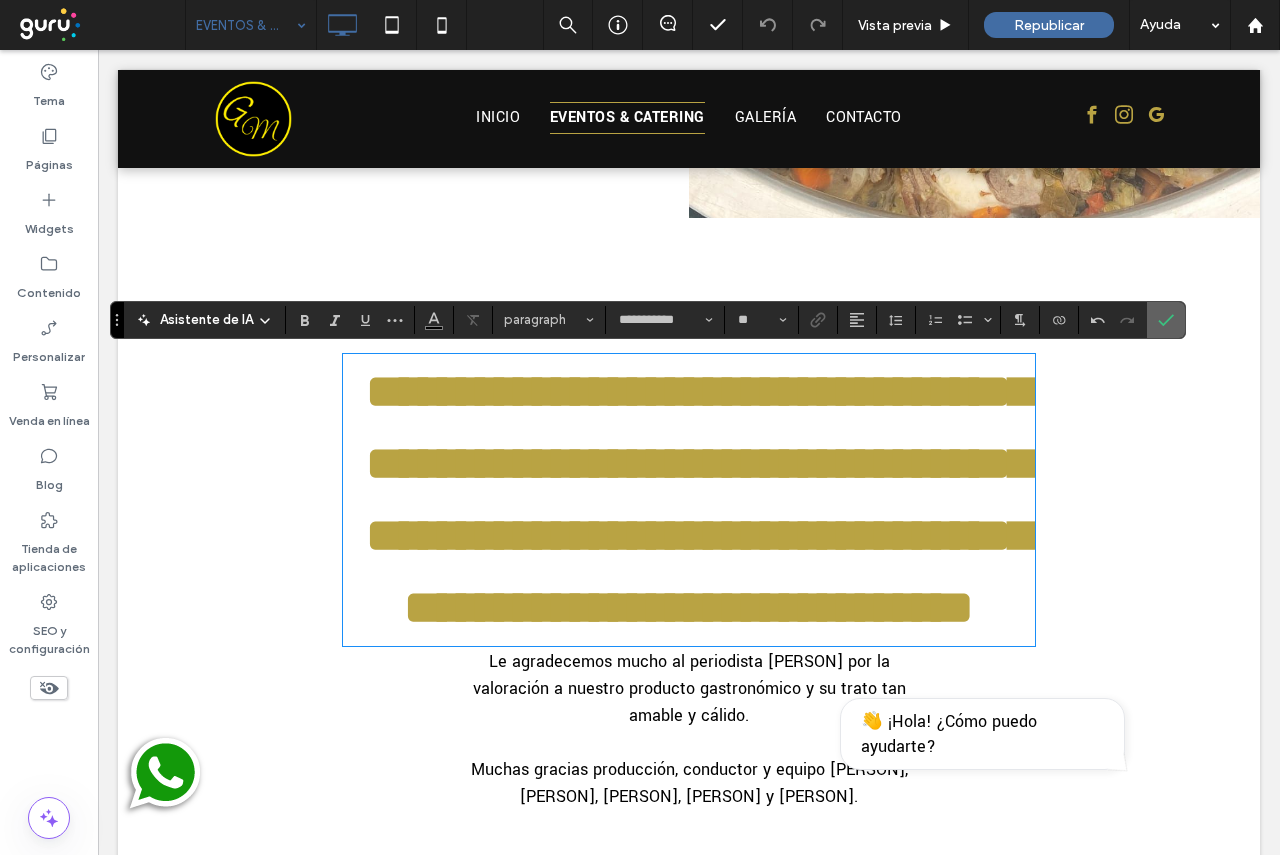 drag, startPoint x: 1167, startPoint y: 314, endPoint x: 1050, endPoint y: 297, distance: 118.22859 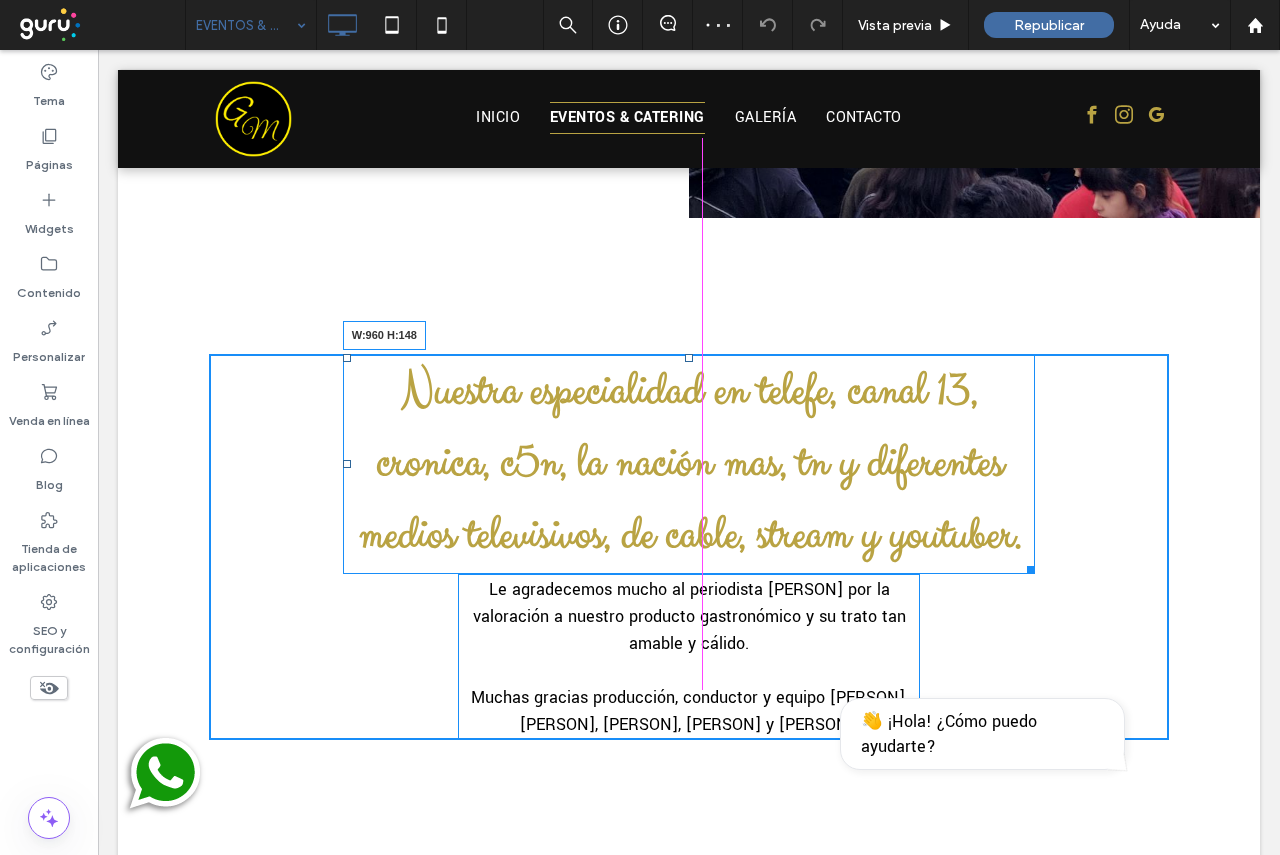 drag, startPoint x: 1018, startPoint y: 560, endPoint x: 1161, endPoint y: 535, distance: 145.16887 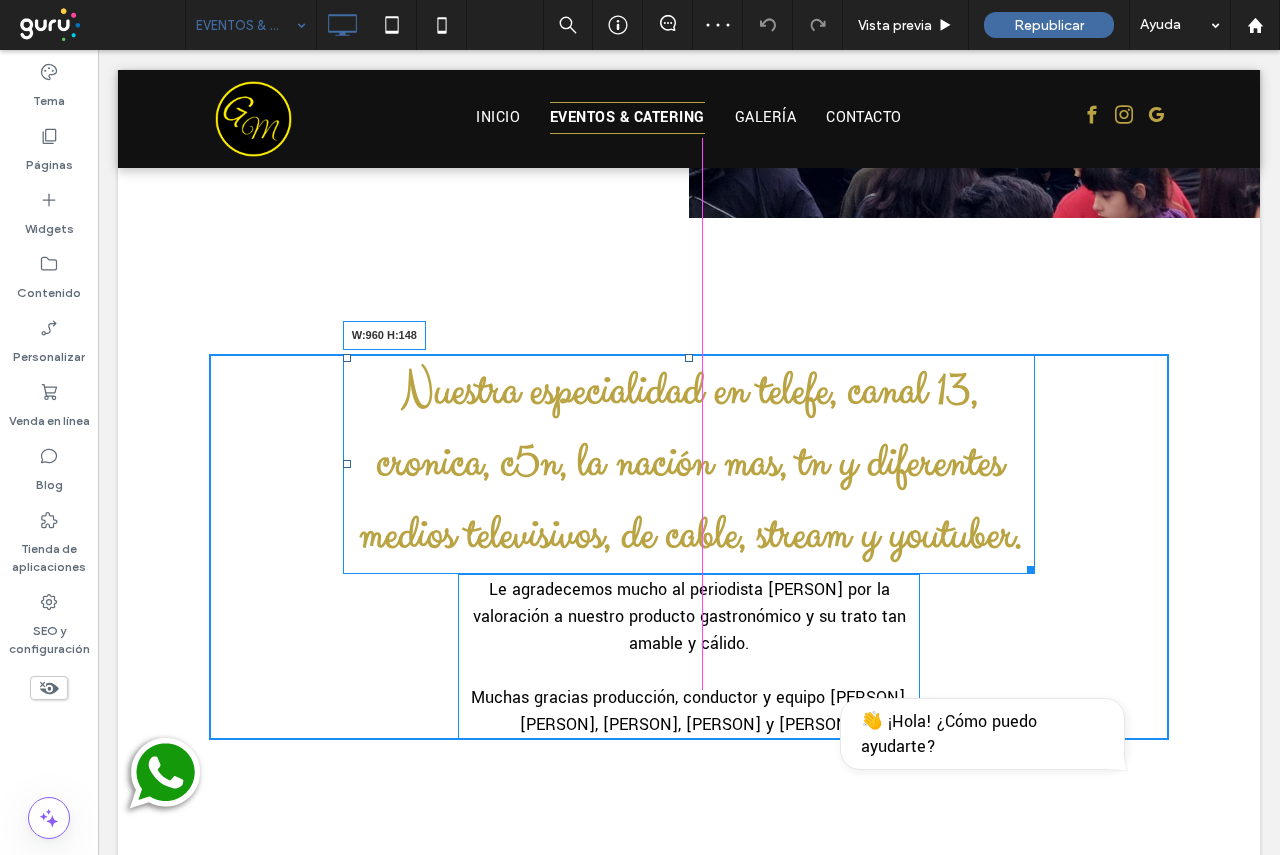 click on "Nuestra especialidad en telefe, canal 13, cronica, c5n, la nación mas, tn y diferentes medios televisivos, de cable, stream y youtuber. W:960 H:148
Le agradecemos mucho al periodista [PERSON] por la valoración a nuestro producto gastronómico y su trato tan amable y cálido. Muchas gracias producción, conductor y equipo [PERSON], [PERSON], [PERSON], [PERSON] y [PERSON].
Click To Paste" at bounding box center (689, 547) 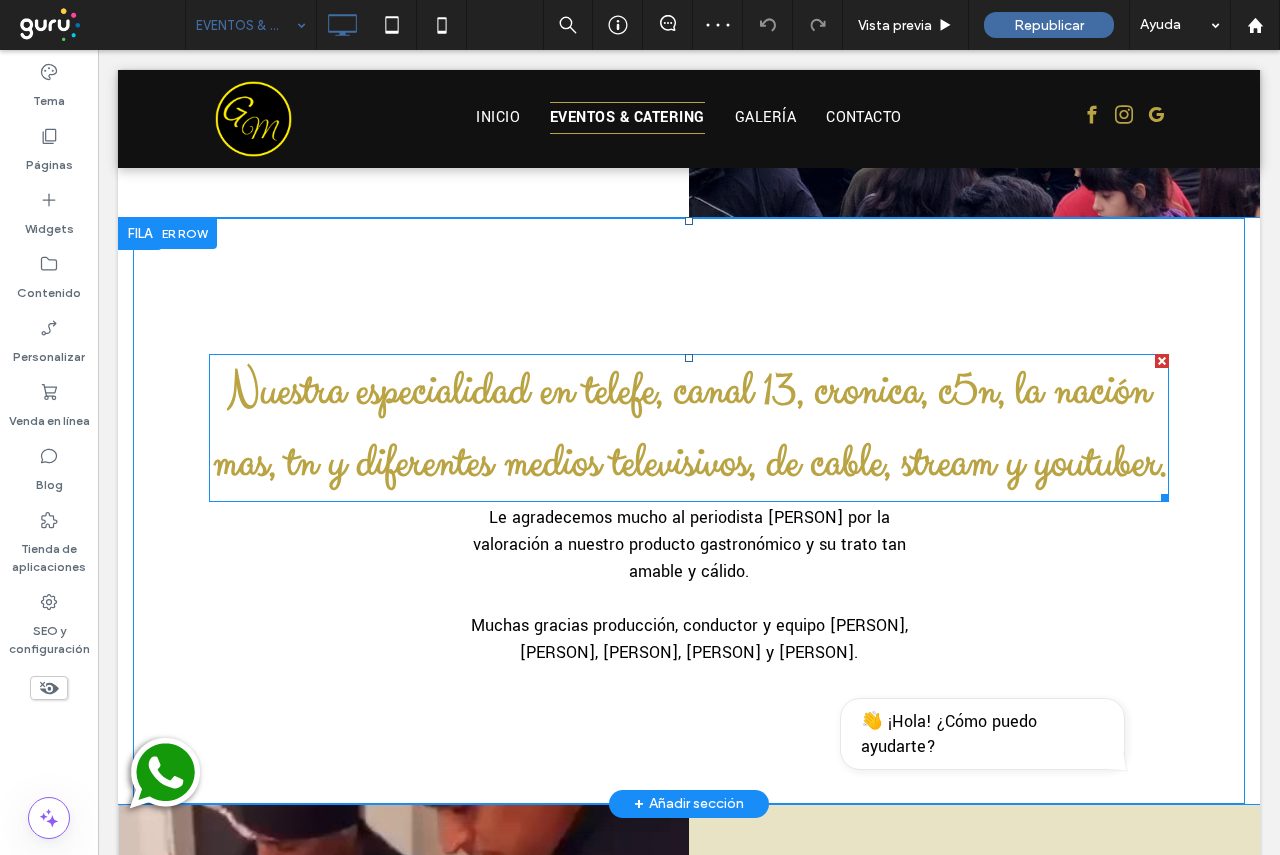 click on "Nuestra especialidad en telefe, canal 13, cronica, c5n, la nación mas, tn y diferentes medios televisivos, de cable, stream y youtuber." at bounding box center [689, 427] 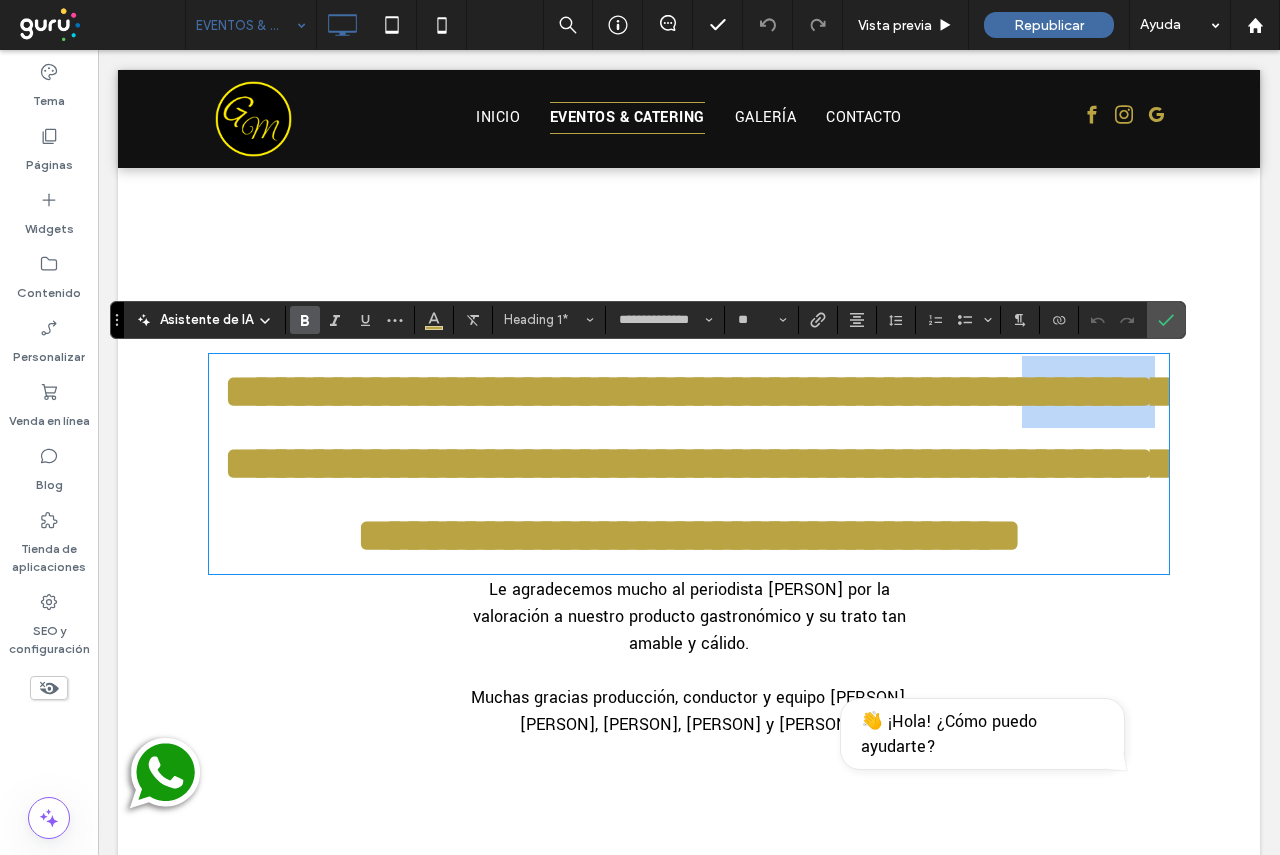 type 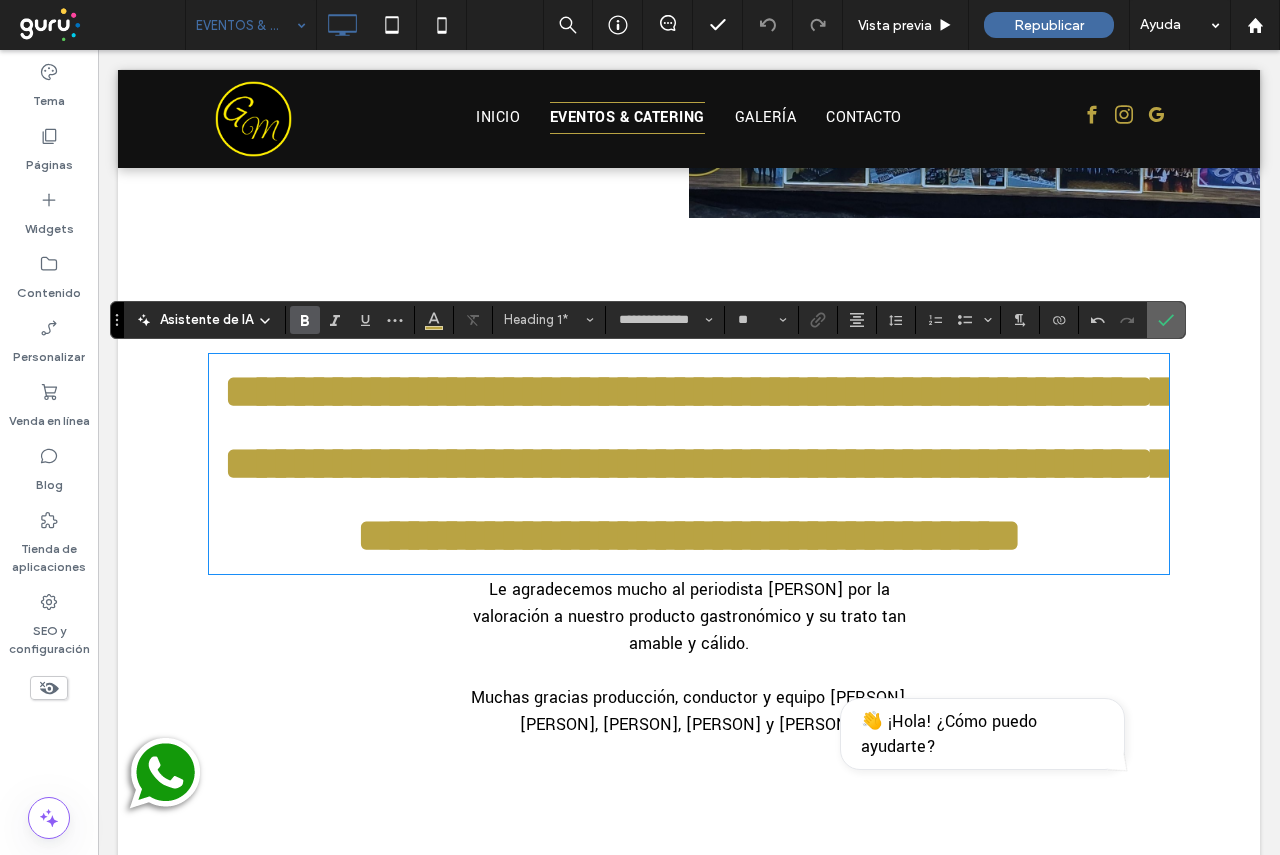 click 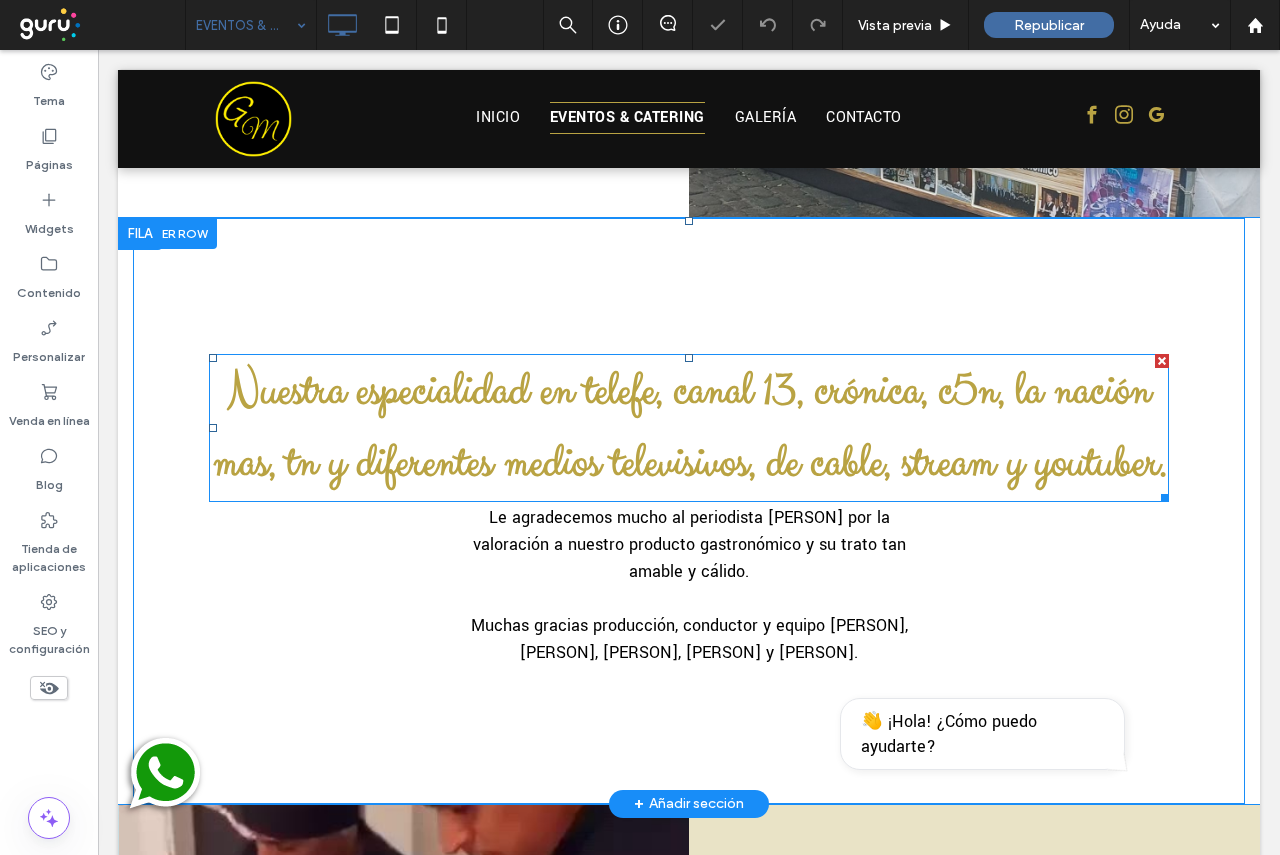 click on "Nuestra especialidad en telefe, canal 13, crónica, c5n, la nación mas, tn y diferentes medios televisivos, de cable, stream y youtuber." at bounding box center [689, 427] 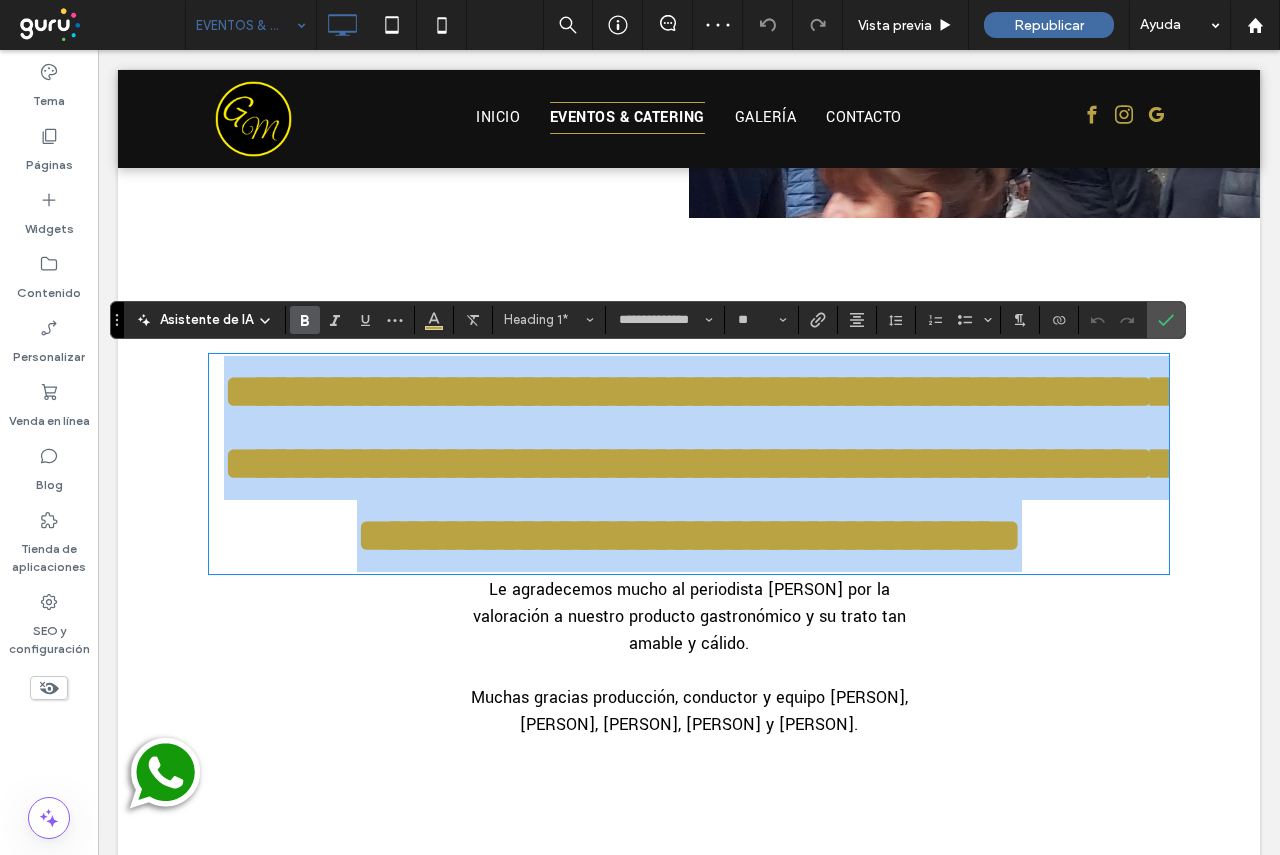 drag, startPoint x: 214, startPoint y: 380, endPoint x: 1278, endPoint y: 503, distance: 1071.0859 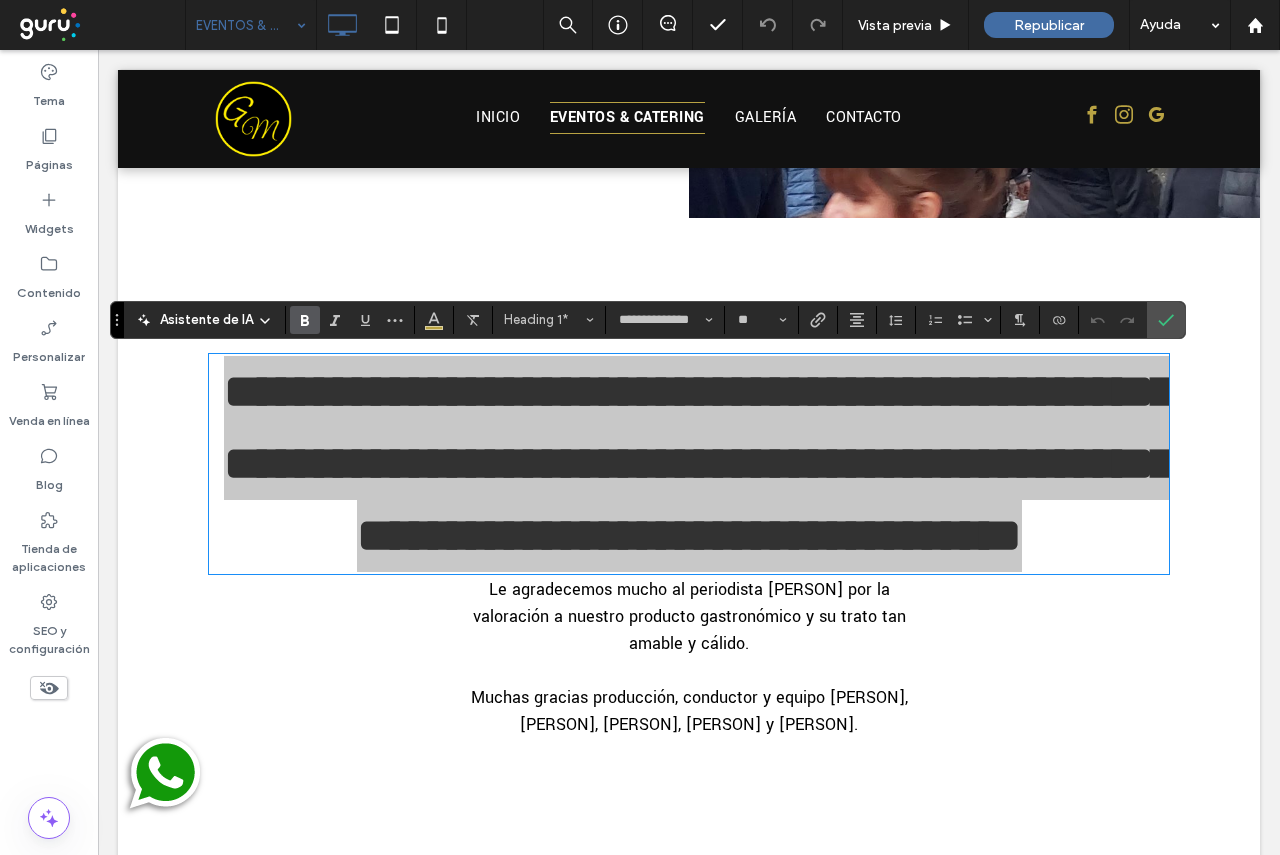 click at bounding box center [896, 320] 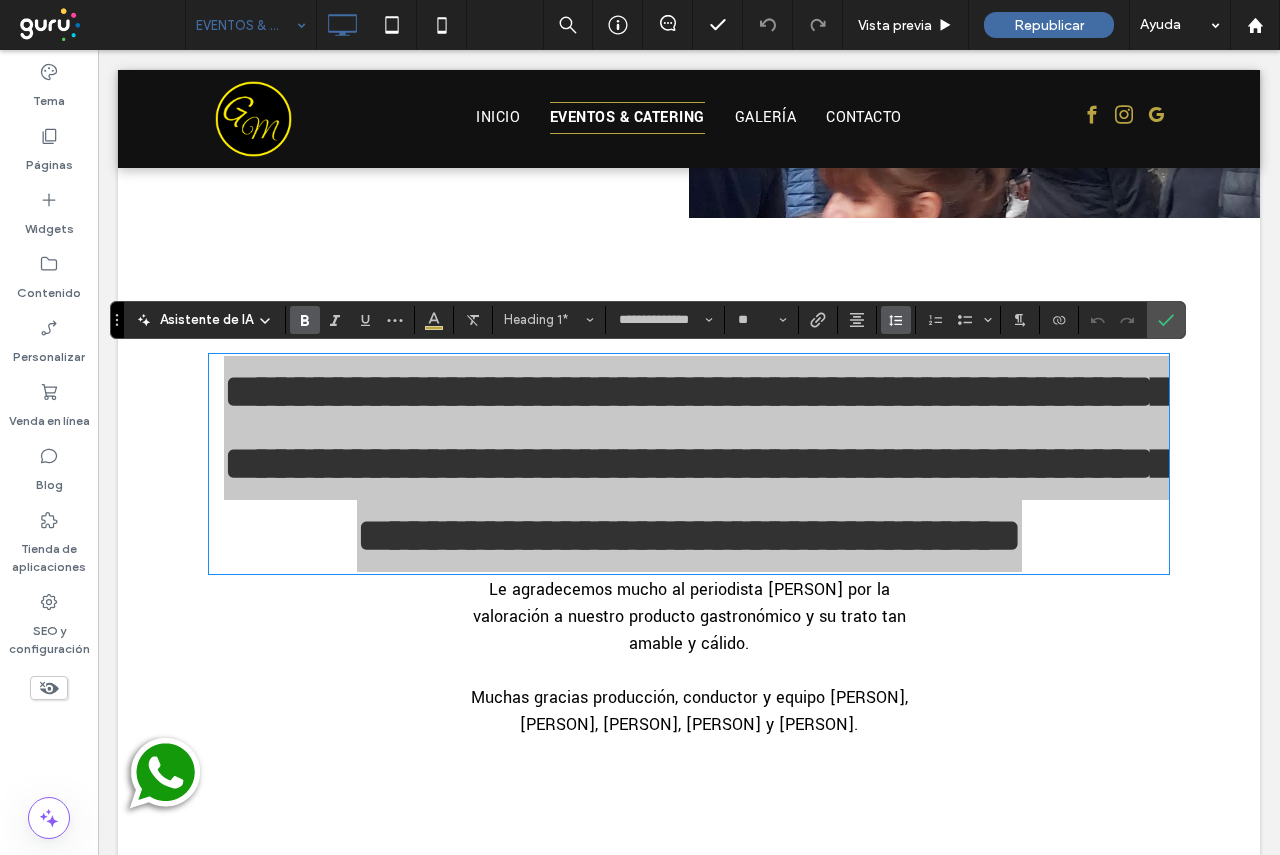 click 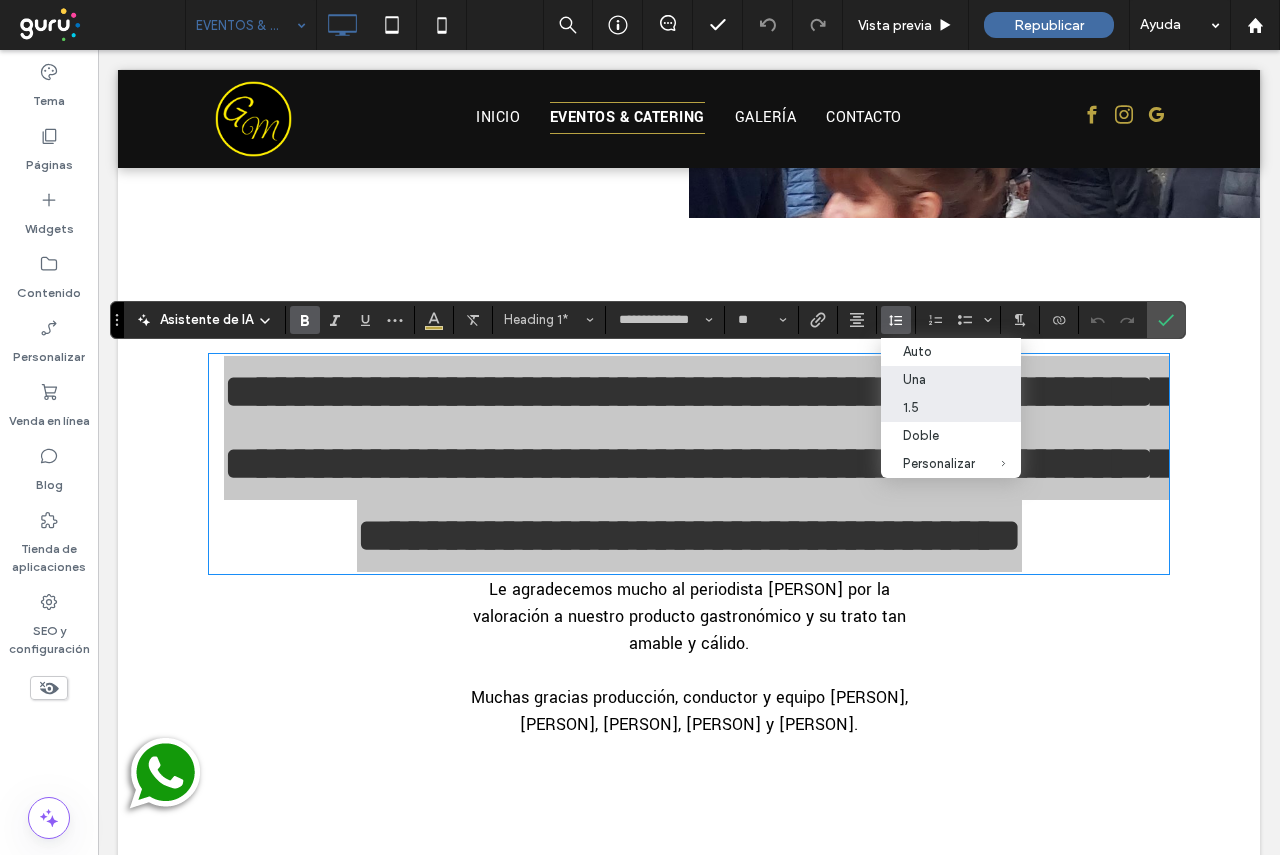 click on "Una" at bounding box center (939, 379) 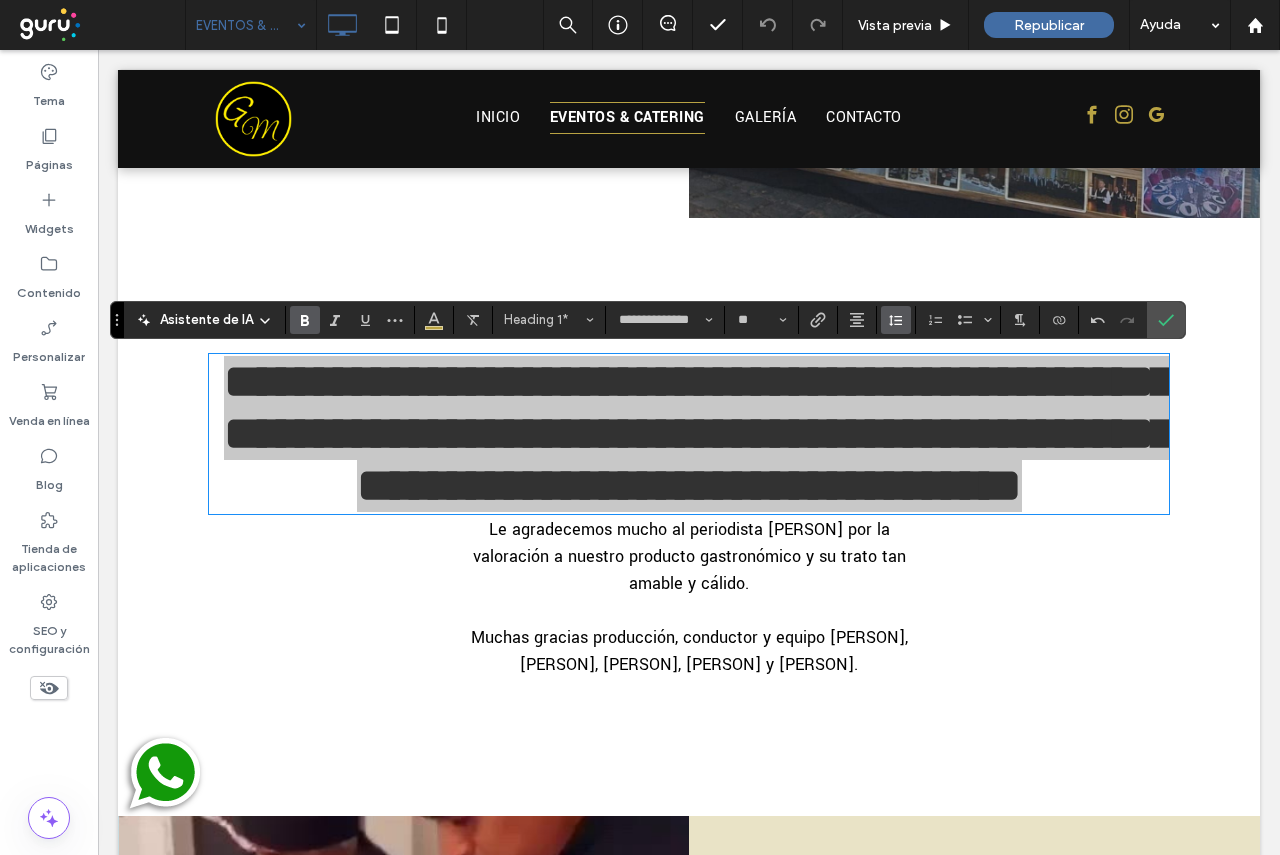 click 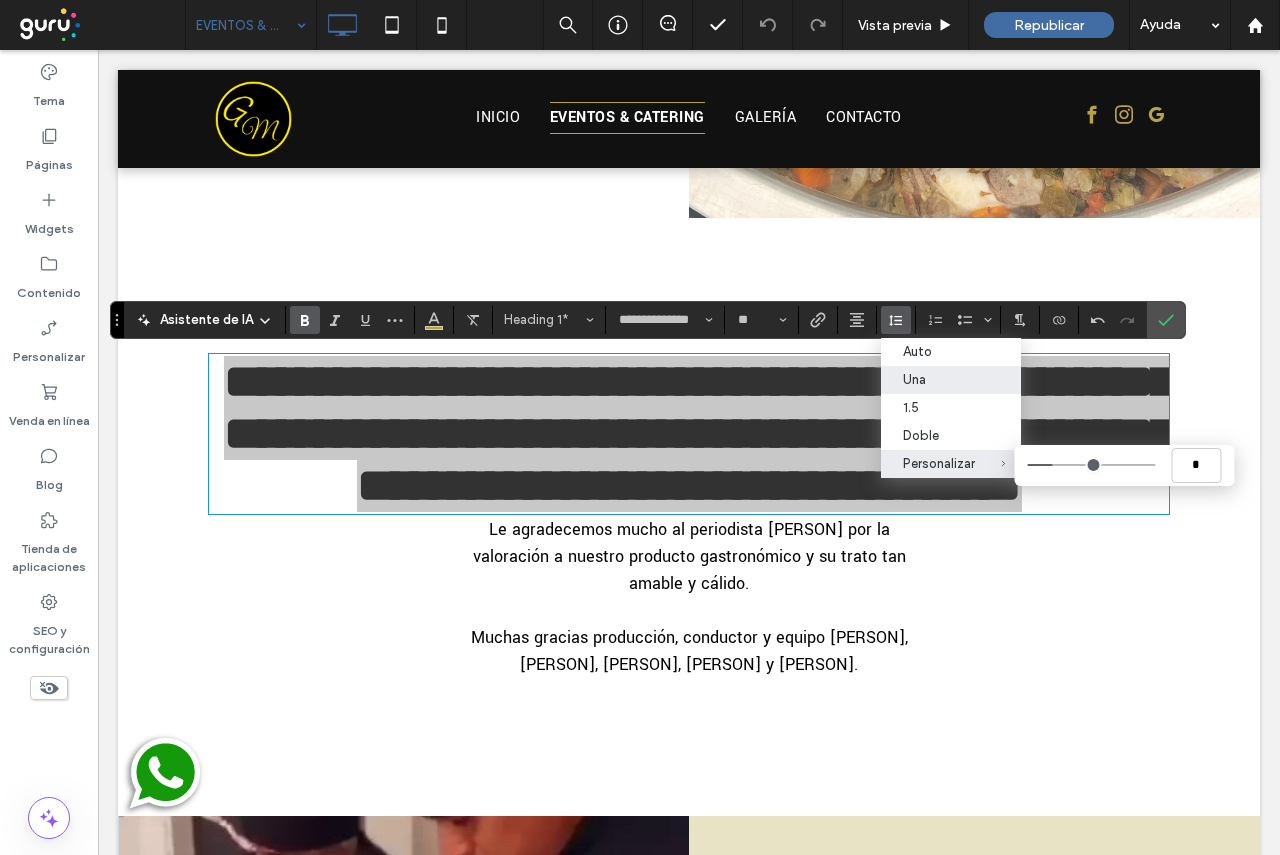 type on "***" 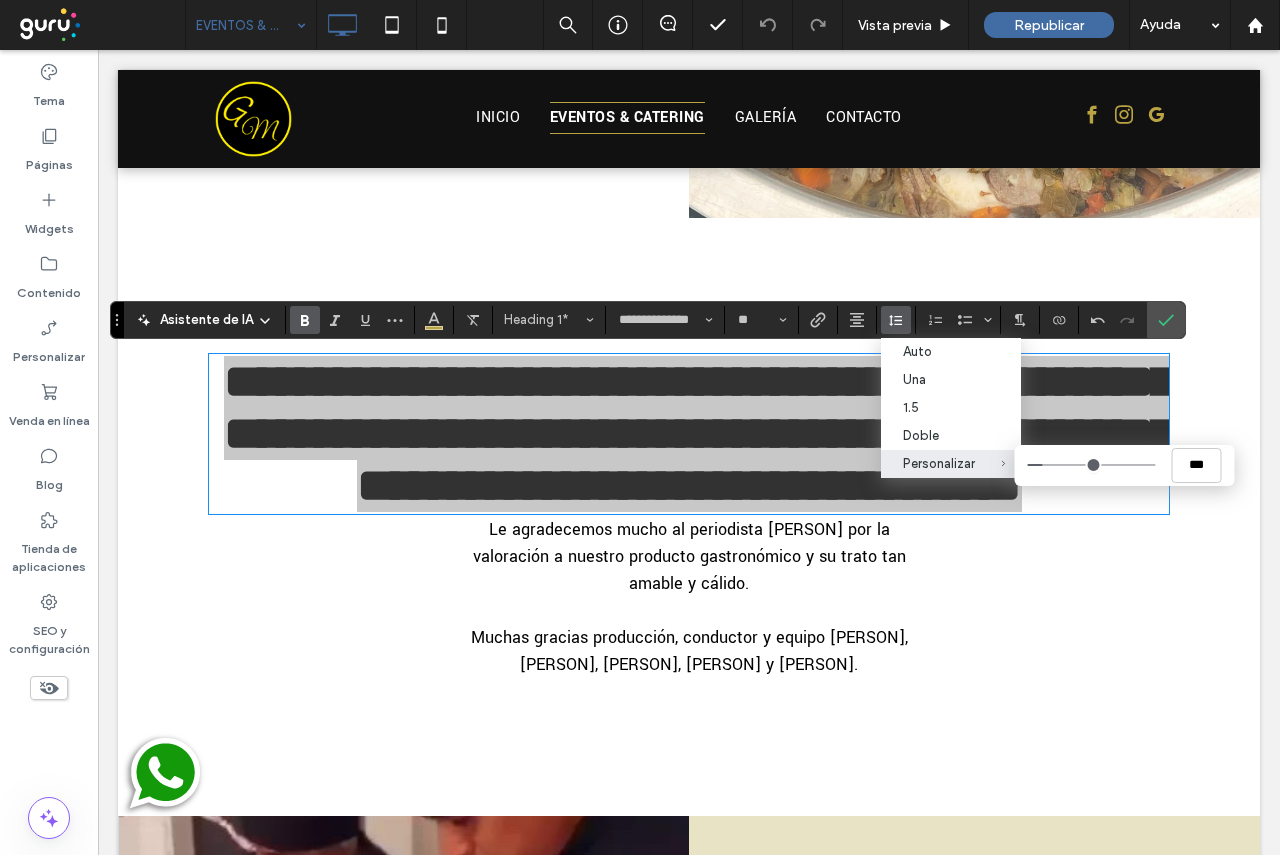 type on "***" 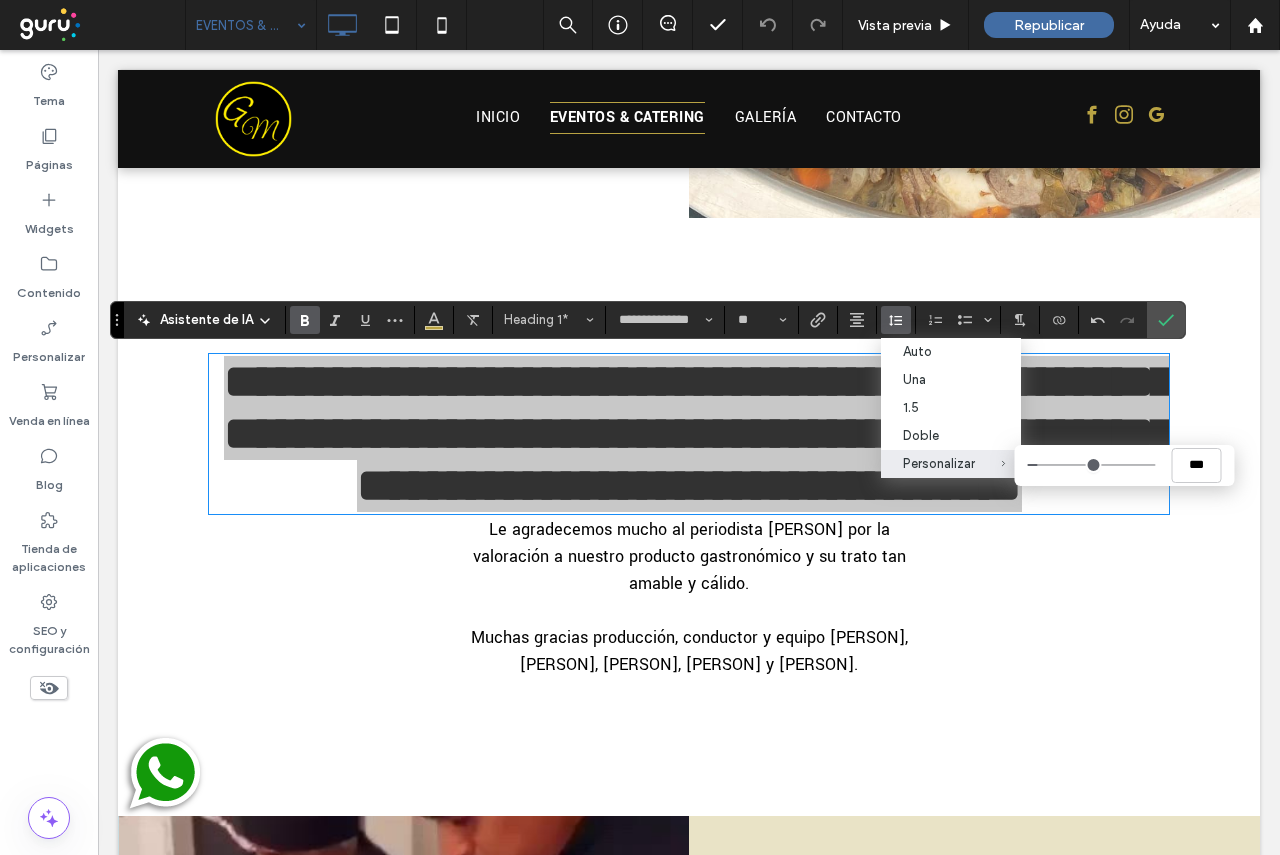 type on "***" 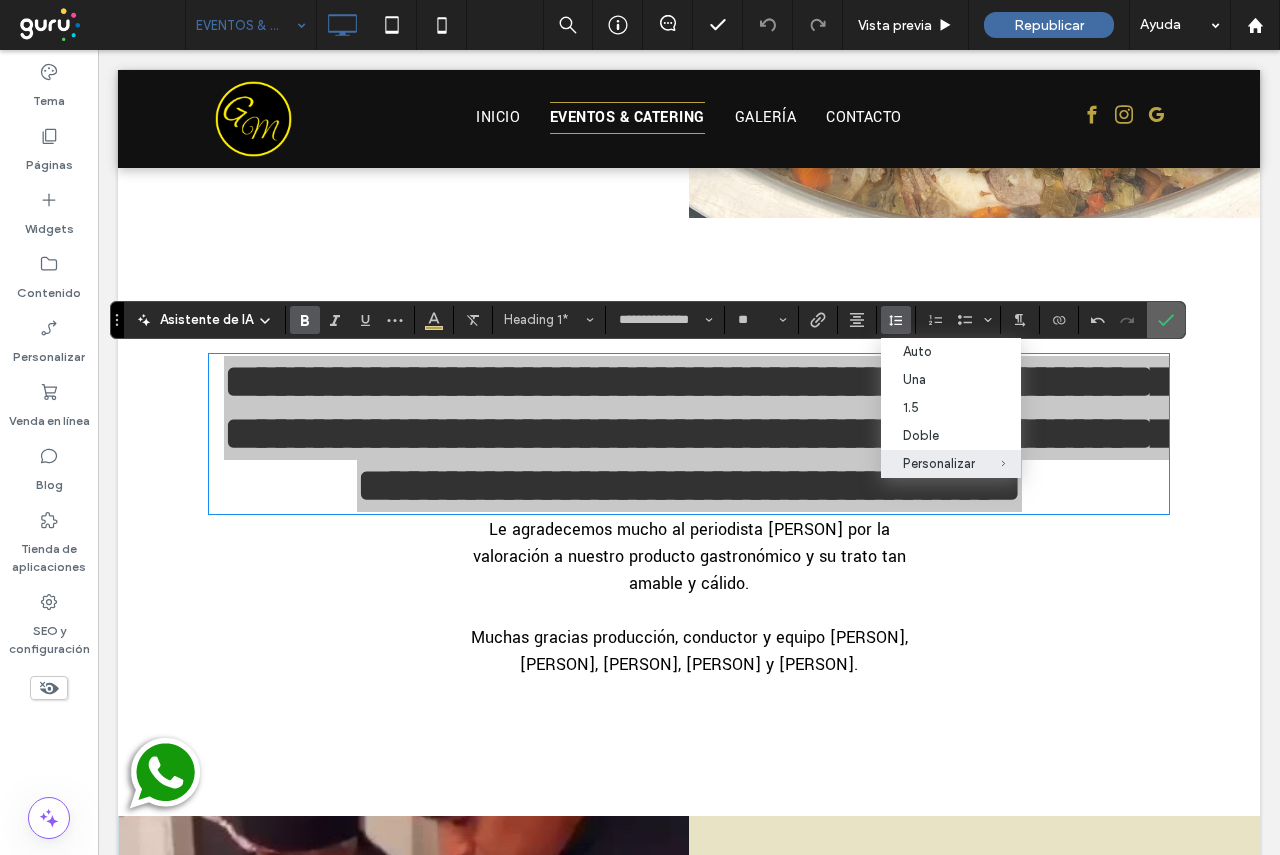 drag, startPoint x: 1168, startPoint y: 305, endPoint x: 1065, endPoint y: 272, distance: 108.157295 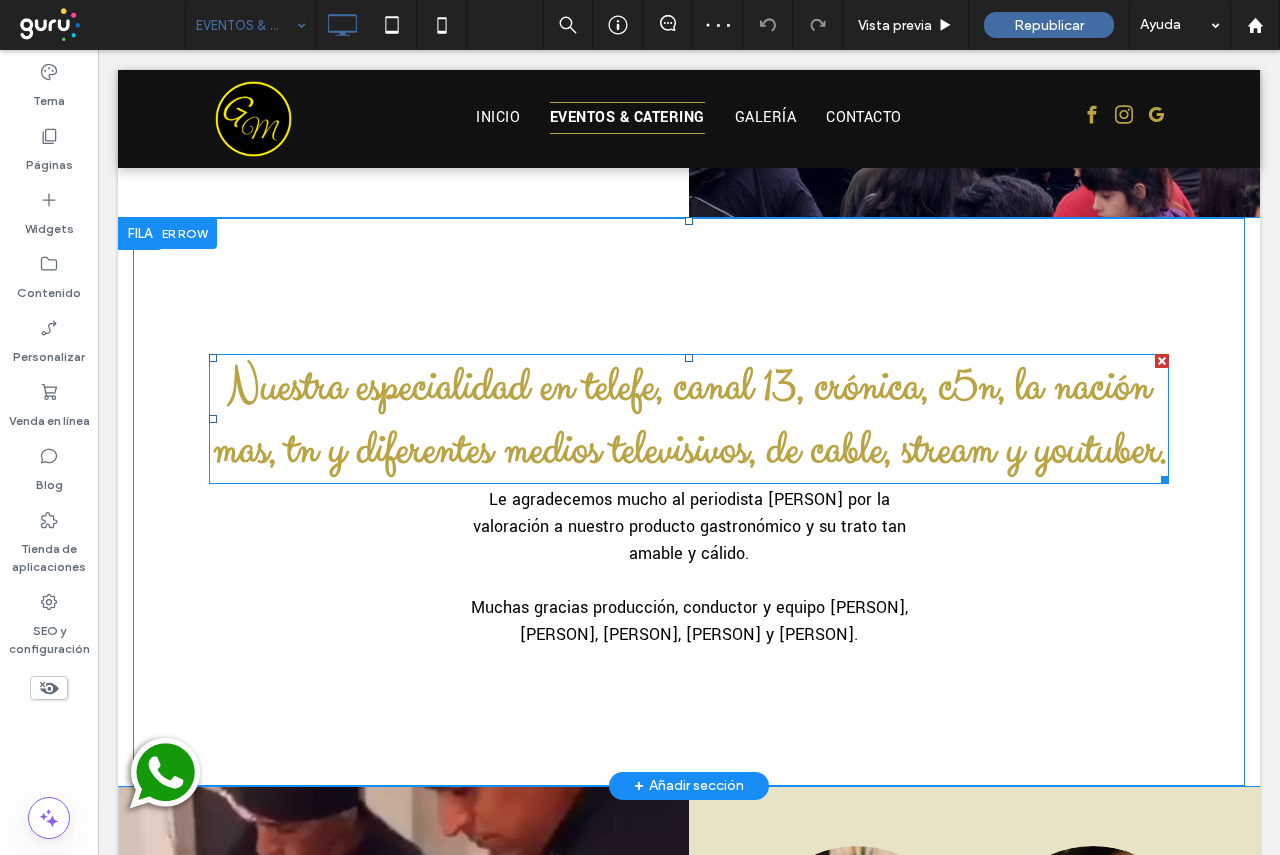 click on "Nuestra especialidad en telefe, canal 13, crónica, c5n, la nación mas, tn y diferentes medios televisivos, de cable, stream y youtuber." at bounding box center (689, 419) 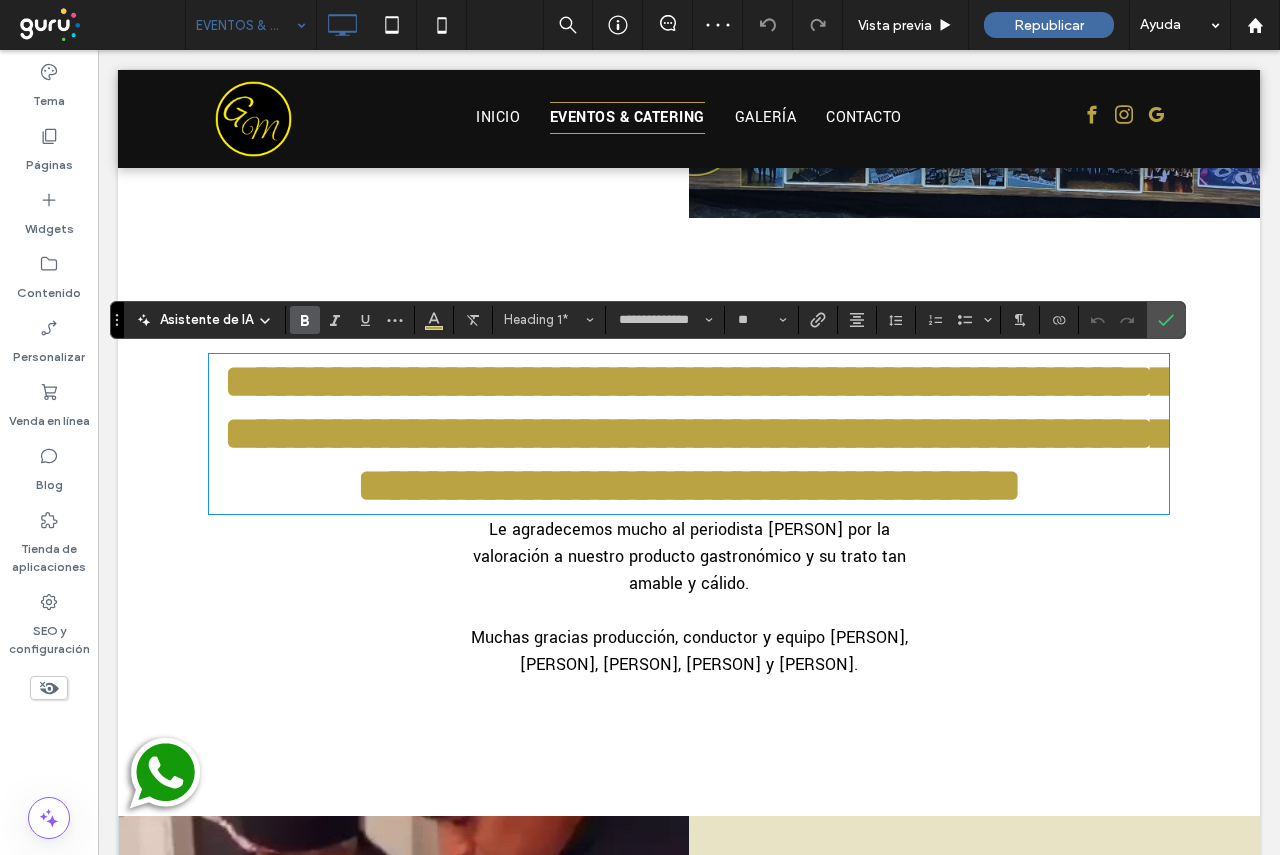 click on "**********" at bounding box center [699, 433] 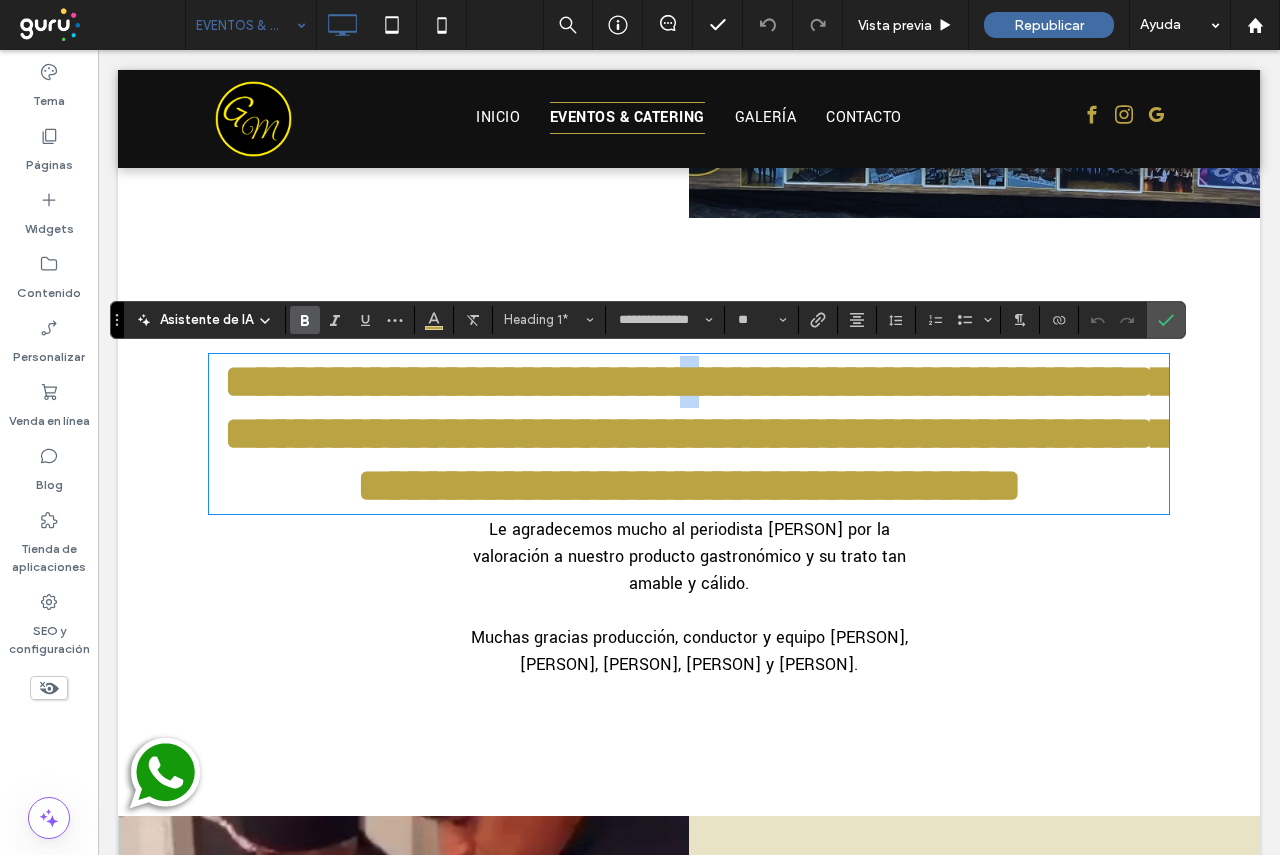 drag, startPoint x: 581, startPoint y: 381, endPoint x: 570, endPoint y: 373, distance: 13.601471 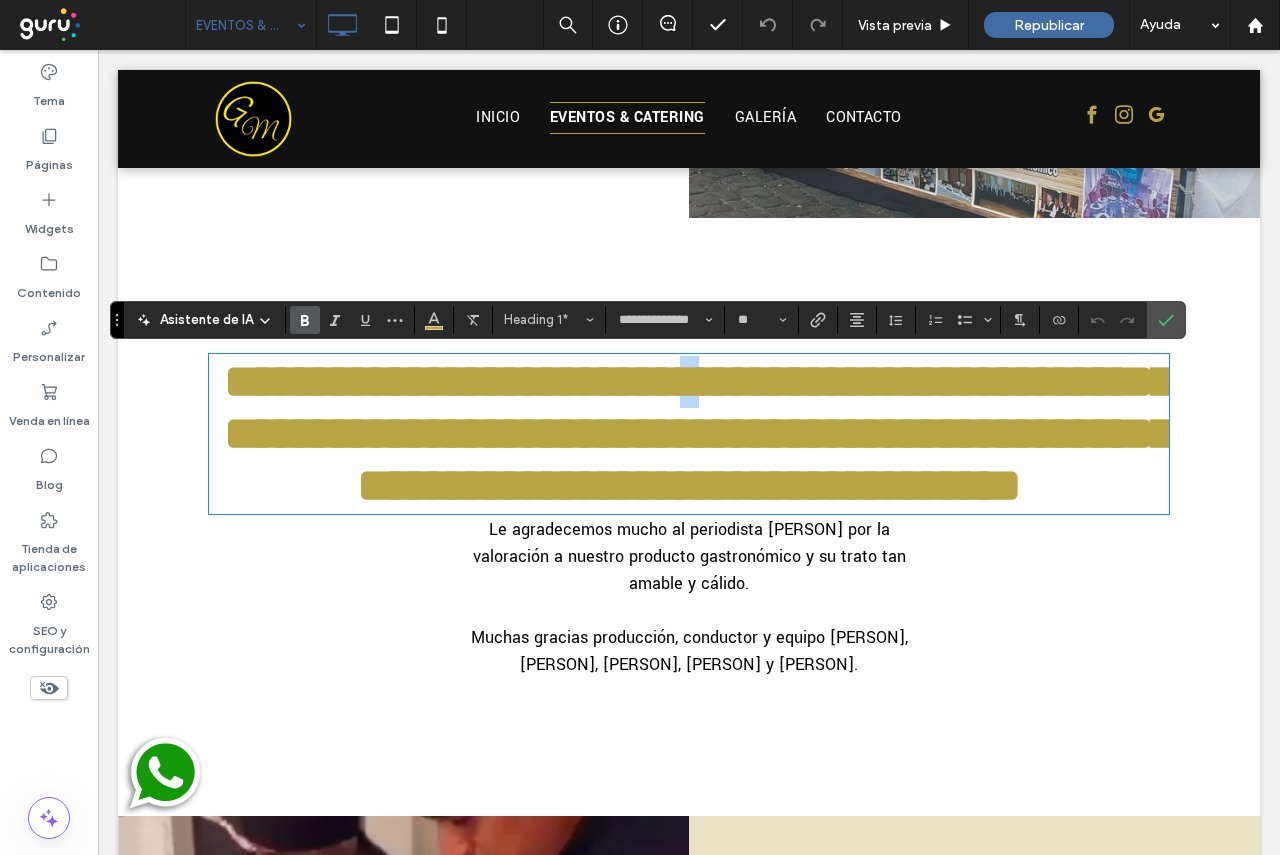 type 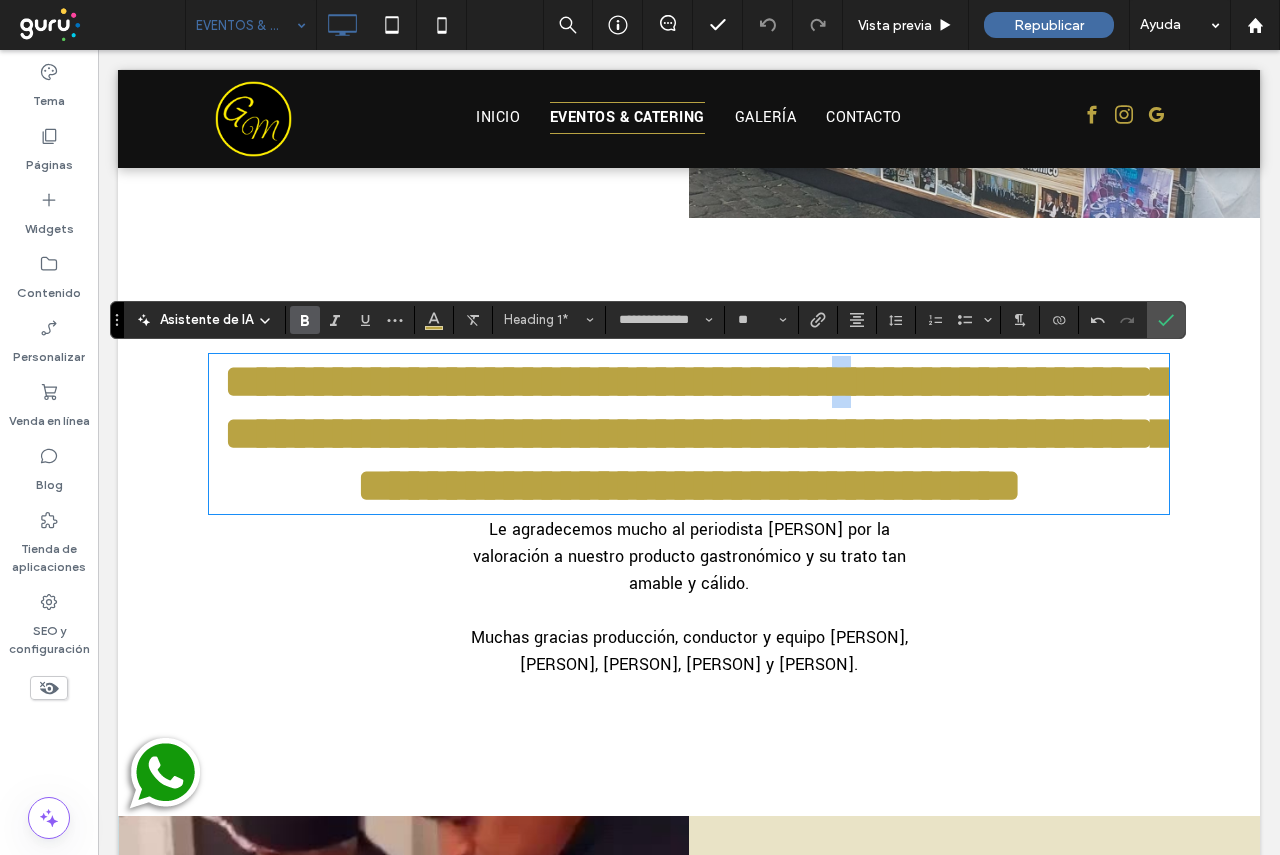 click on "**********" at bounding box center [699, 433] 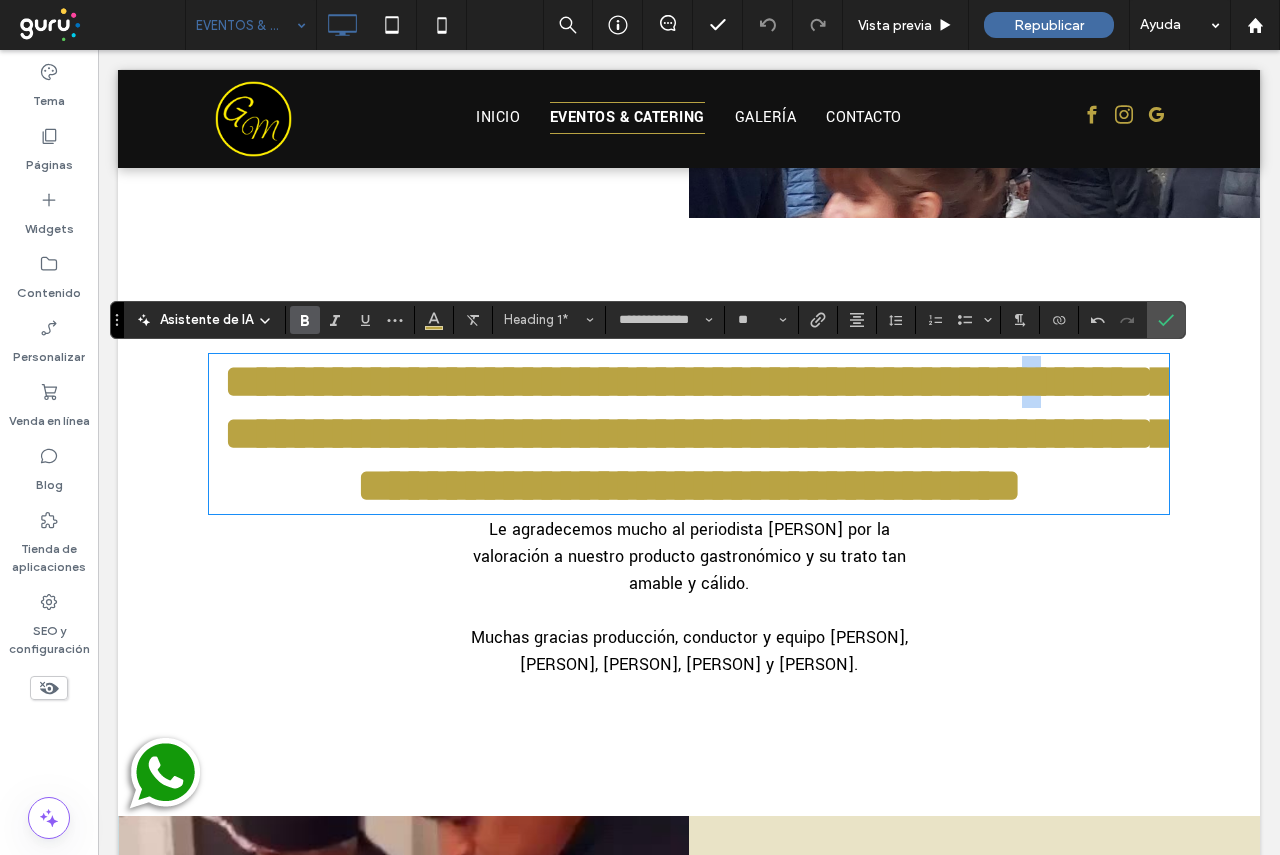 click on "**********" at bounding box center (699, 433) 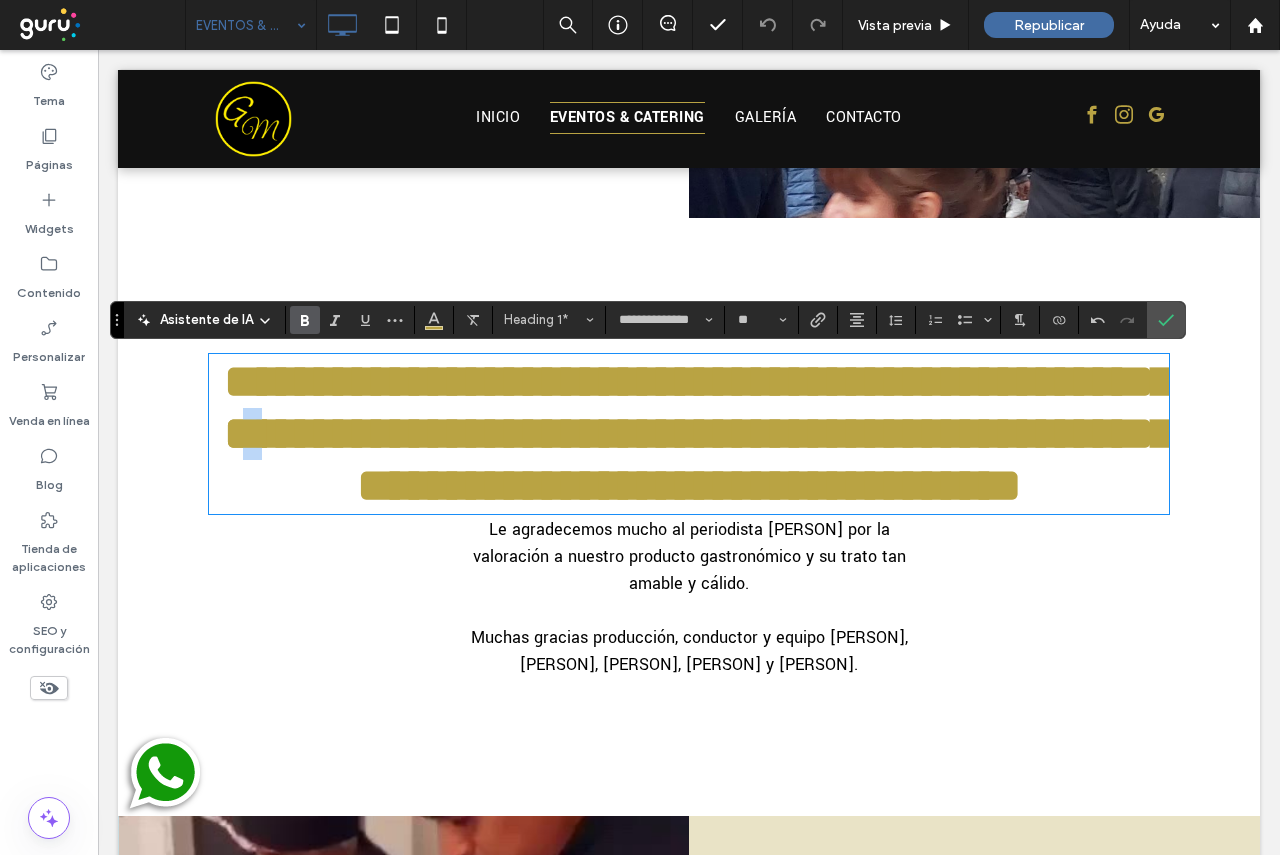drag, startPoint x: 1023, startPoint y: 384, endPoint x: 1036, endPoint y: 396, distance: 17.691807 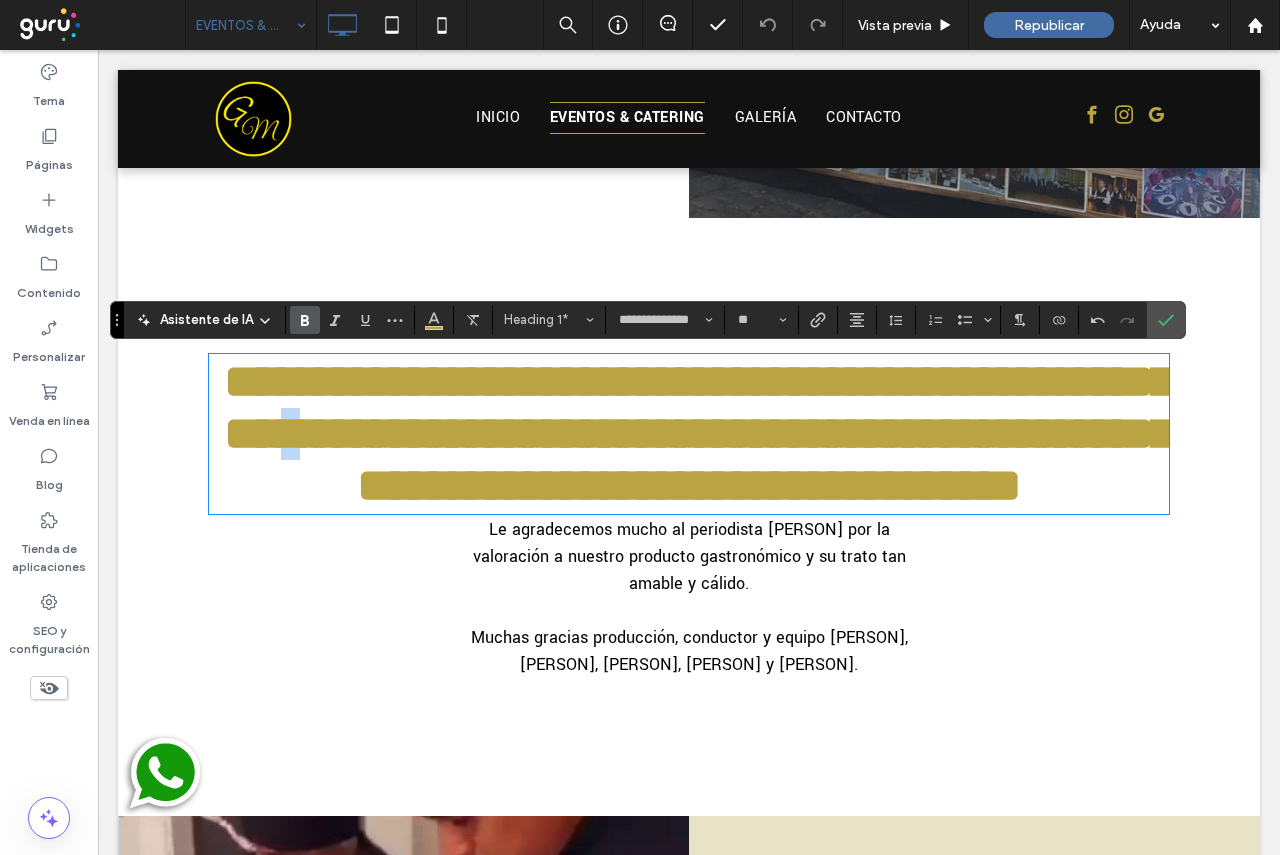 drag, startPoint x: 1078, startPoint y: 395, endPoint x: 1062, endPoint y: 395, distance: 16 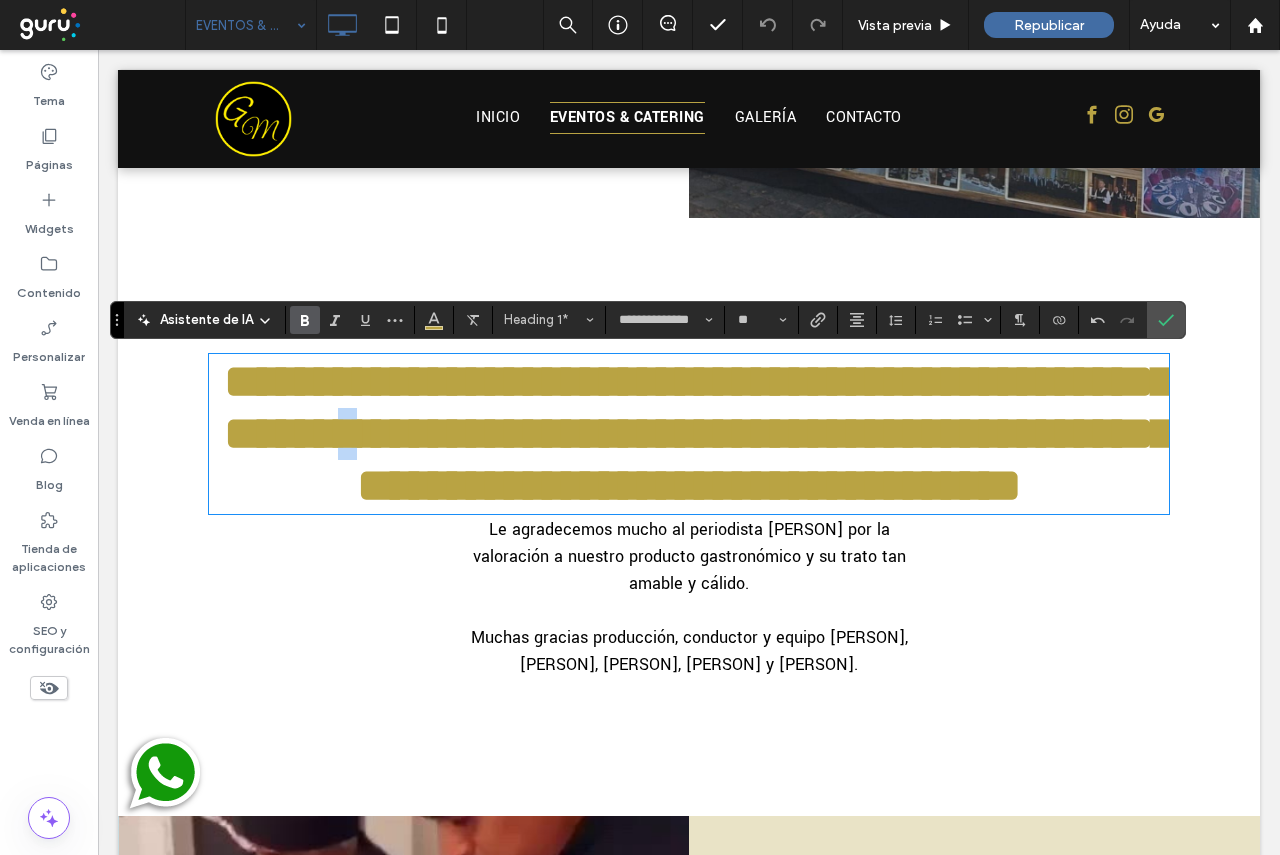 drag, startPoint x: 1113, startPoint y: 397, endPoint x: 1103, endPoint y: 394, distance: 10.440307 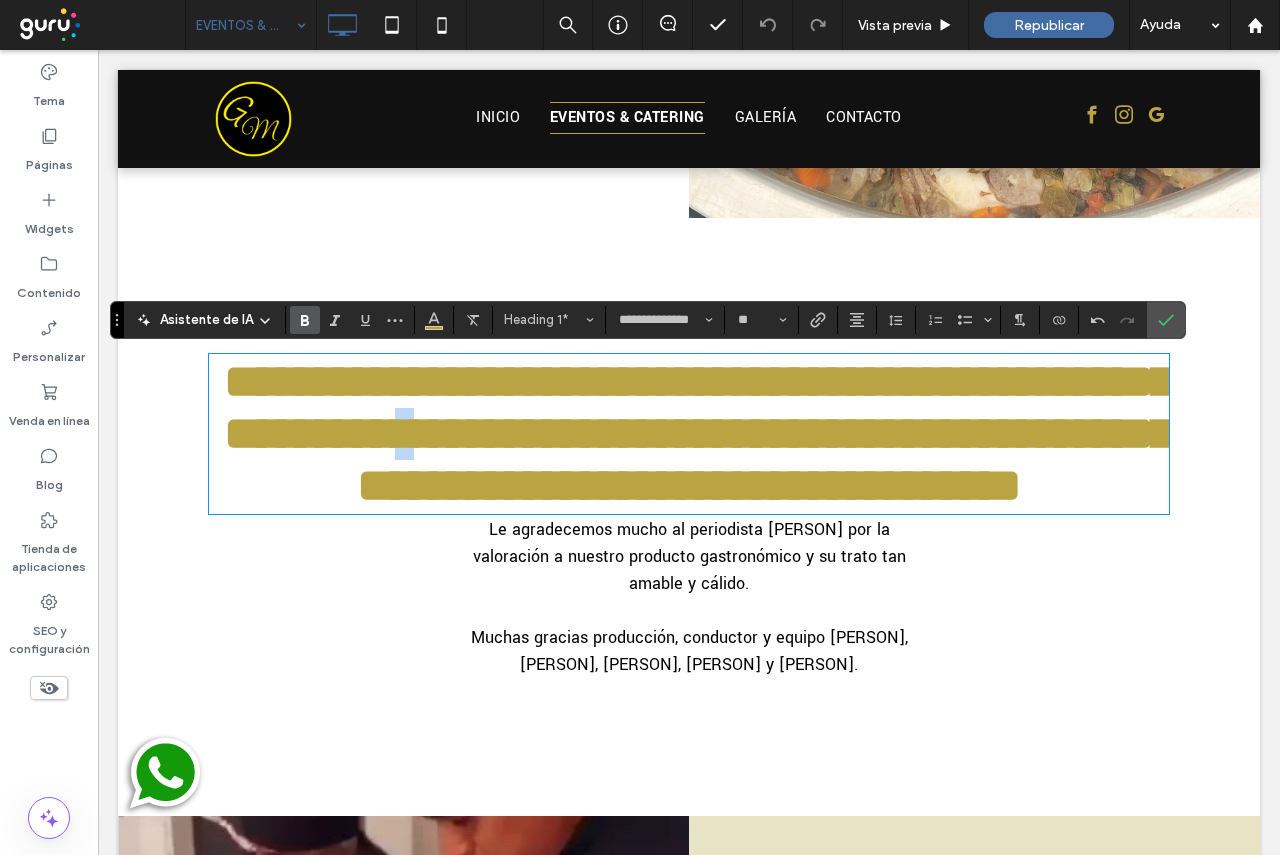 drag, startPoint x: 235, startPoint y: 446, endPoint x: 223, endPoint y: 445, distance: 12.0415945 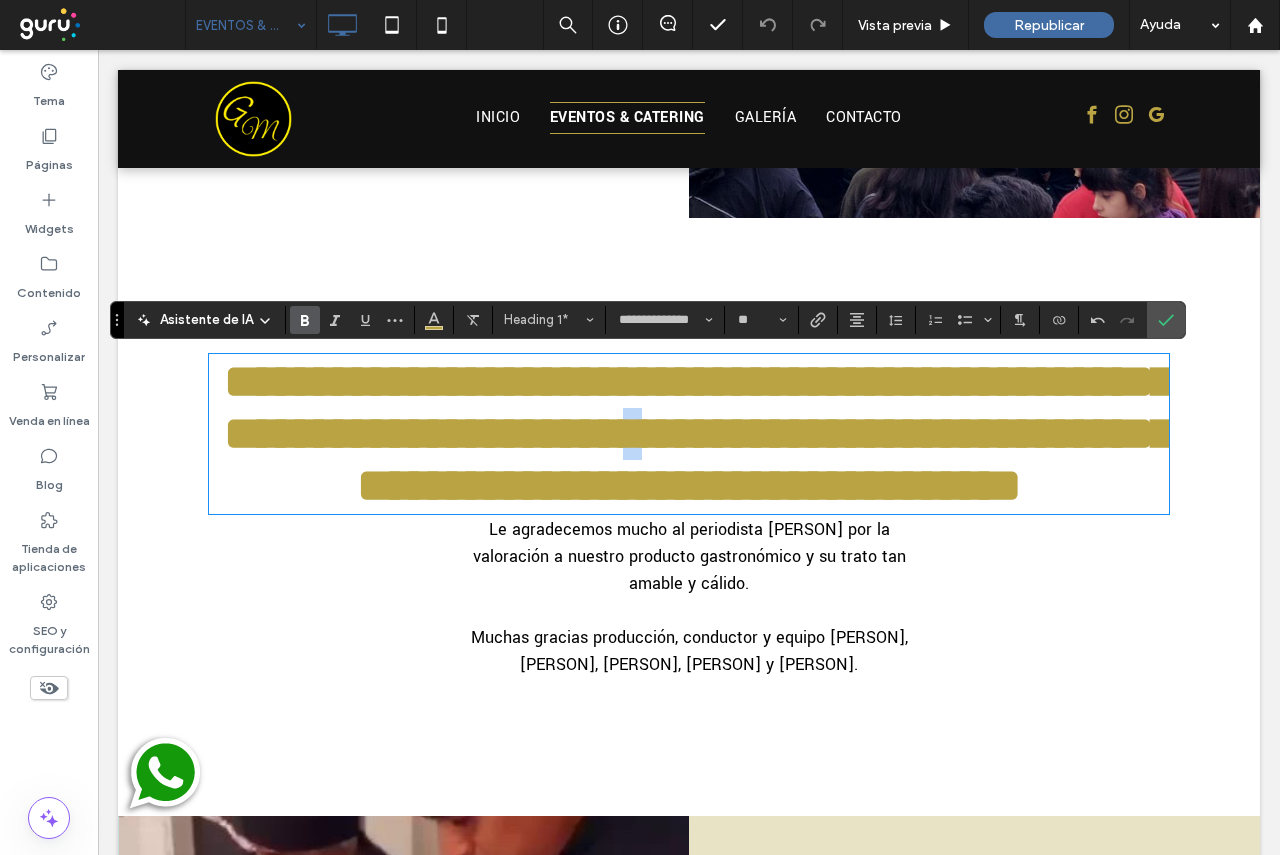 drag, startPoint x: 423, startPoint y: 441, endPoint x: 407, endPoint y: 443, distance: 16.124516 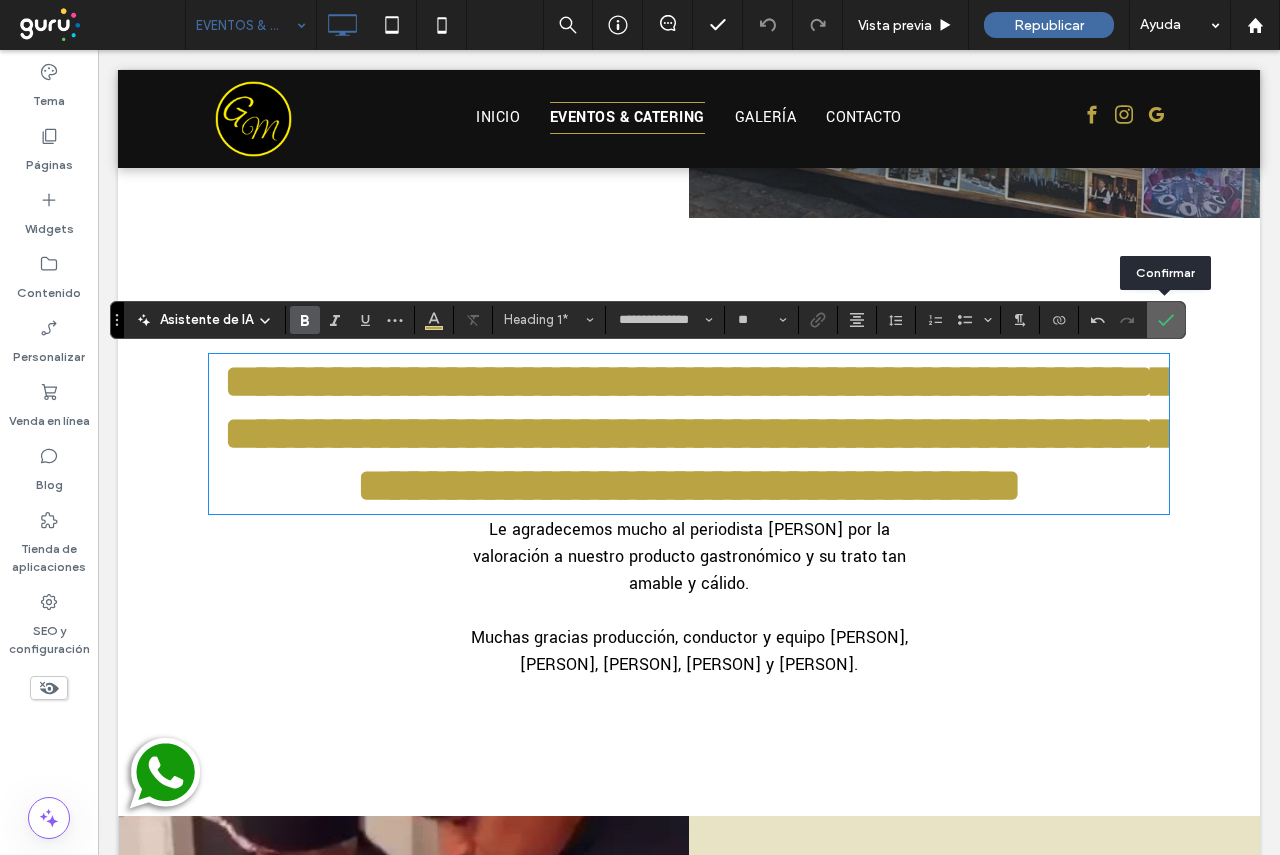 click 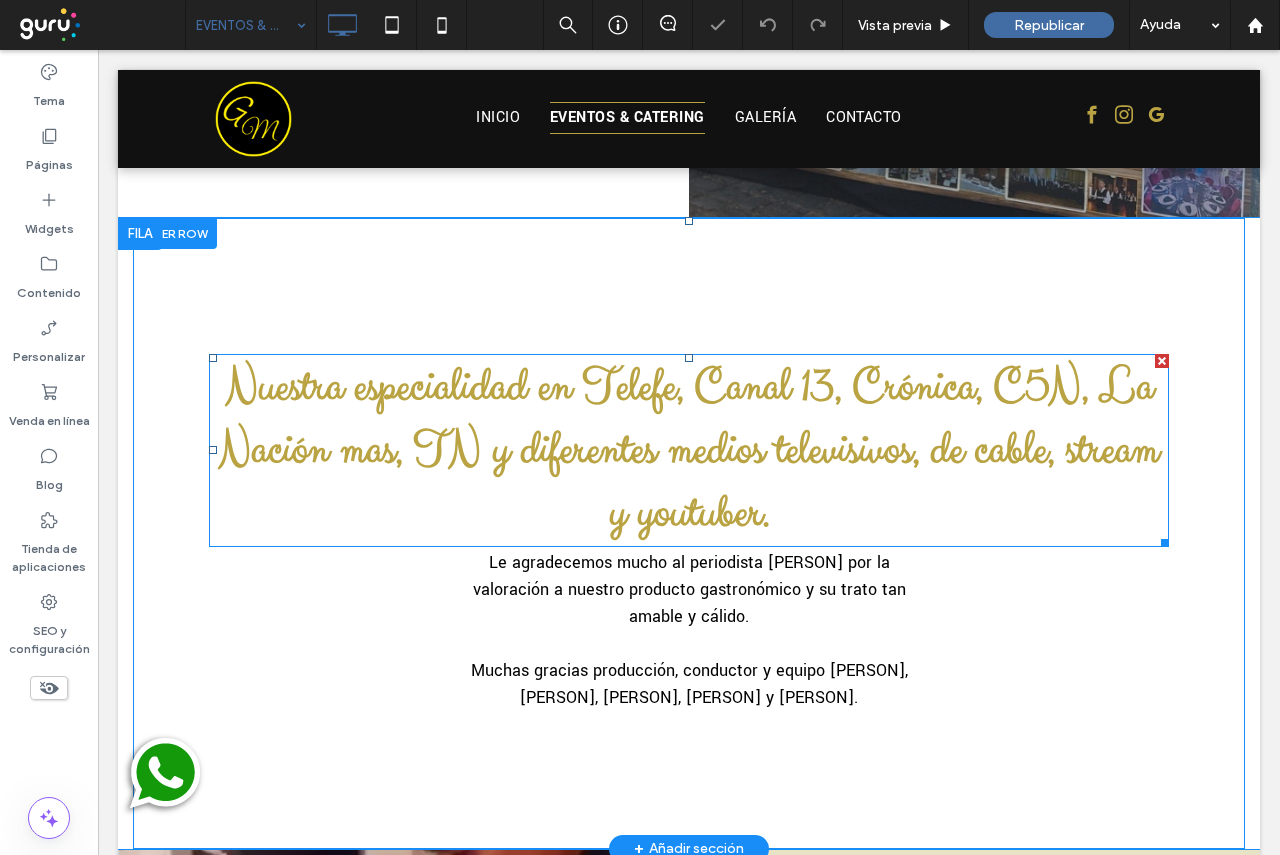 click on "Nuestra especialidad en Telefe, Canal 13, Crónica, C5N, La Nación mas, TN y diferentes medios televisivos, de cable, stream y youtuber." at bounding box center [689, 450] 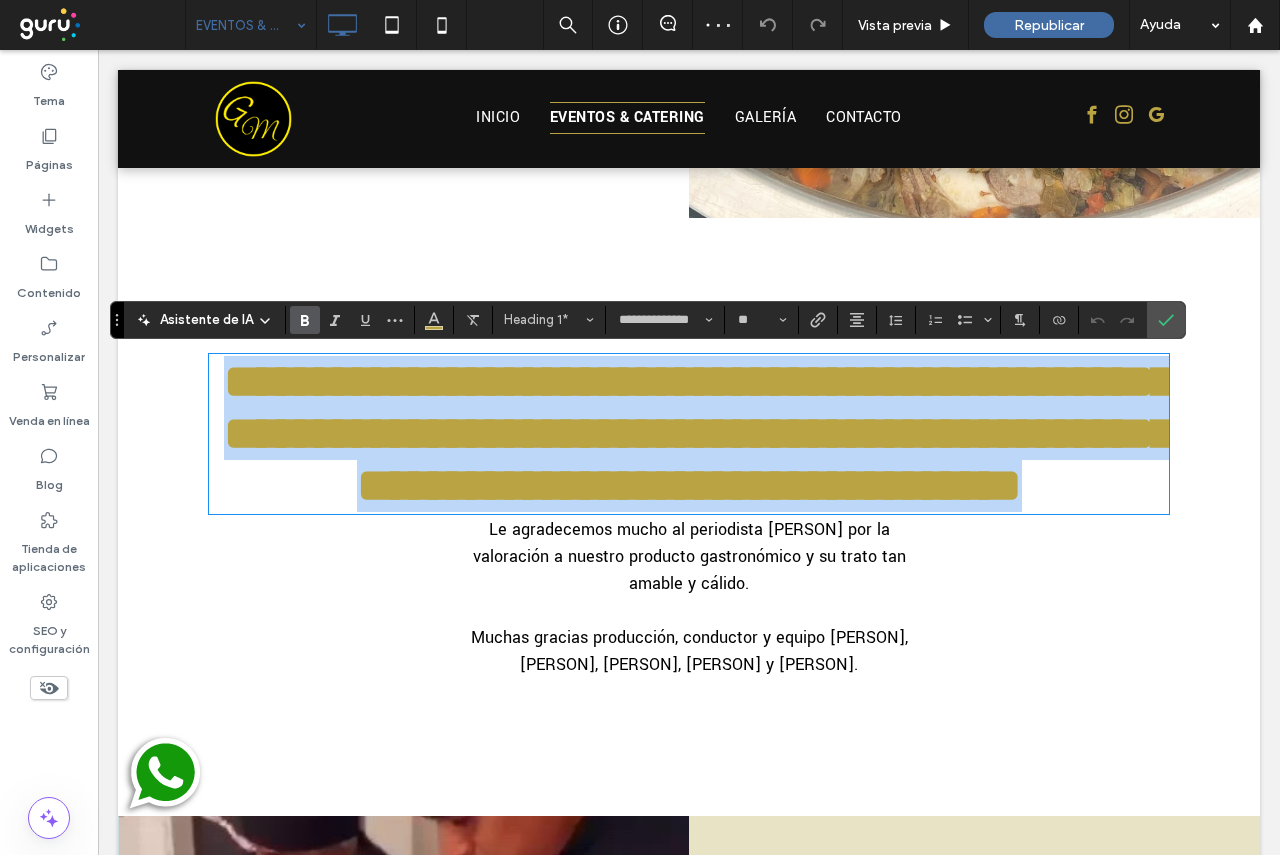 drag, startPoint x: 800, startPoint y: 516, endPoint x: 191, endPoint y: 295, distance: 647.85956 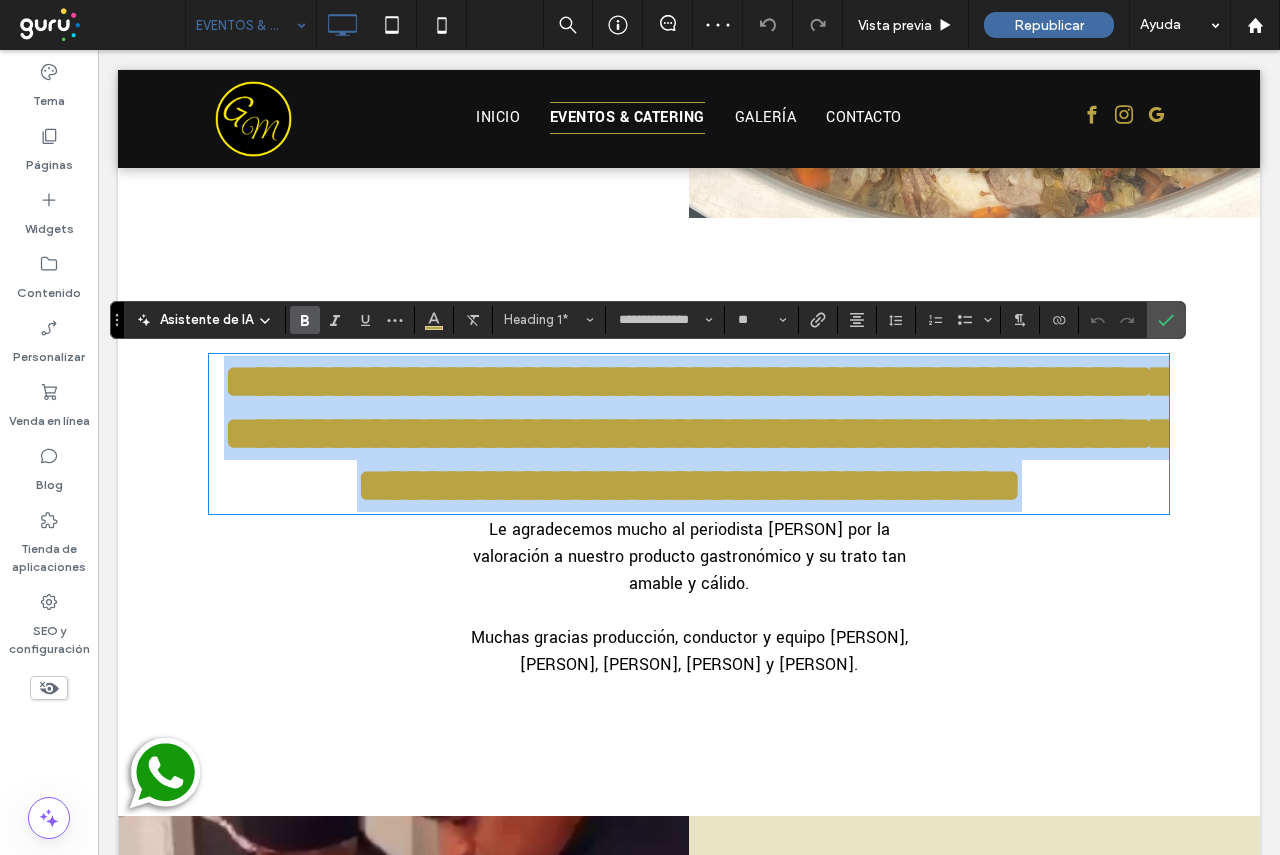click on "**********" at bounding box center (689, 517) 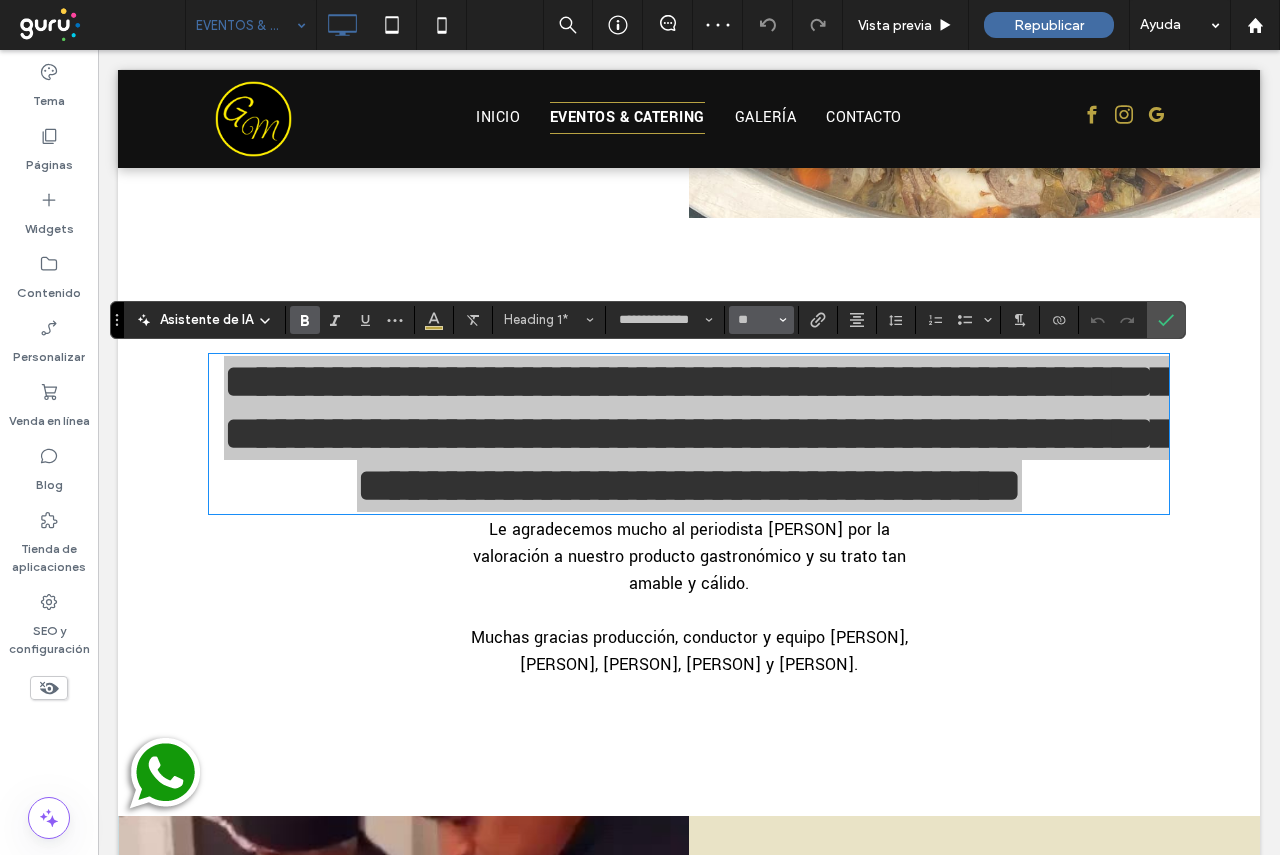 click on "**" at bounding box center [761, 320] 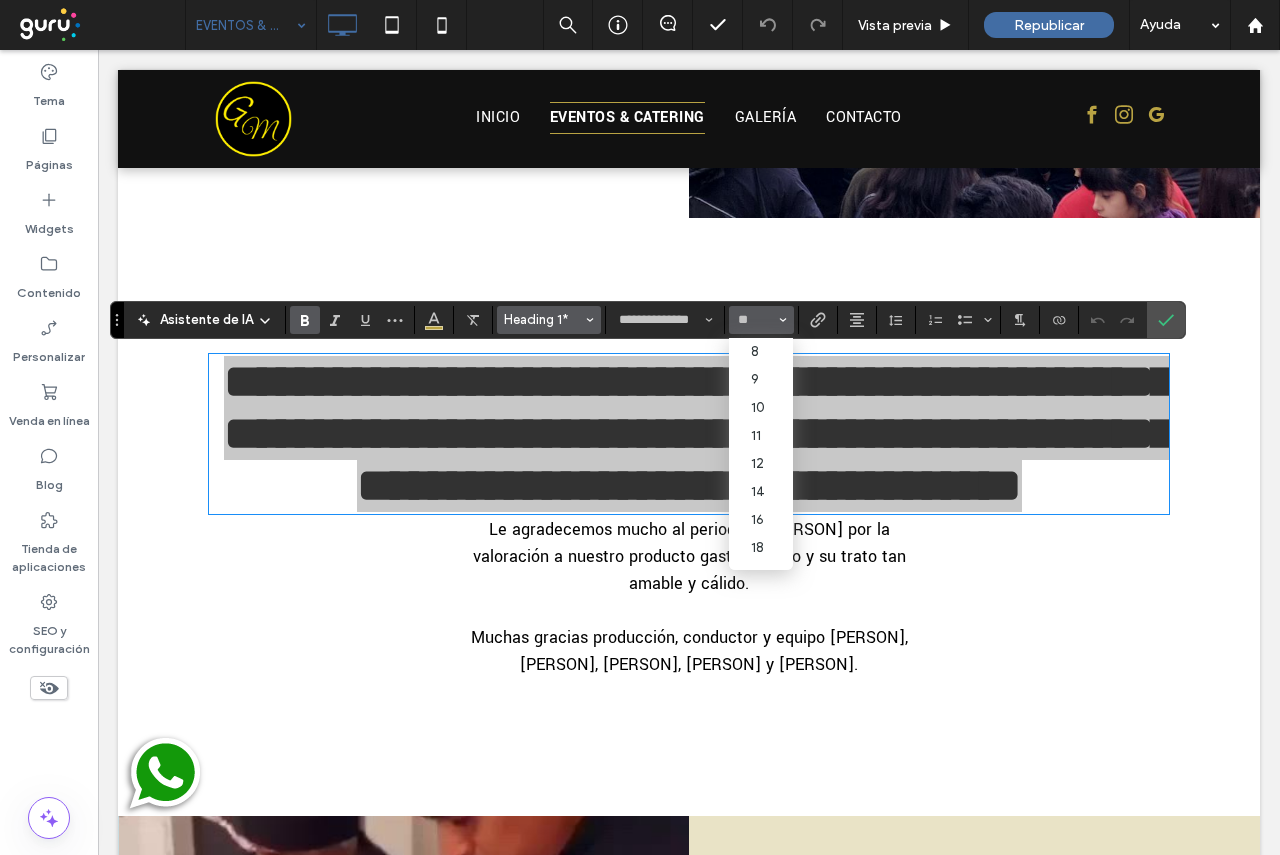 click 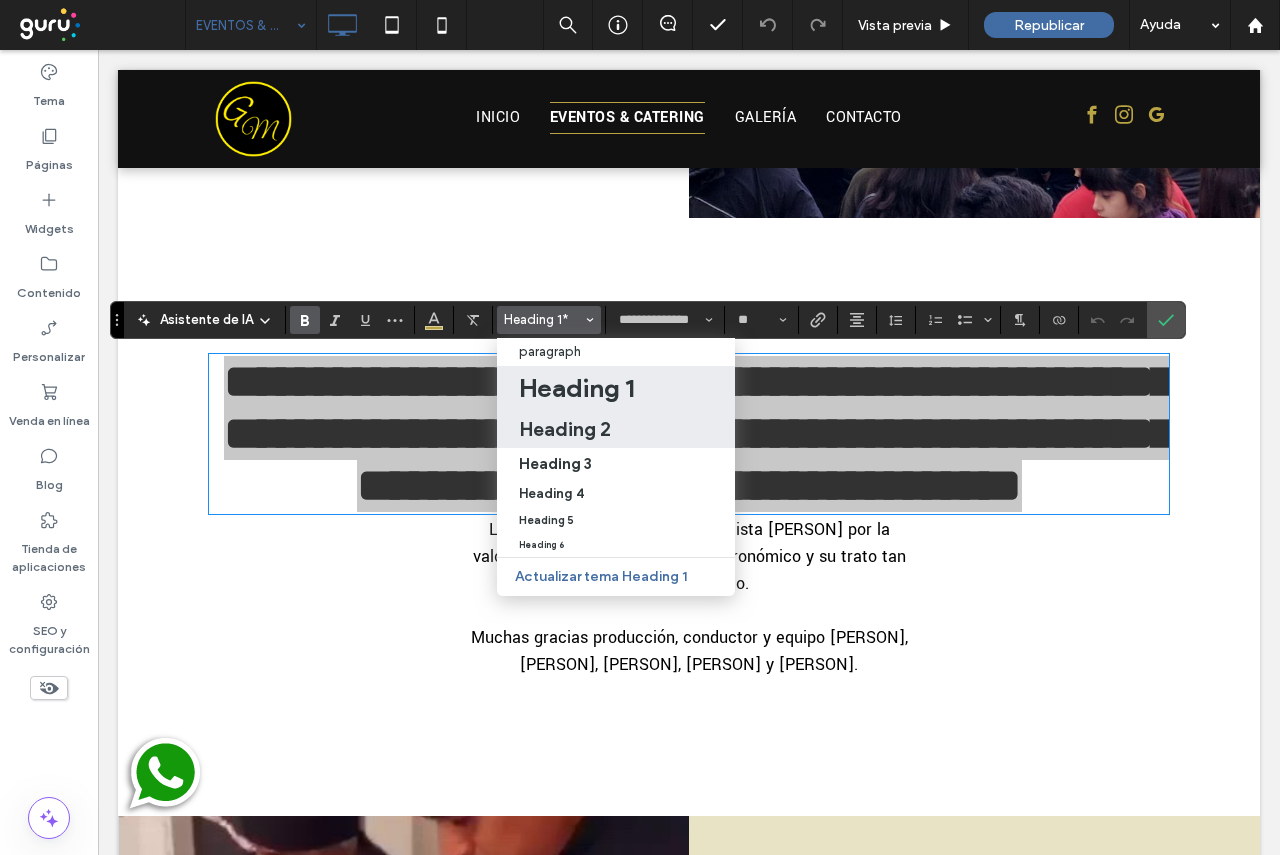 click on "Heading 2" at bounding box center (565, 429) 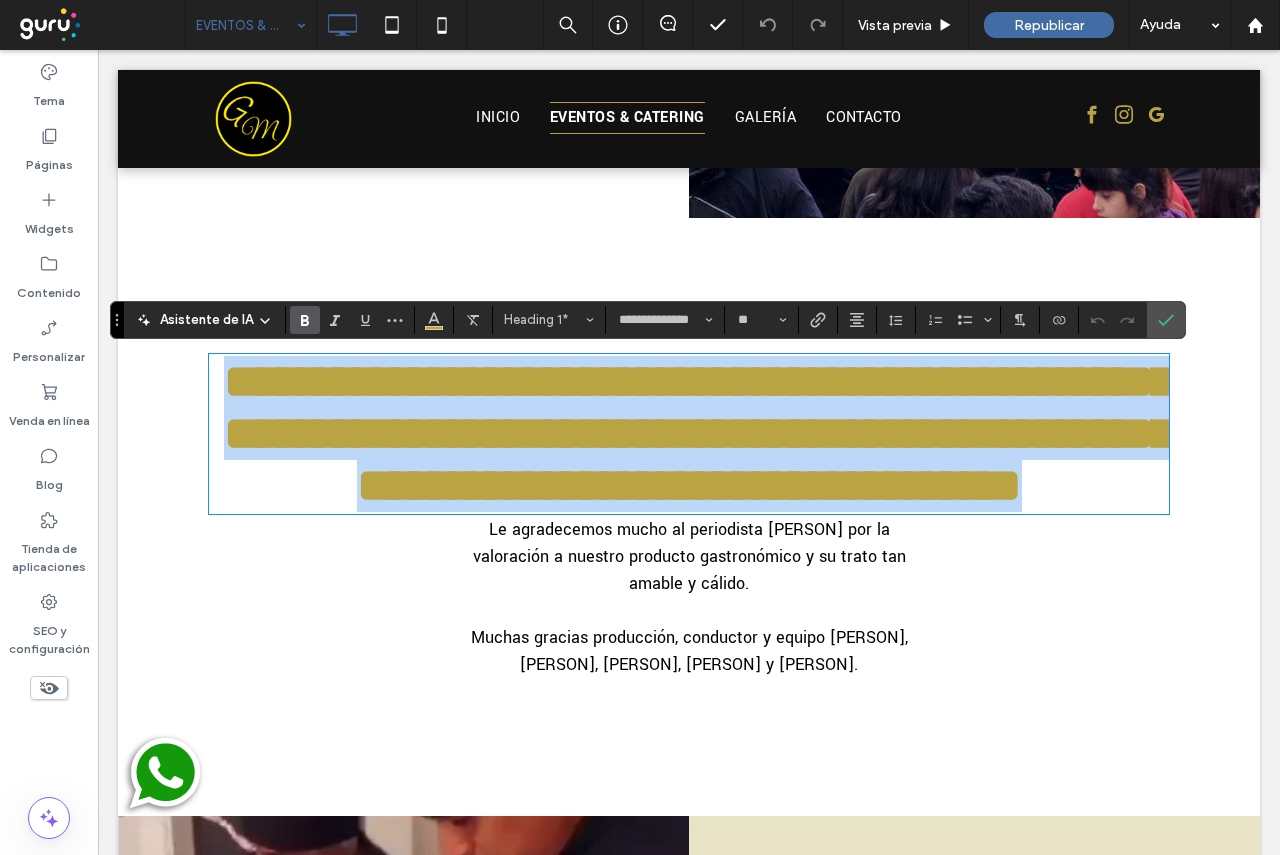 type on "**" 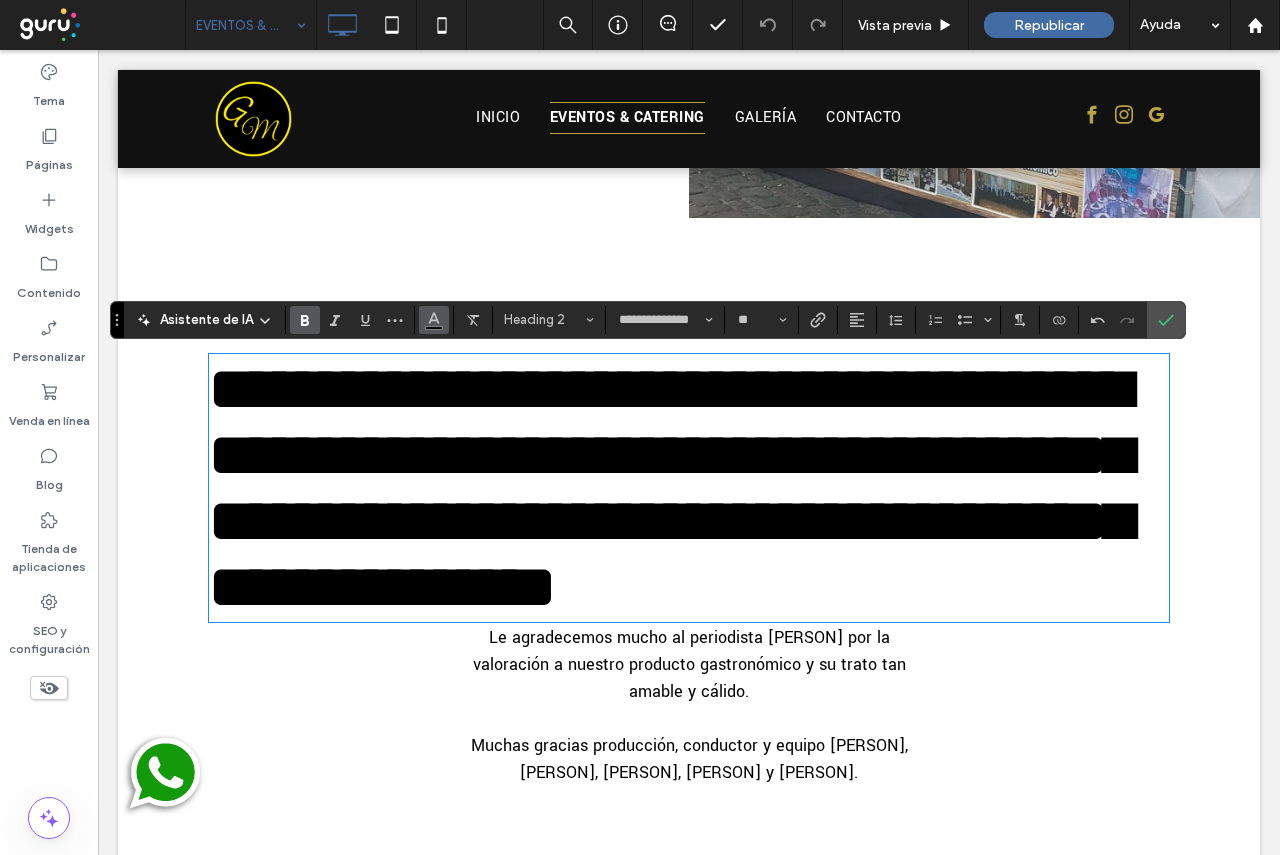 click at bounding box center (434, 318) 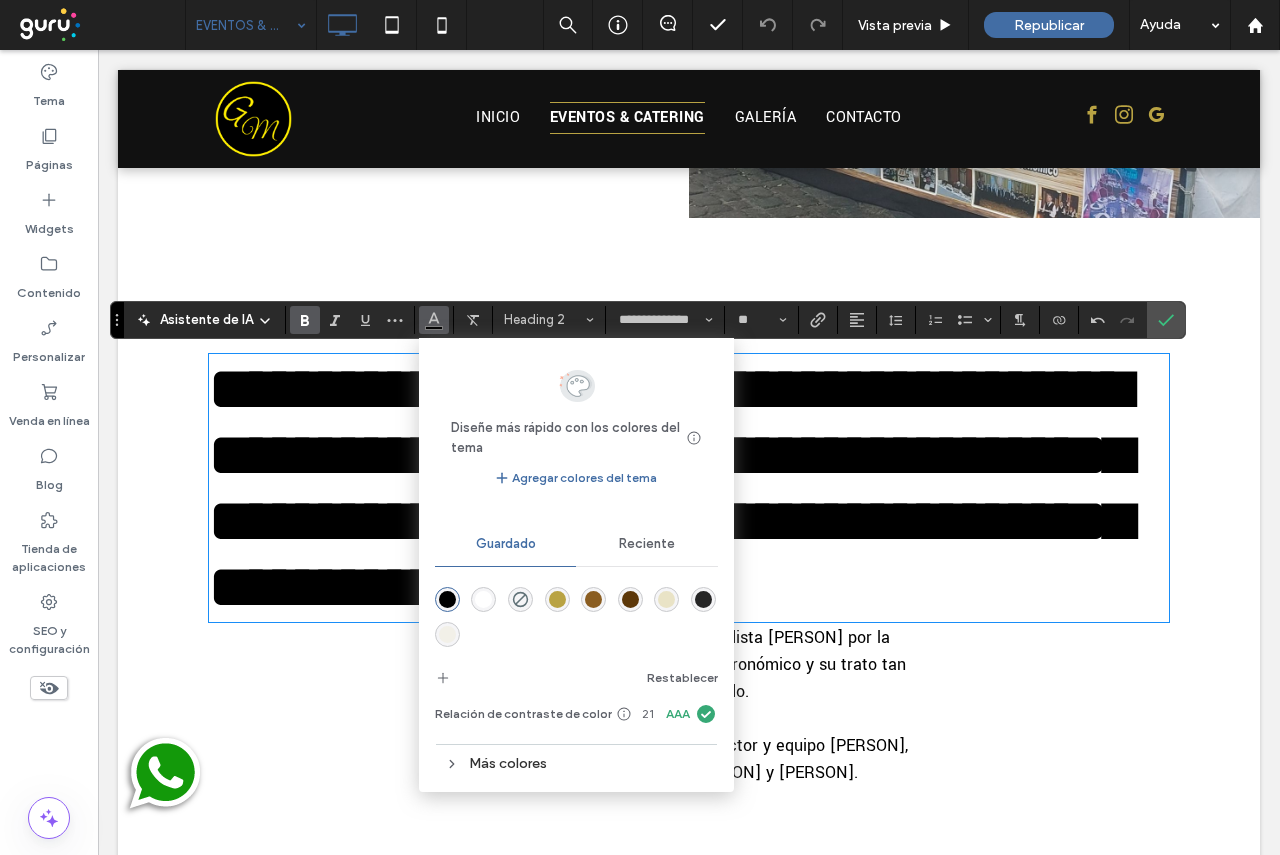 click at bounding box center [557, 599] 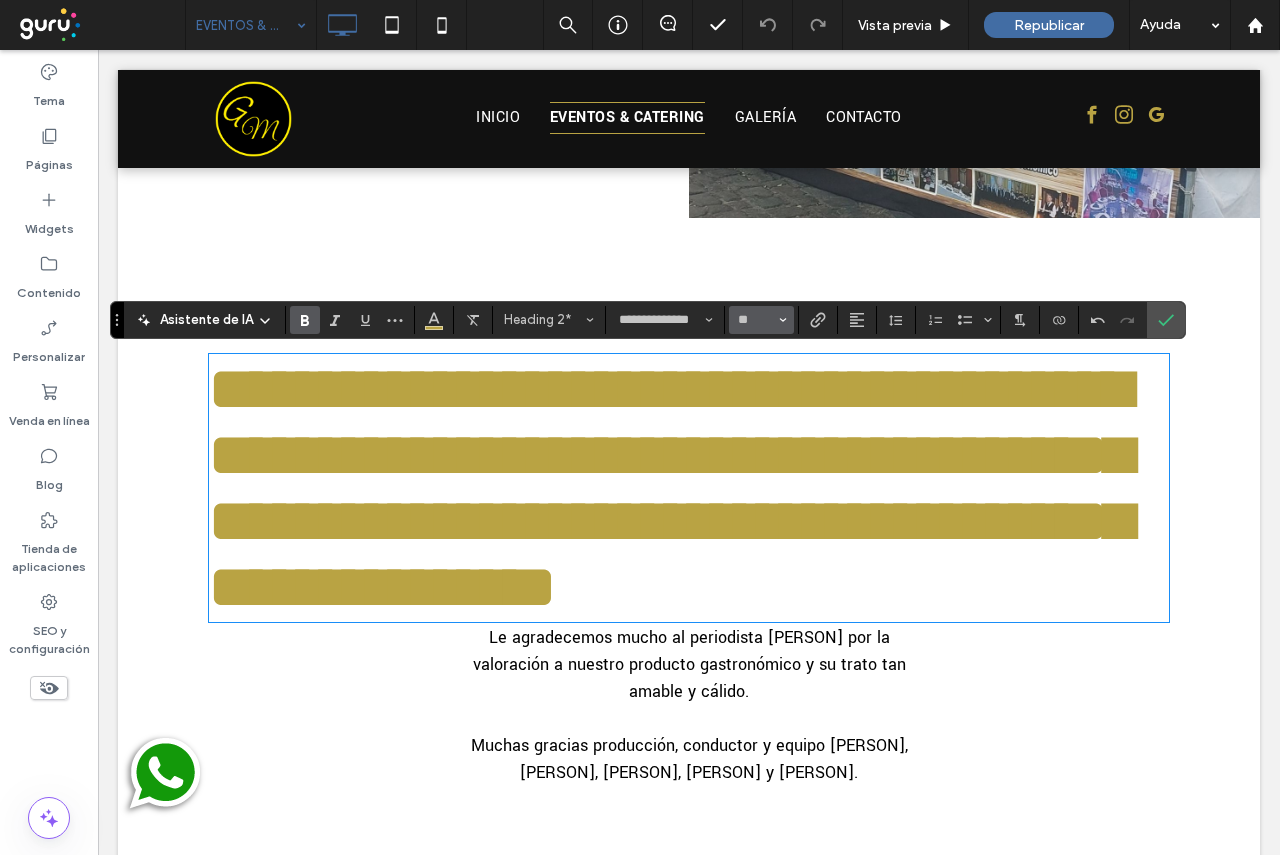 click 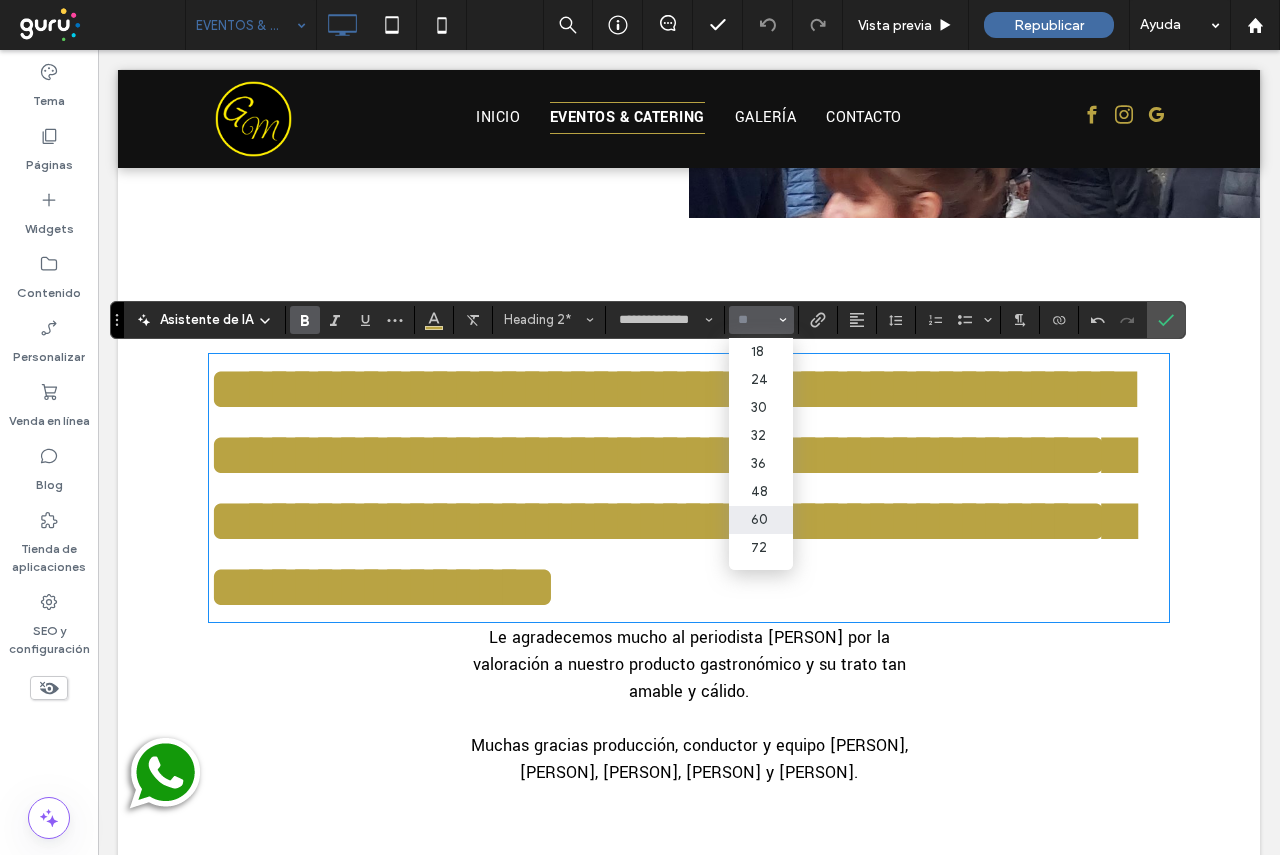 scroll, scrollTop: 200, scrollLeft: 0, axis: vertical 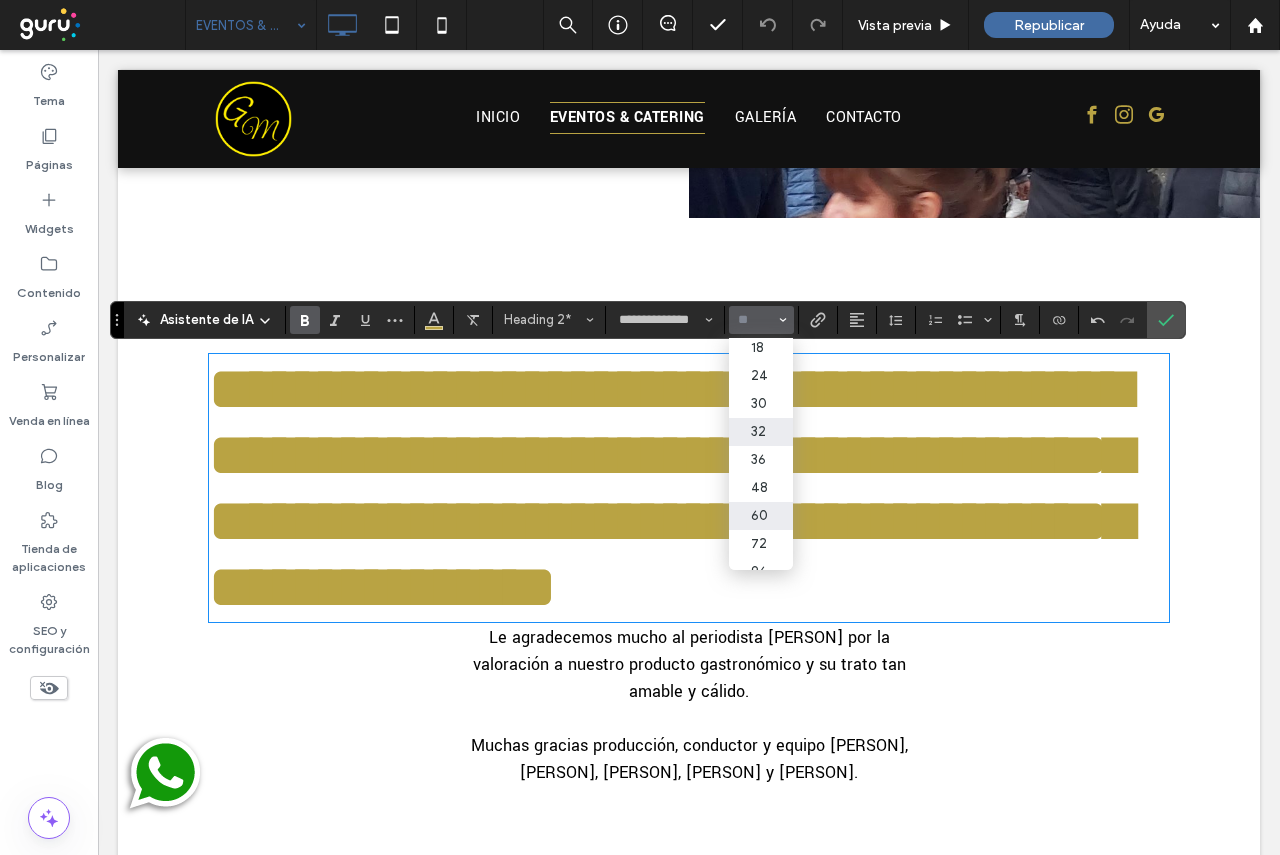 click on "32" at bounding box center (761, 432) 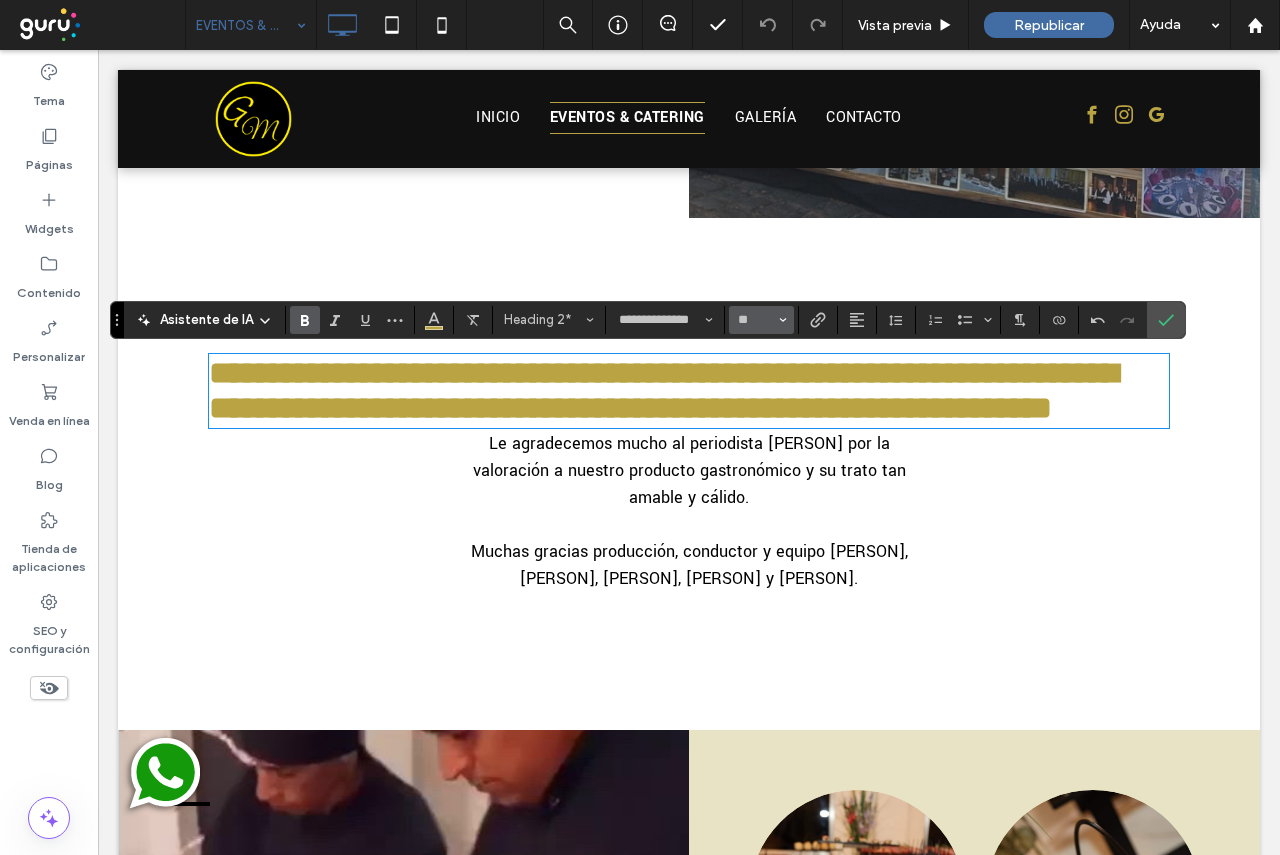 click on "**" at bounding box center [761, 320] 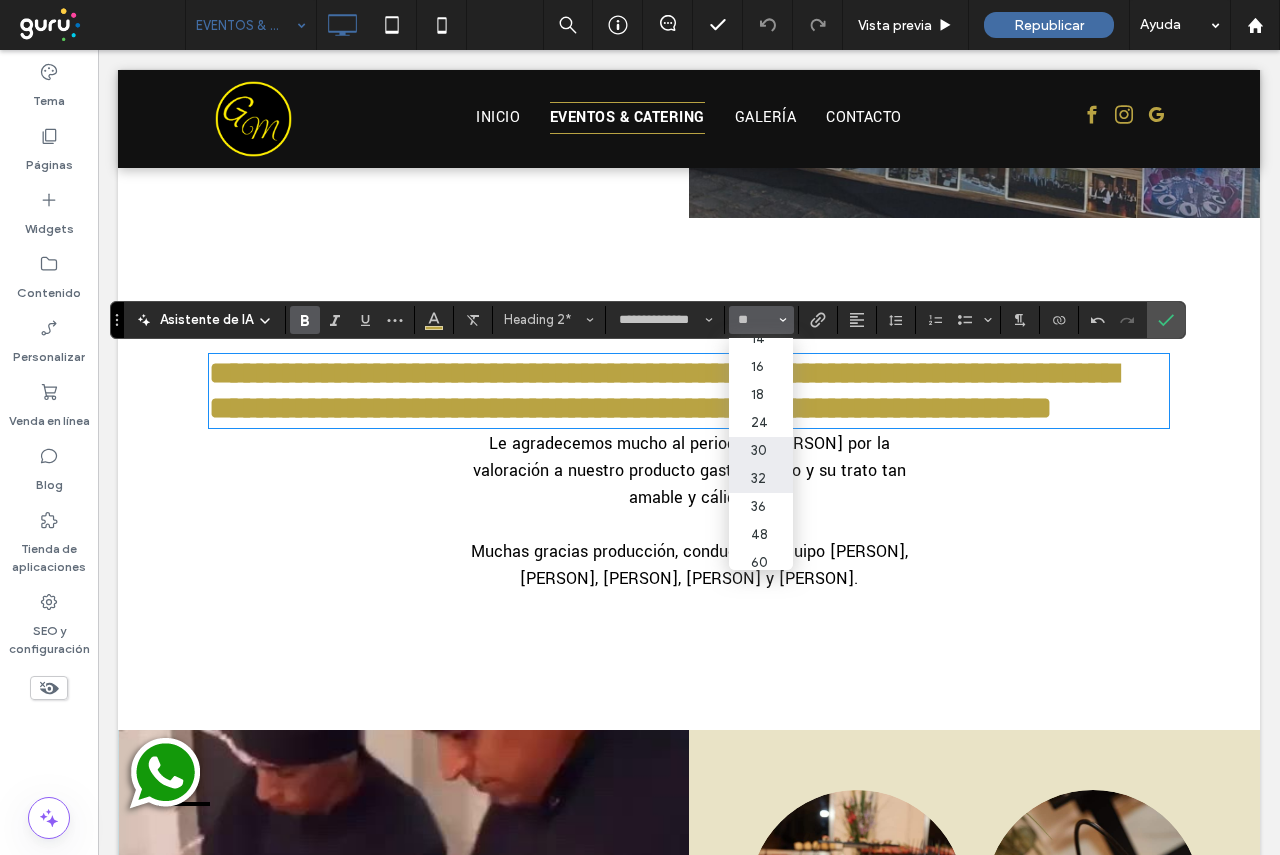 scroll, scrollTop: 200, scrollLeft: 0, axis: vertical 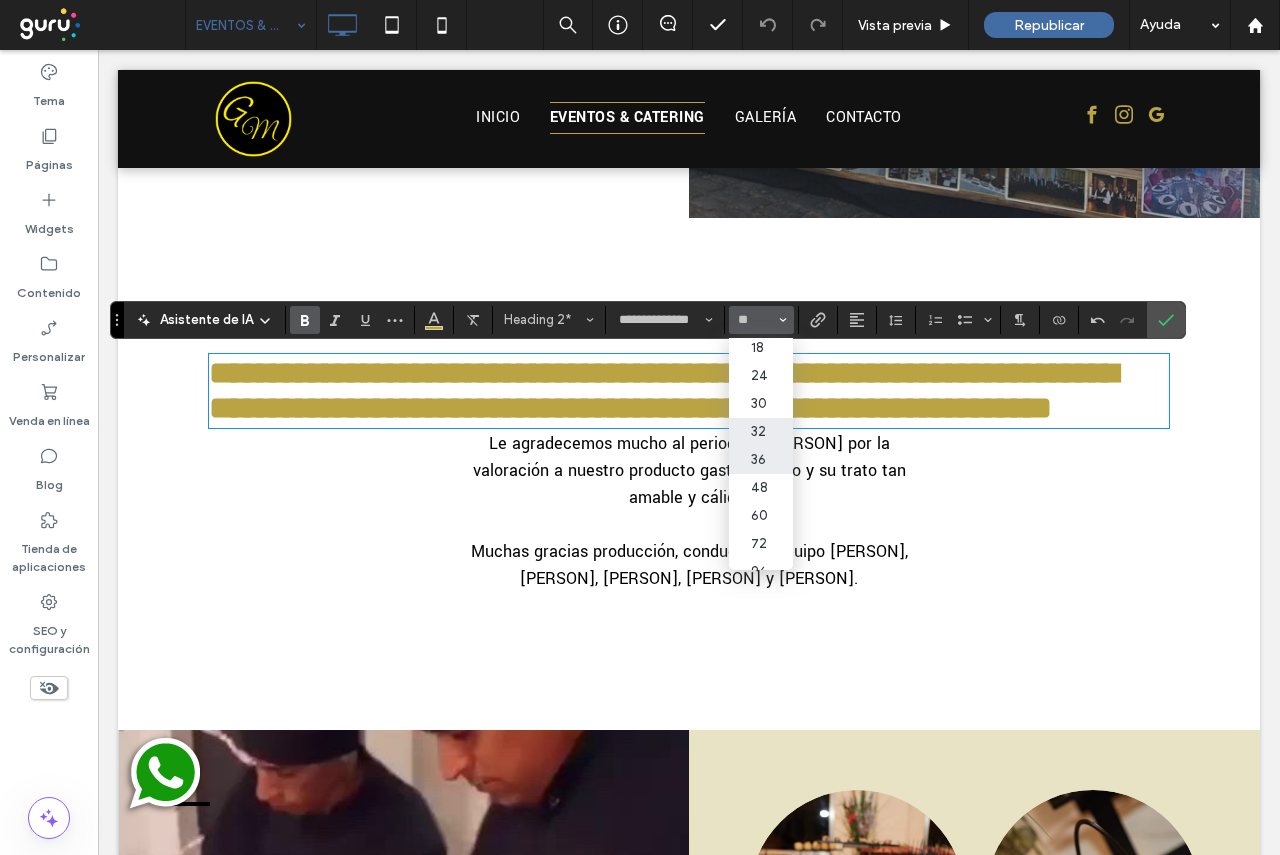 click on "36" at bounding box center (761, 460) 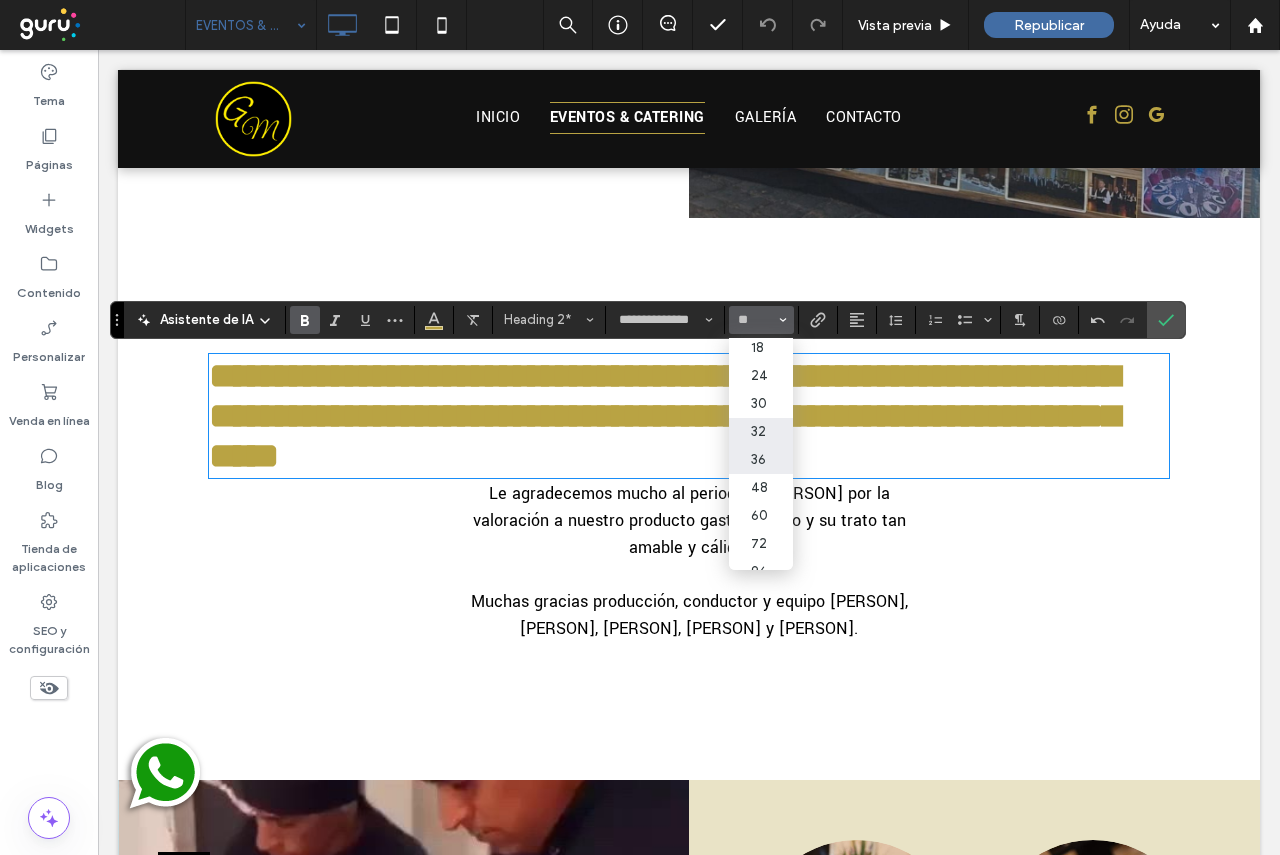type on "**" 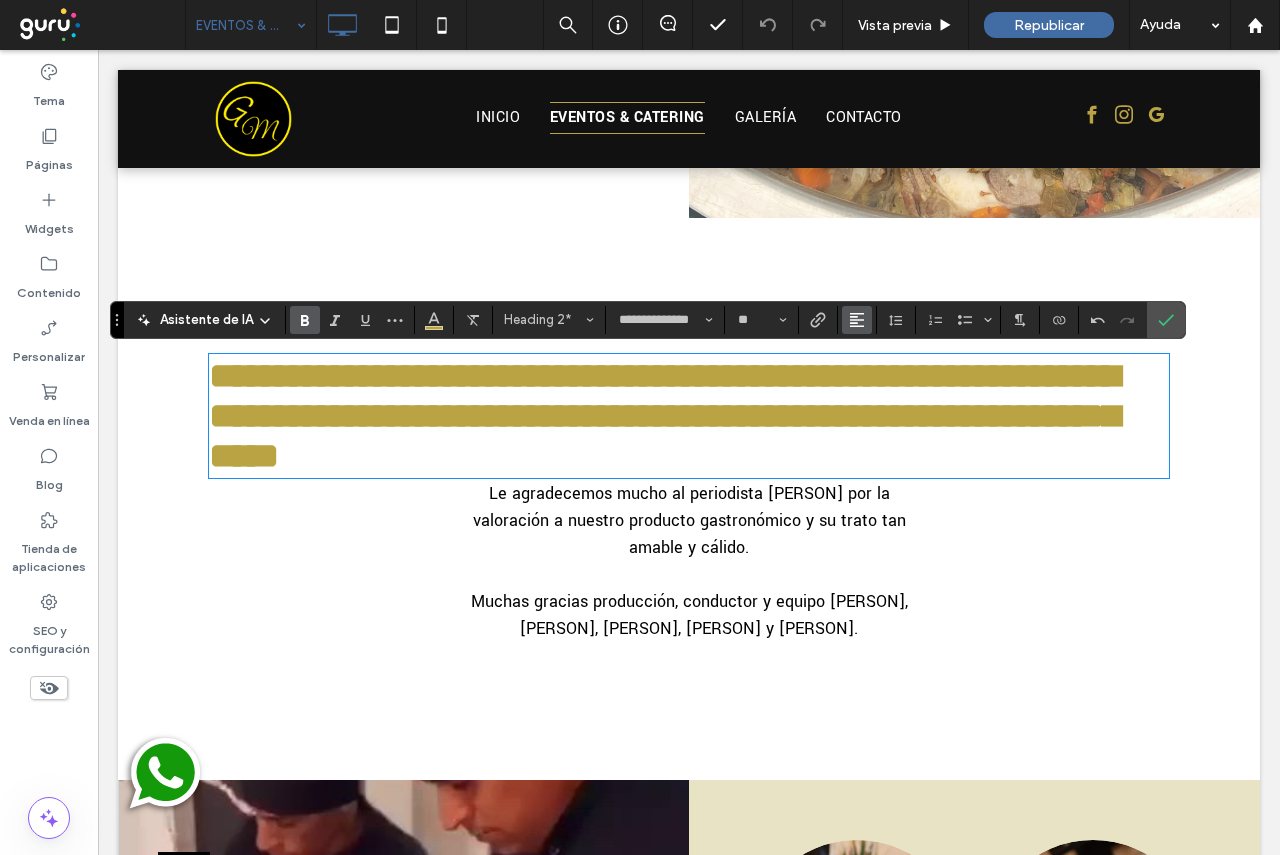 click 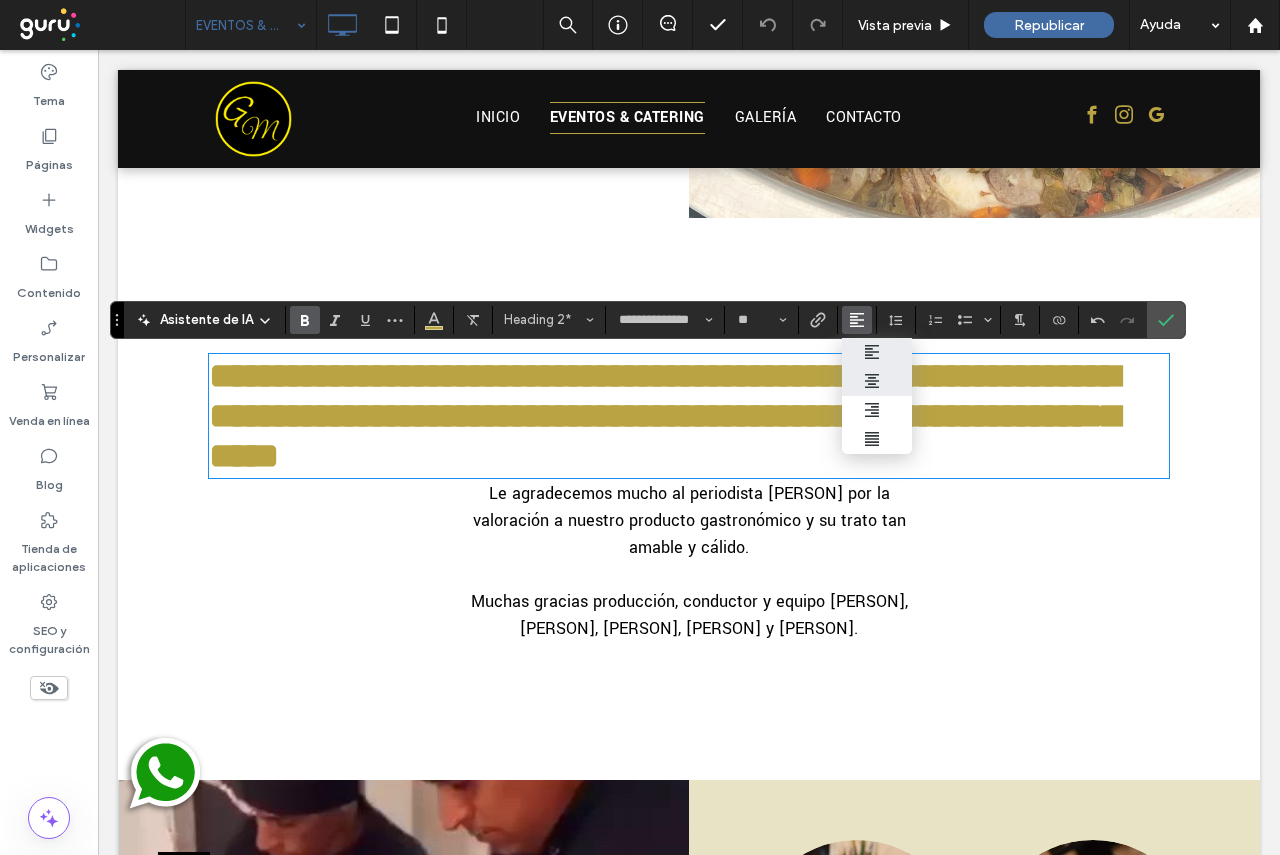 drag, startPoint x: 867, startPoint y: 377, endPoint x: 789, endPoint y: 322, distance: 95.44108 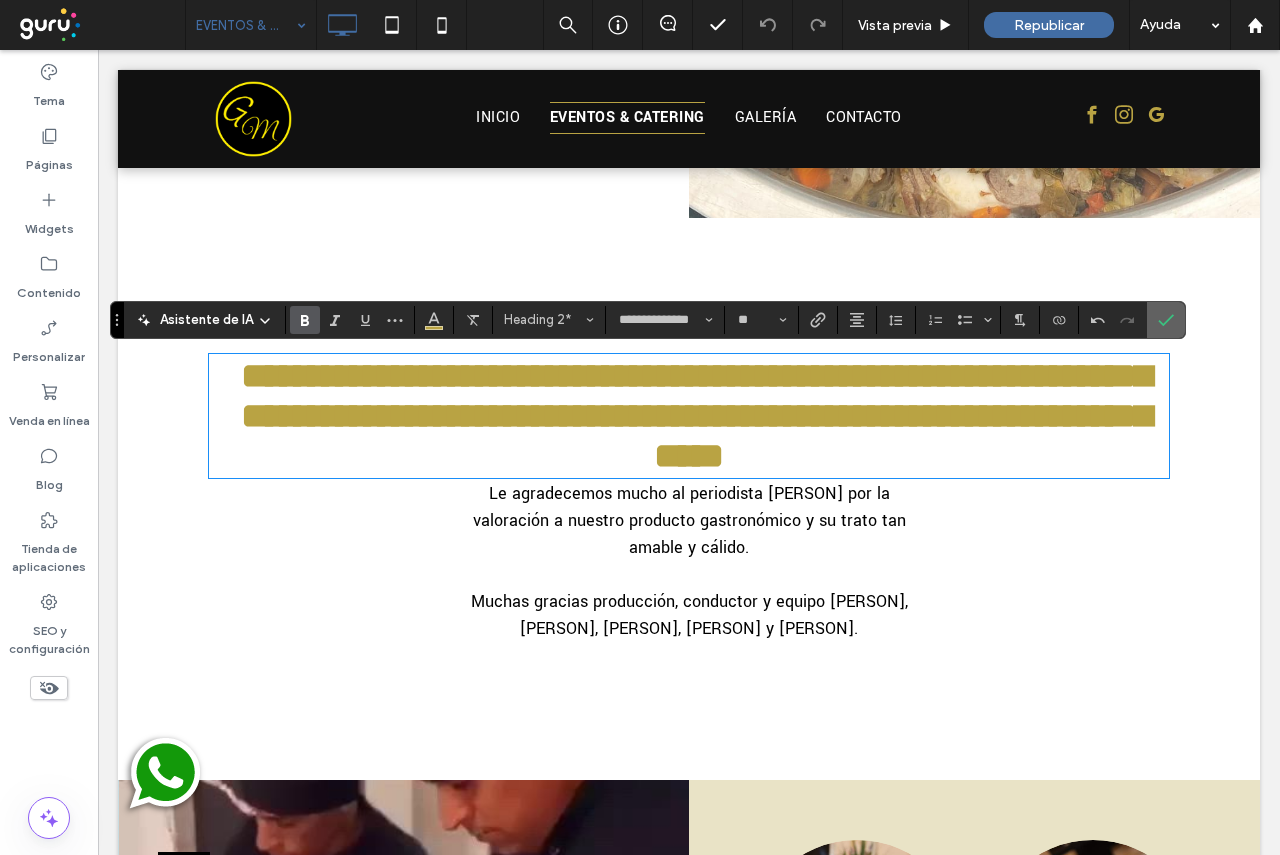 click 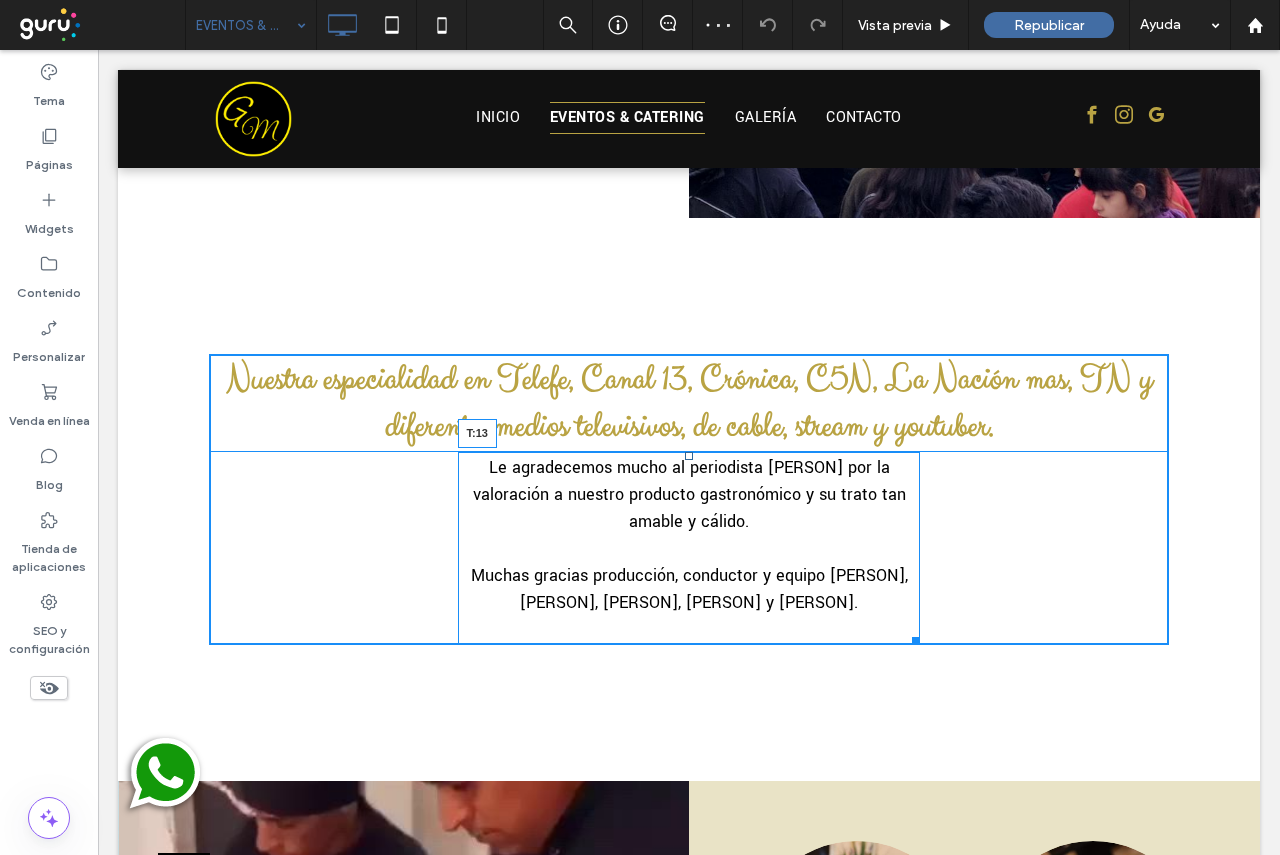 drag, startPoint x: 682, startPoint y: 456, endPoint x: 684, endPoint y: 471, distance: 15.132746 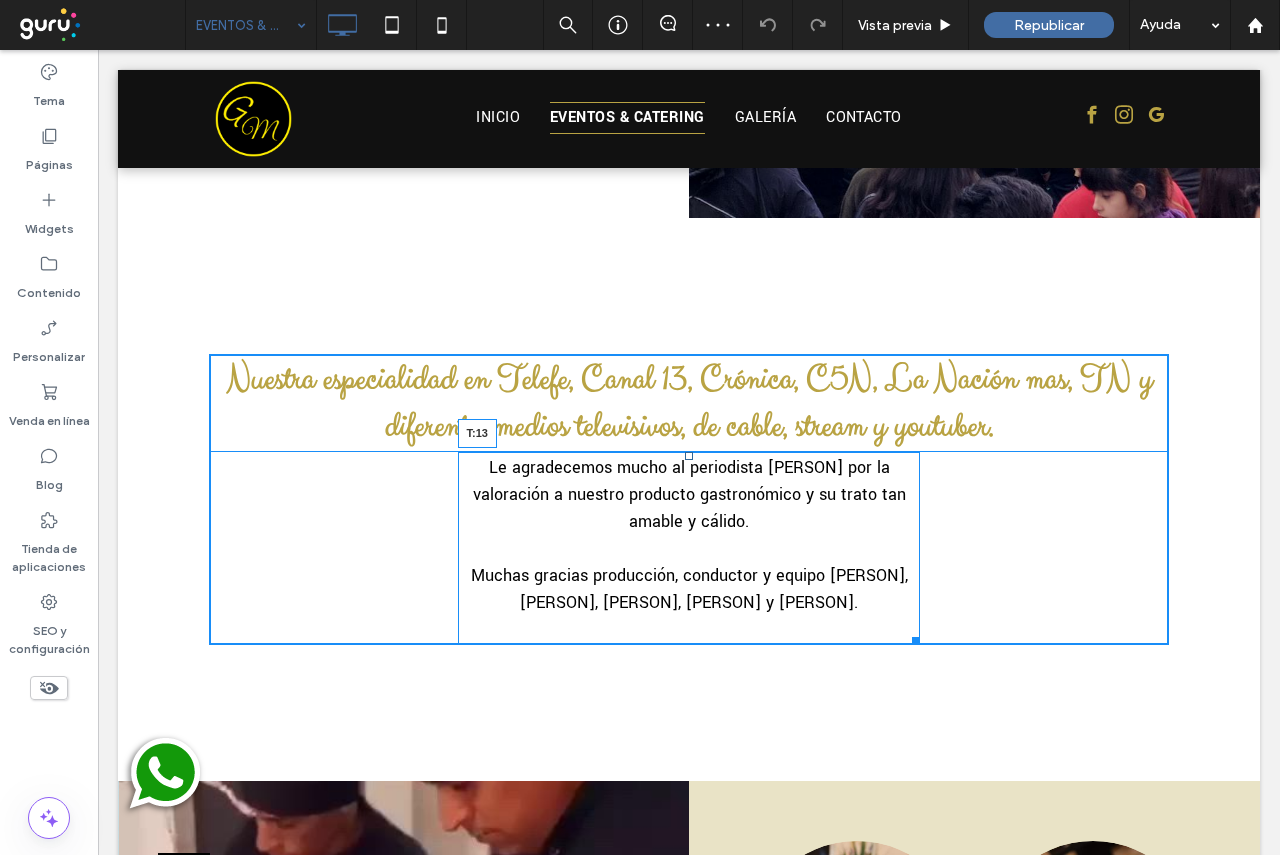 click at bounding box center (689, 456) 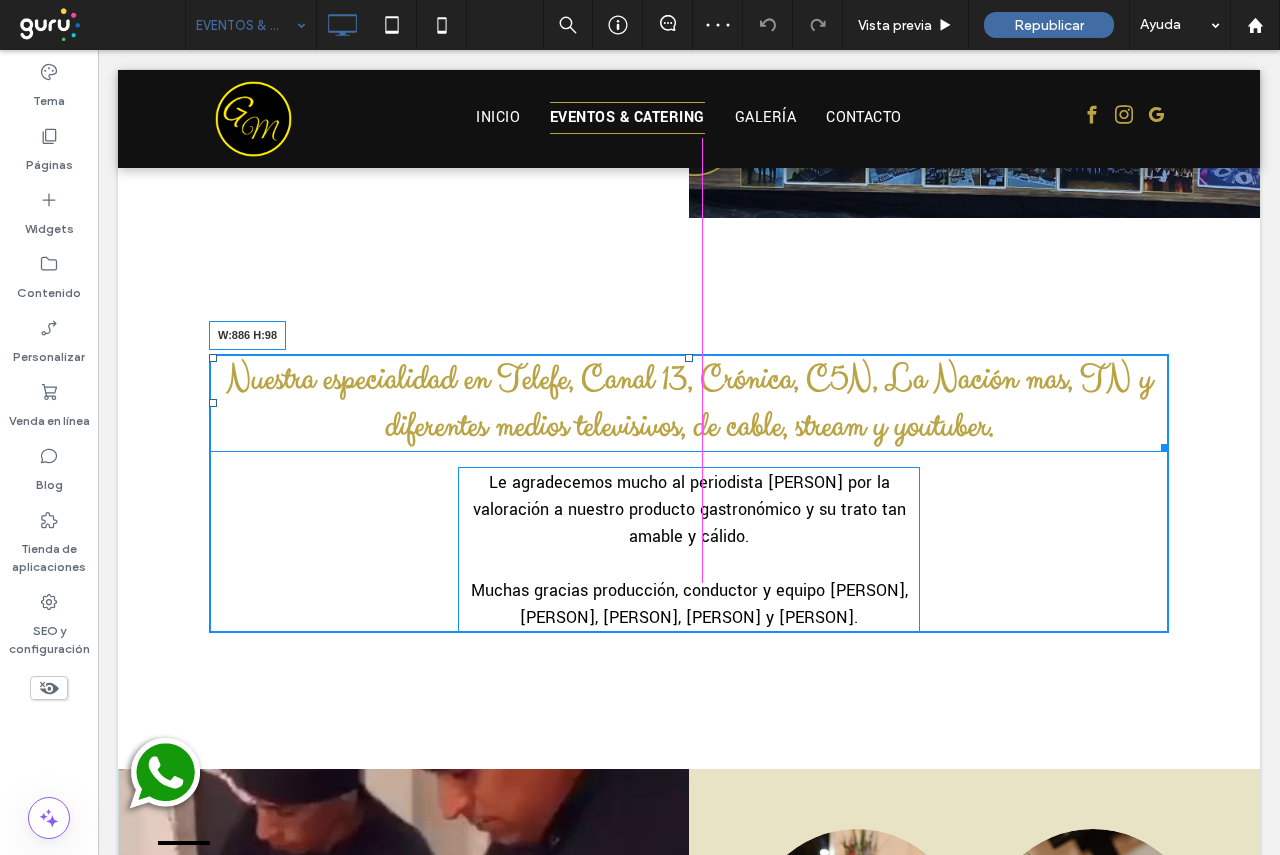 drag, startPoint x: 1154, startPoint y: 443, endPoint x: 1117, endPoint y: 447, distance: 37.215588 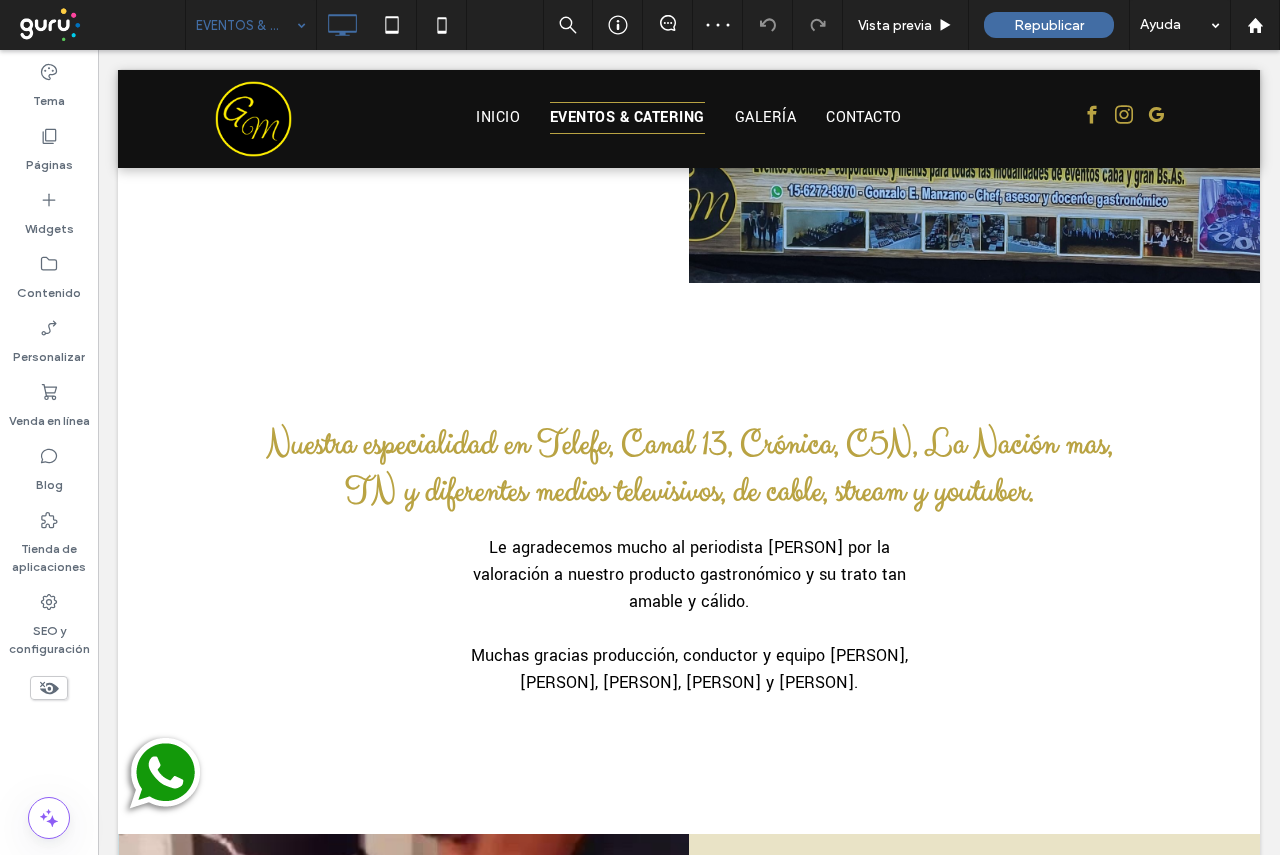scroll, scrollTop: 3100, scrollLeft: 0, axis: vertical 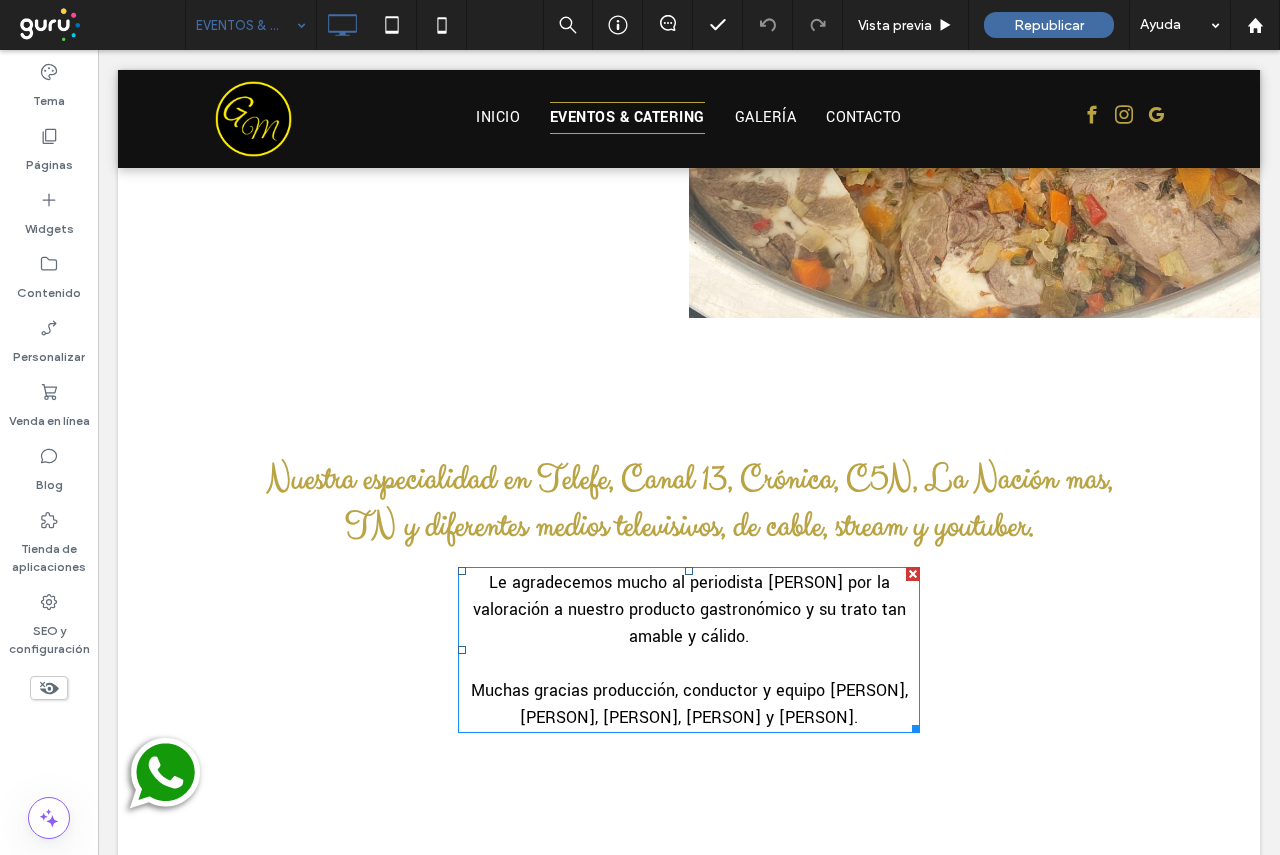 click on "Muchas gracias producción, conductor y equipo [PERSON], [PERSON], [PERSON], [PERSON] y [PERSON]." at bounding box center [689, 690] 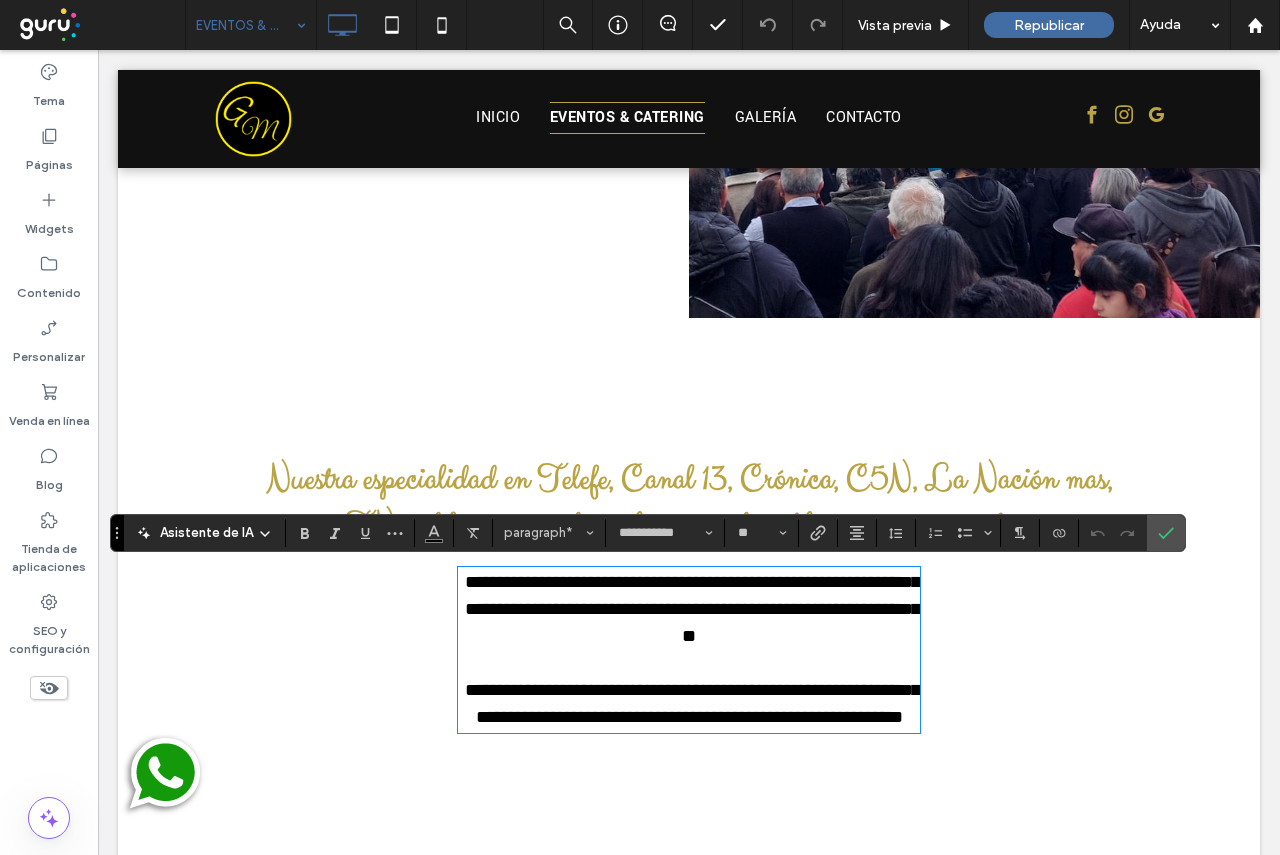 scroll, scrollTop: 0, scrollLeft: 0, axis: both 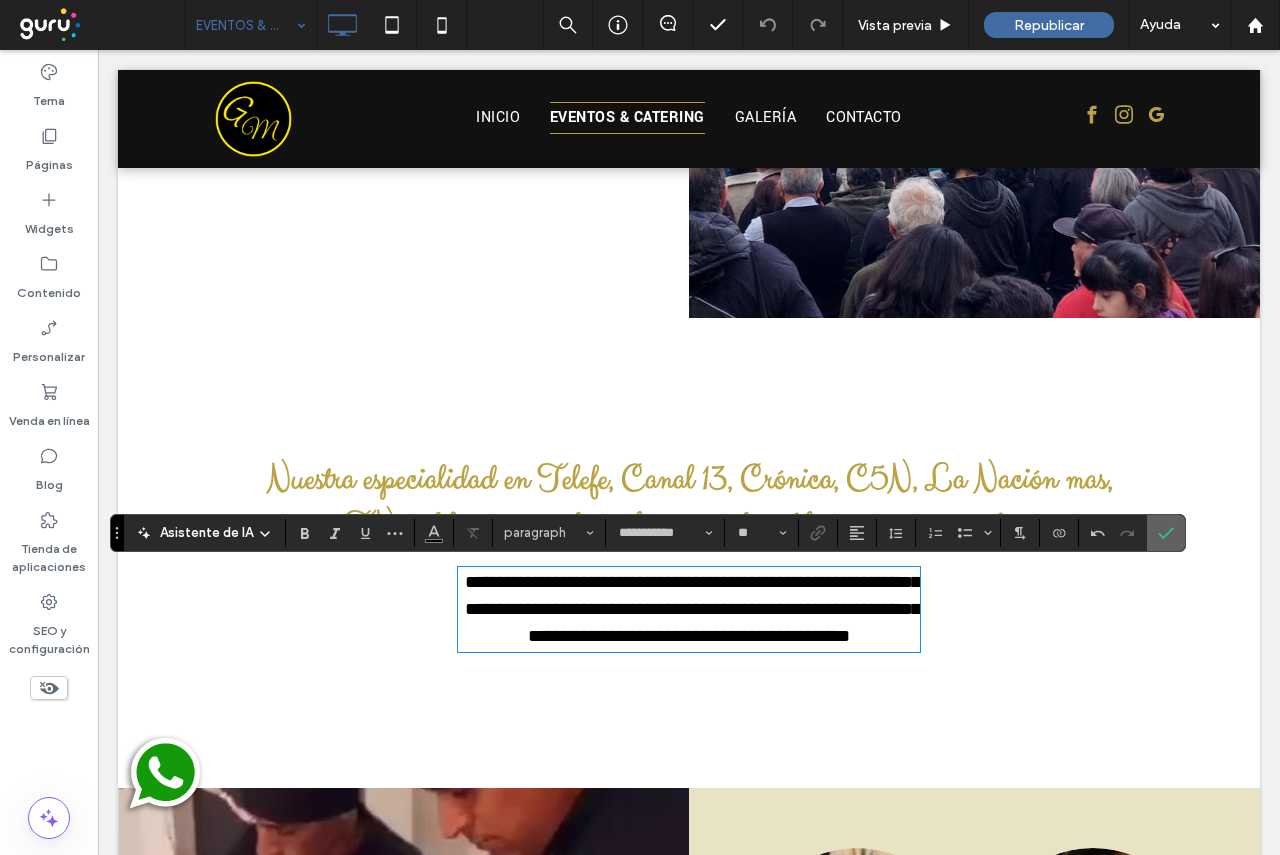 drag, startPoint x: 1013, startPoint y: 512, endPoint x: 1170, endPoint y: 529, distance: 157.9177 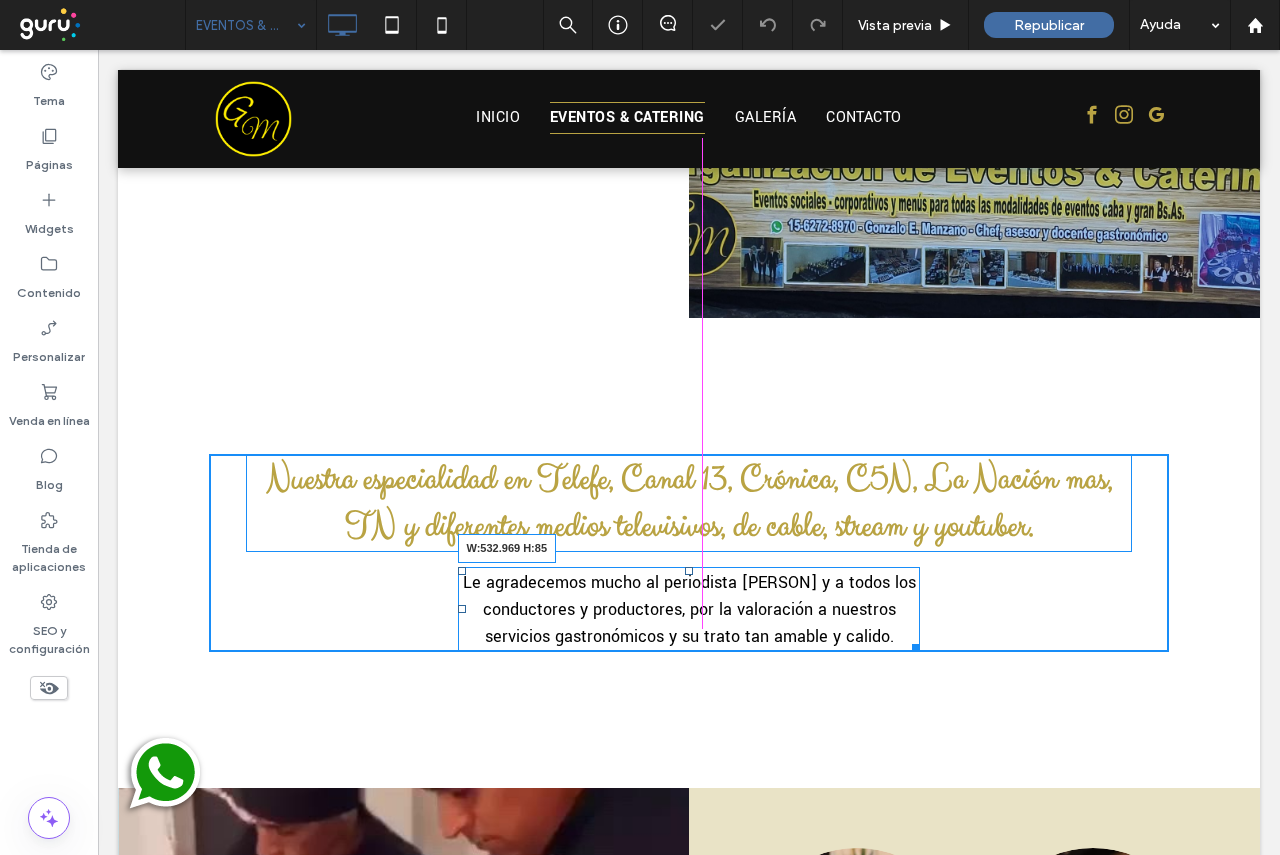 drag, startPoint x: 906, startPoint y: 677, endPoint x: 994, endPoint y: 837, distance: 182.6034 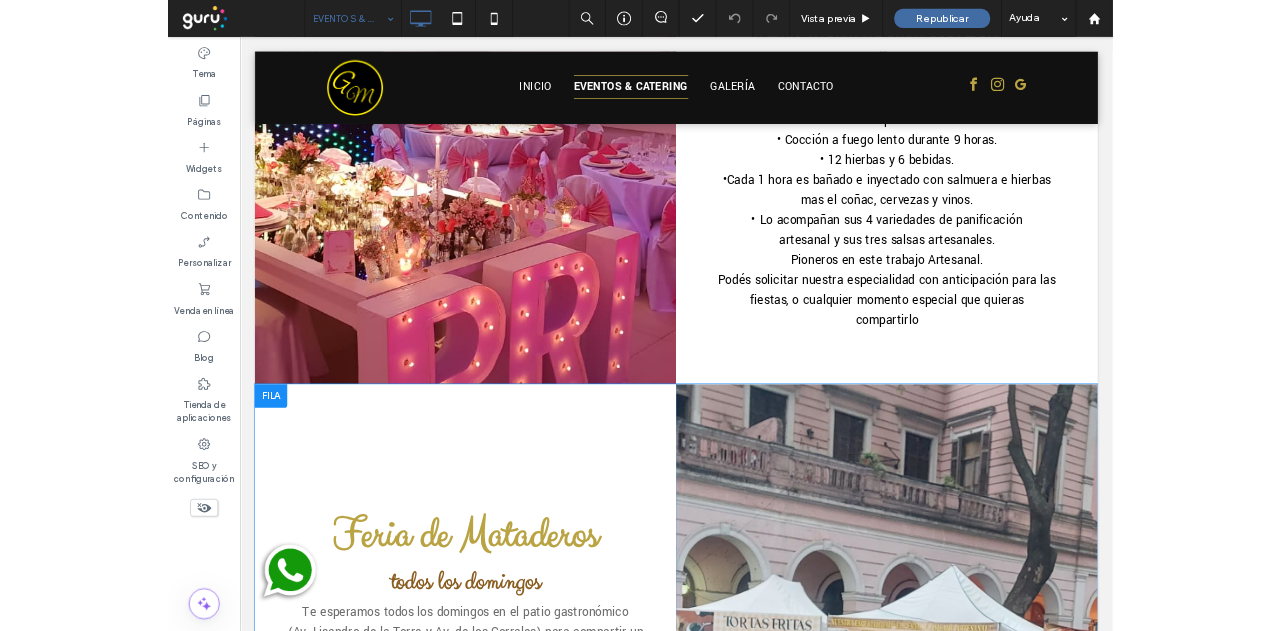 scroll, scrollTop: 2500, scrollLeft: 0, axis: vertical 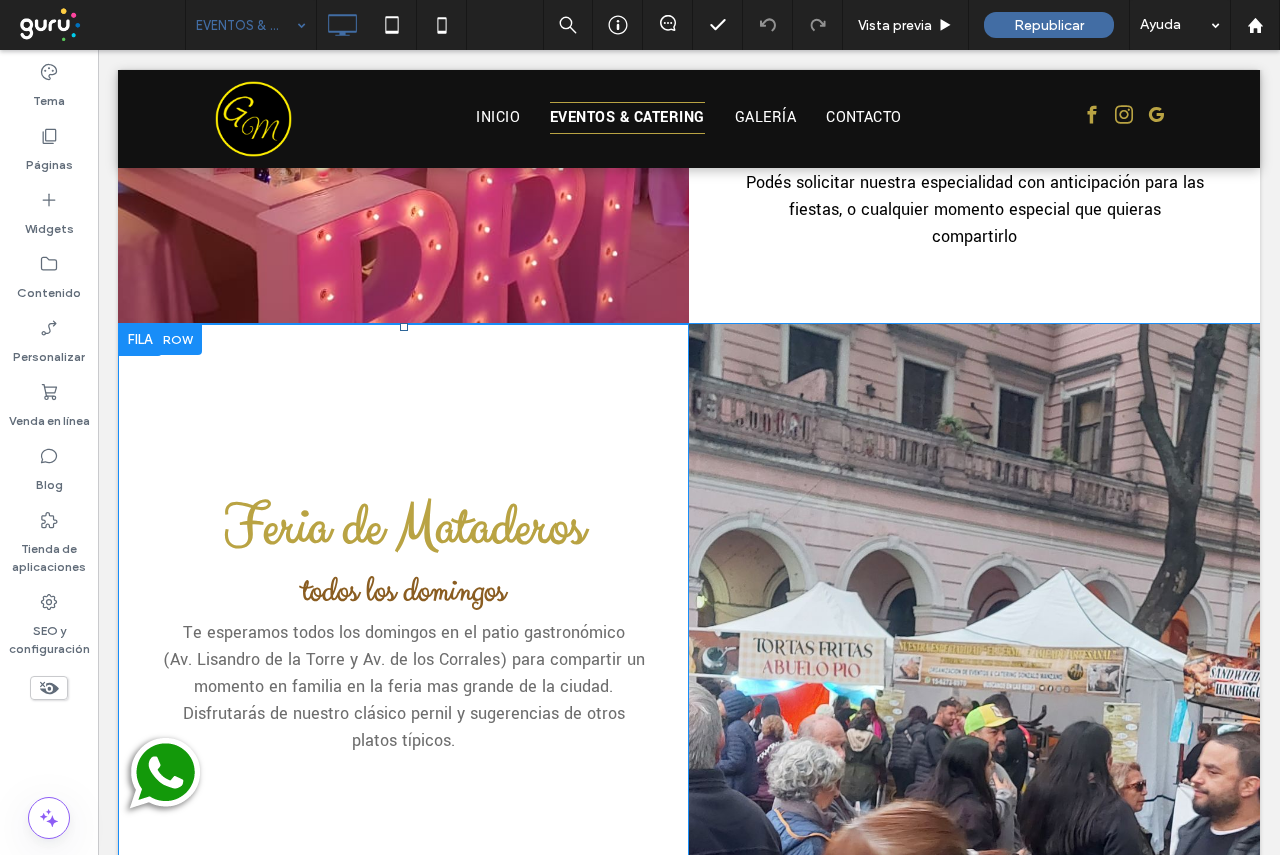 click on "Feria de Mataderos
todos los domingos
Te esperamos todos los domingos en el patio gastronómico
([STREET] y [STREET]) para compartir un momento en familia en la feria mas grande de la ciudad. Disfrutarás de nuestro clásico pernil y sugerencias de otros platos típicos. Click To Paste" at bounding box center [403, 621] 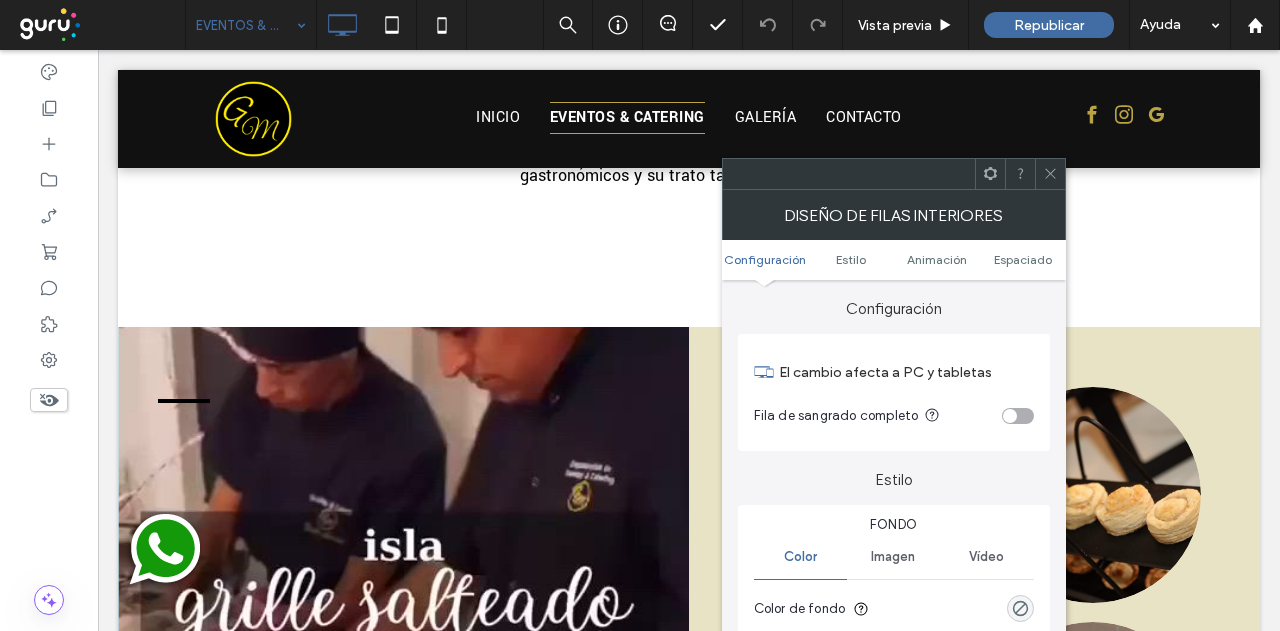 scroll, scrollTop: 3600, scrollLeft: 0, axis: vertical 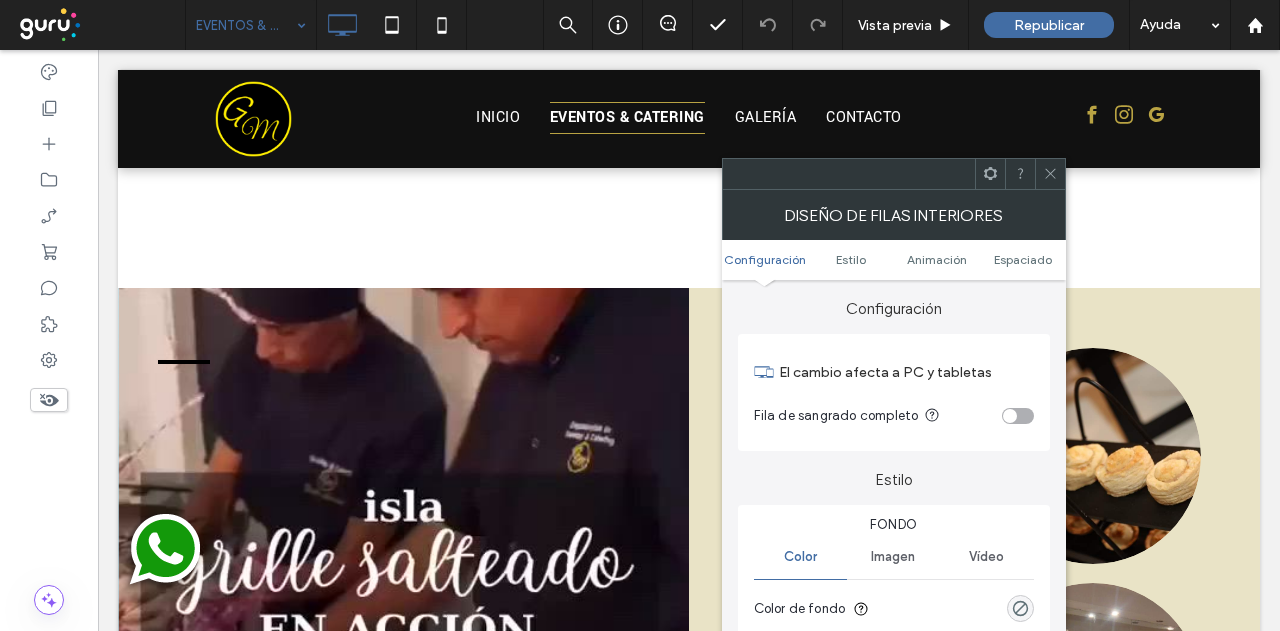 click on "Button
Button
Button
Button
Ver más
Click To Paste" at bounding box center (974, 573) 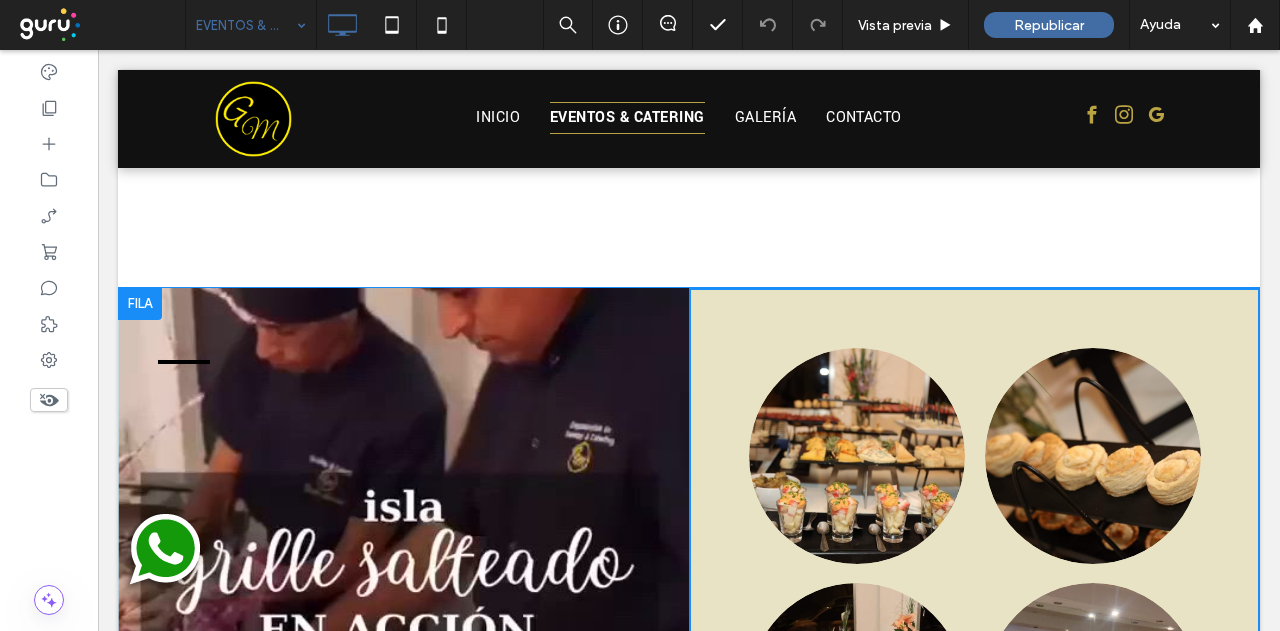 click on "Button
Button
Button
Button
Ver más
Click To Paste" at bounding box center [974, 573] 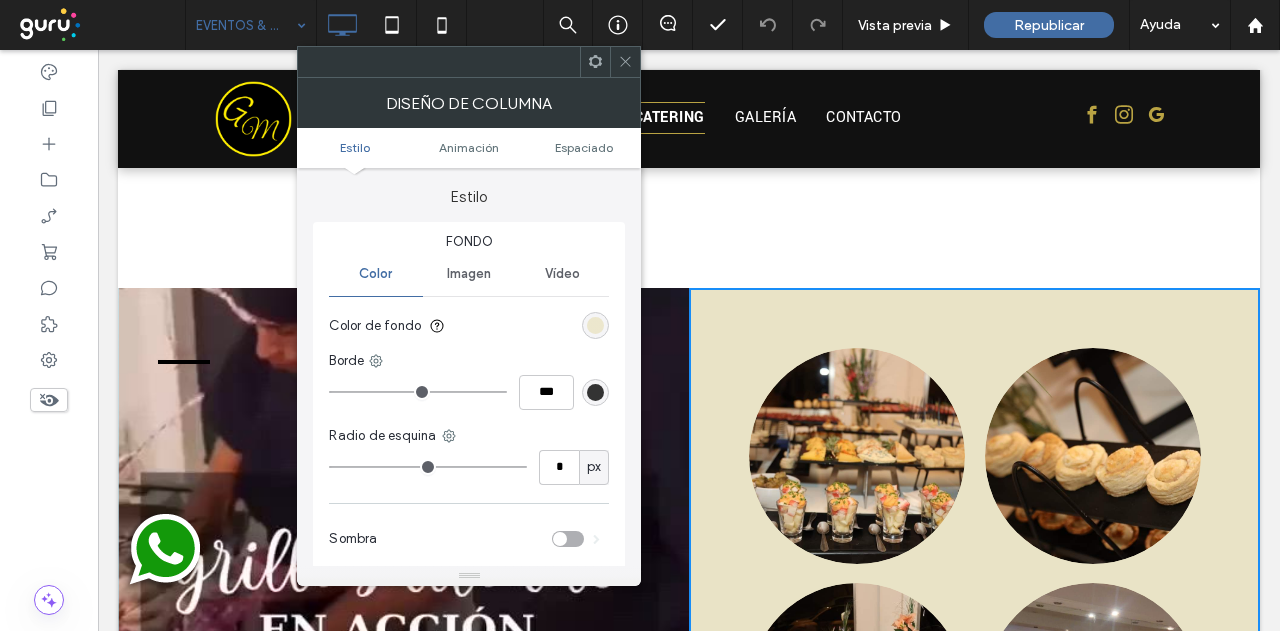 click at bounding box center (595, 325) 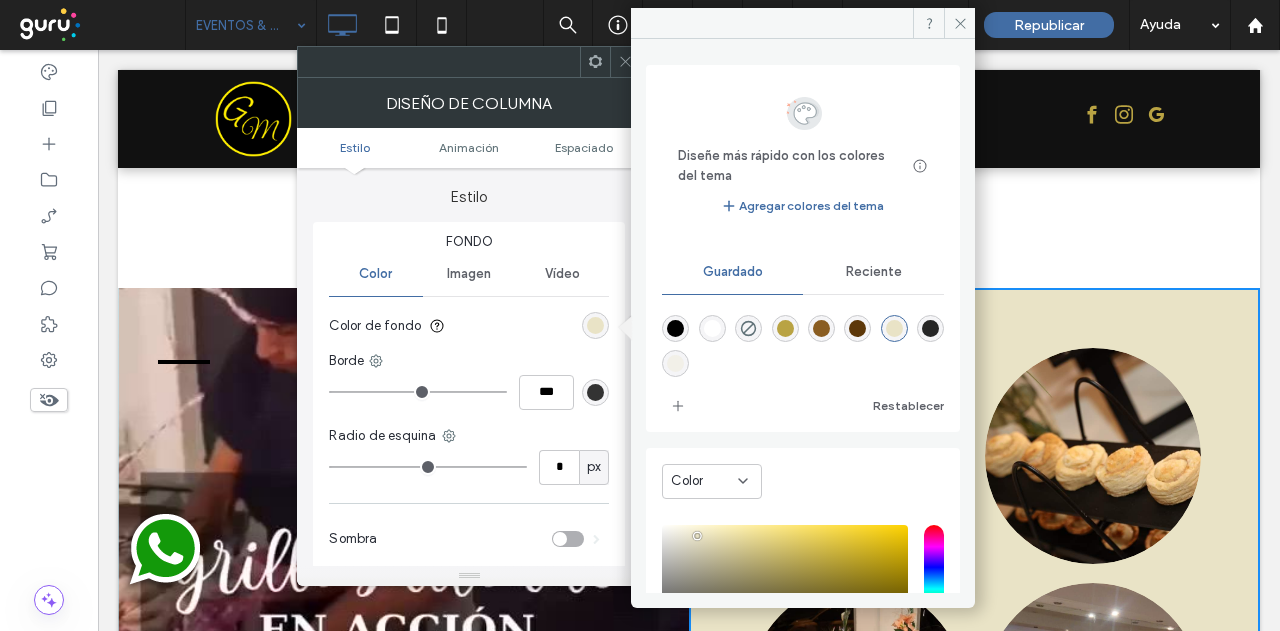 click at bounding box center [625, 62] 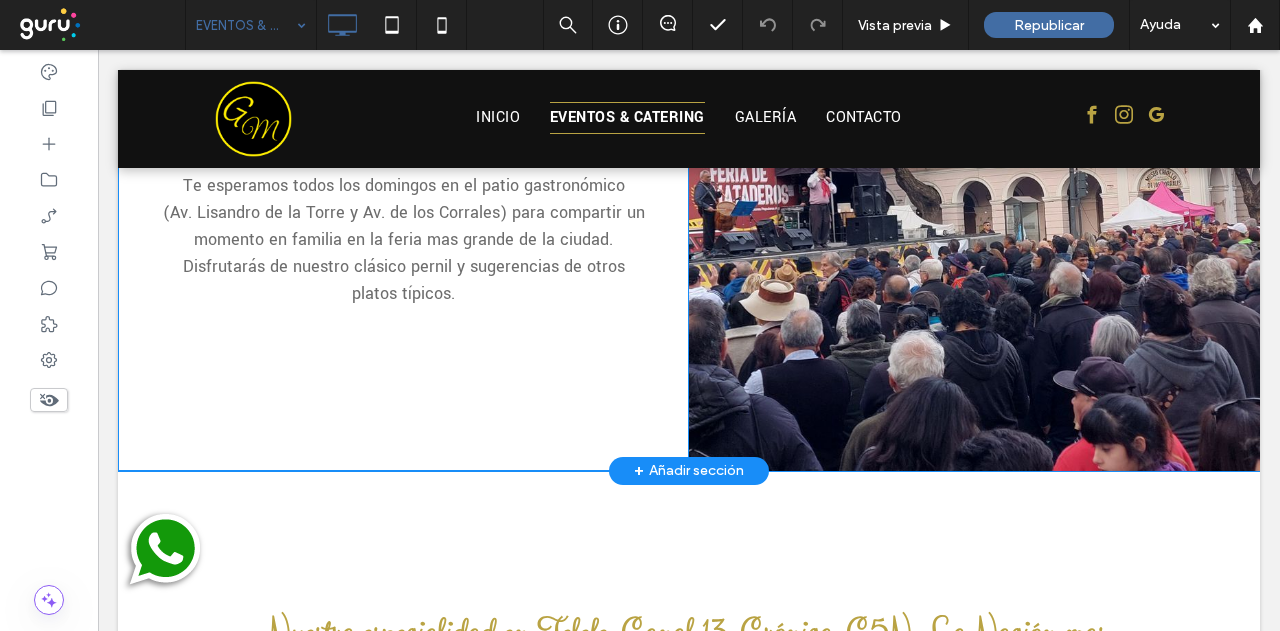 scroll, scrollTop: 2800, scrollLeft: 0, axis: vertical 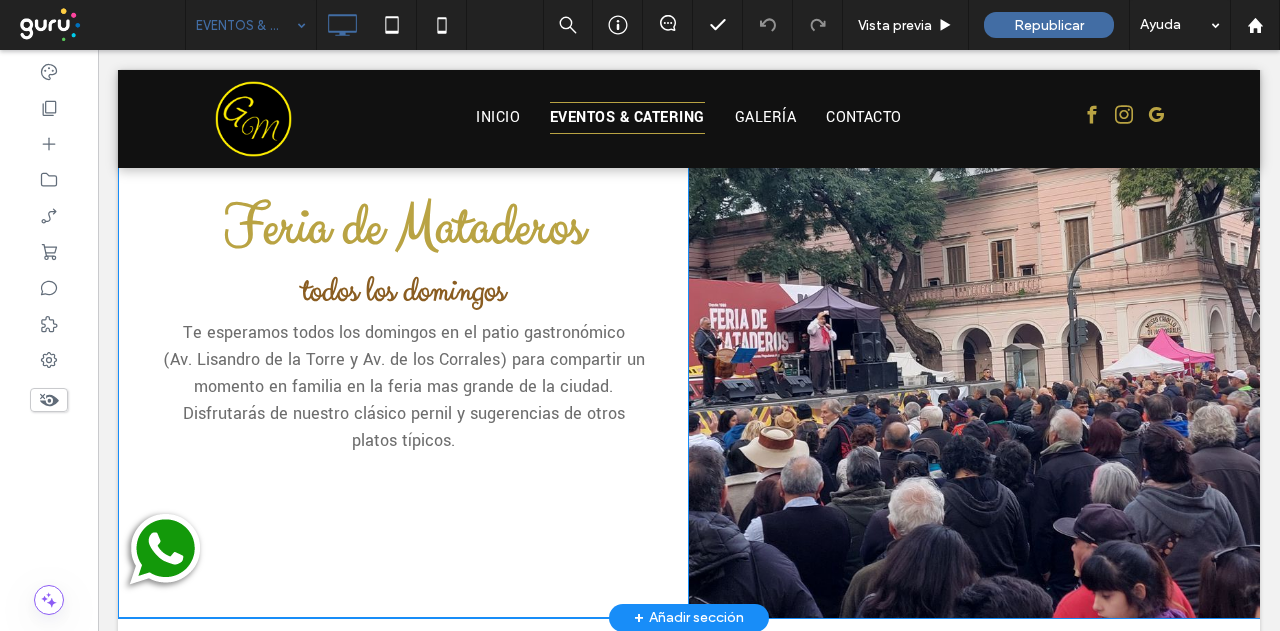 click on "Feria de Mataderos
todos los domingos
Te esperamos todos los domingos en el patio gastronómico
([STREET] y [STREET]) para compartir un momento en familia en la feria mas grande de la ciudad. Disfrutarás de nuestro clásico pernil y sugerencias de otros platos típicos. Click To Paste" at bounding box center (403, 321) 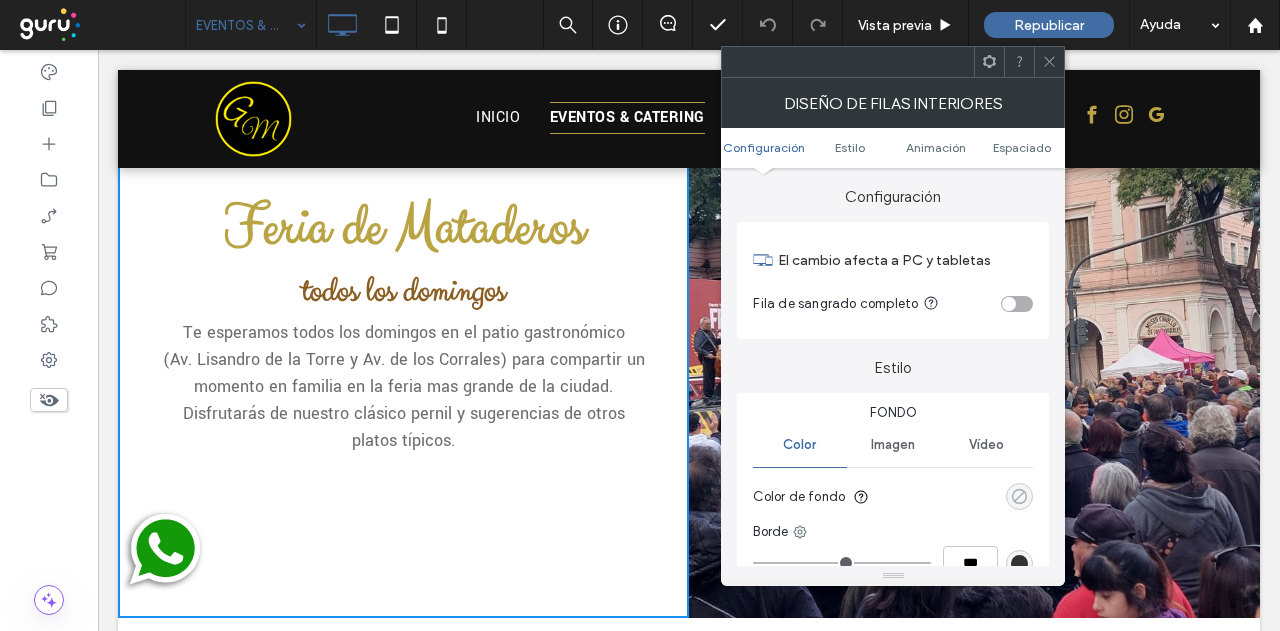 click at bounding box center [1019, 496] 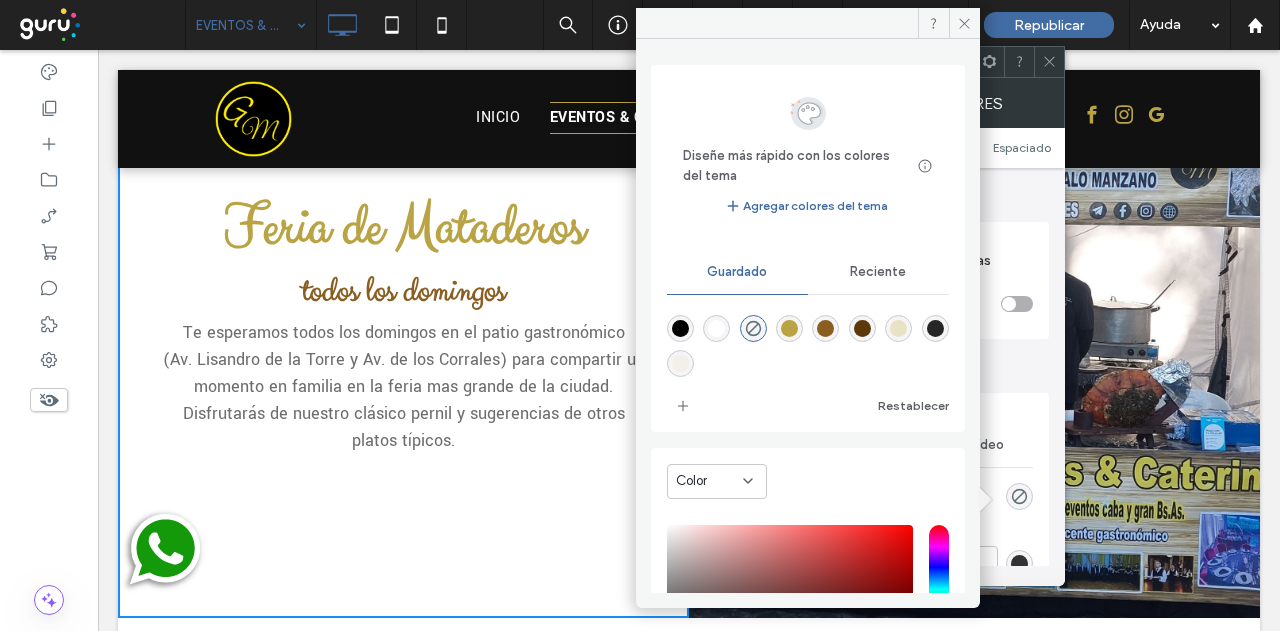 click at bounding box center (898, 328) 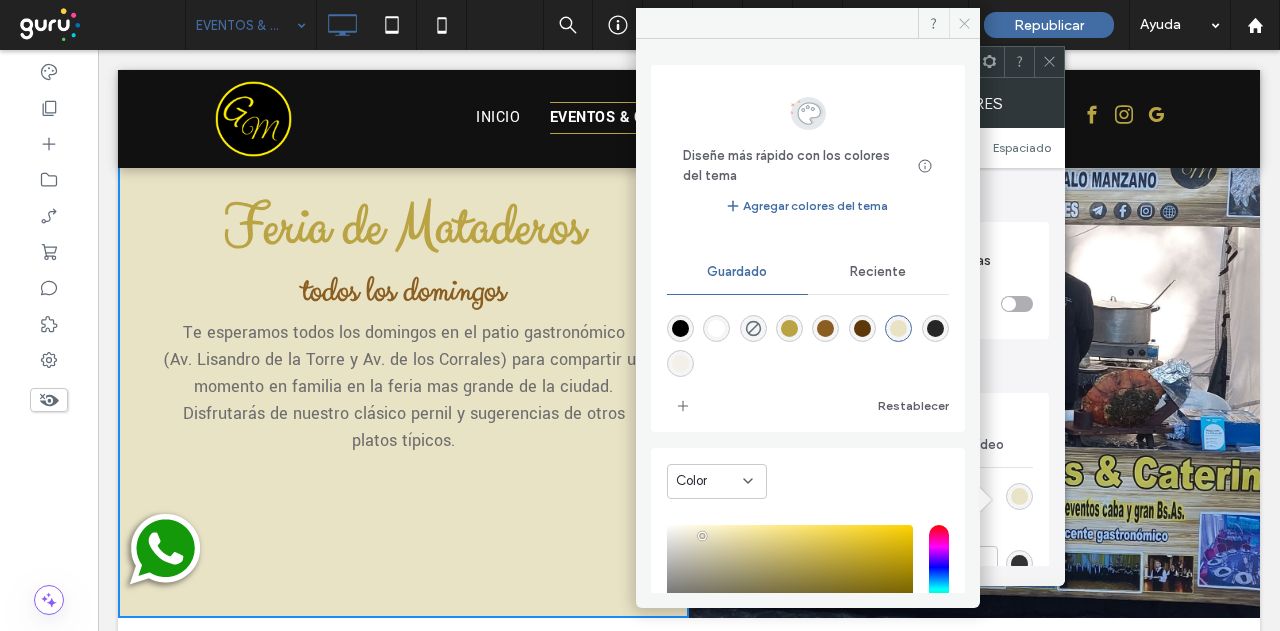 click 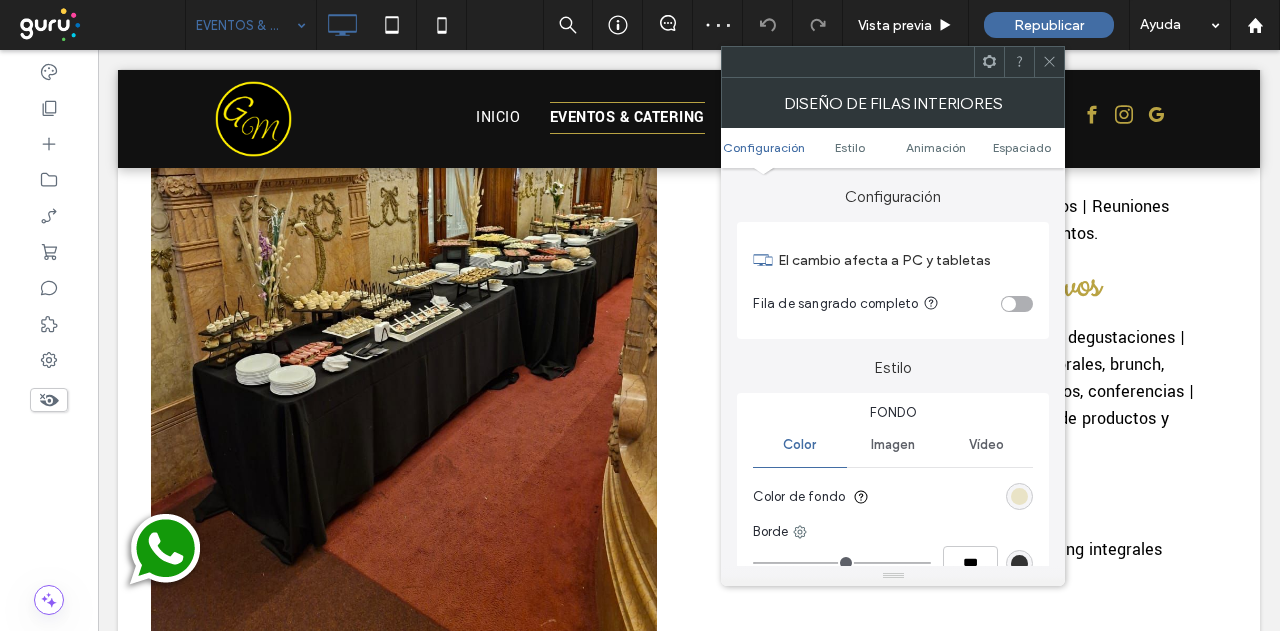 scroll, scrollTop: 1200, scrollLeft: 0, axis: vertical 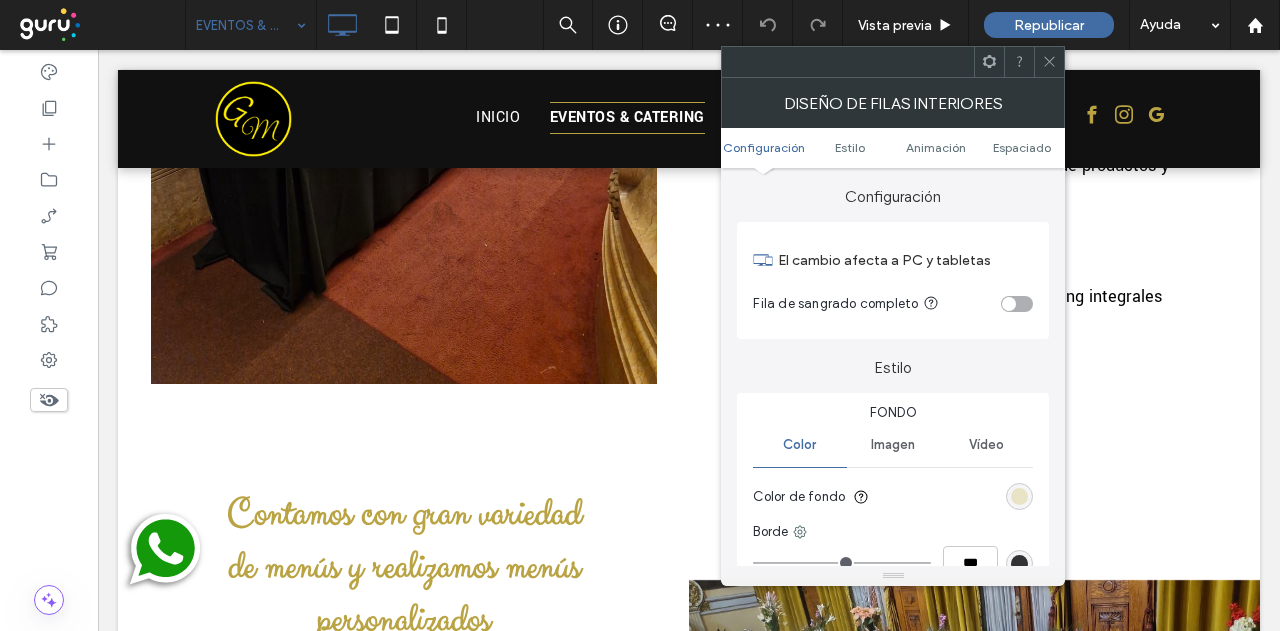 click on "Contamos con gran variedad de menús y realizamos menús personalizados
Servicio ejemplar con menú de eventos de 8 o 9 hs -
DESCARGAR Servicios empresariales. Contamos con profesionales capacitados y nos encargamos del servicios de catering integral de cada evento. Brindamos asesoramiento gastronómico en salones y todo tipo de espacio físico para la realización del evento contratado. Prestamos servicio en CABA y Gran Buenos Aires.
Click To Paste" at bounding box center (403, 709) 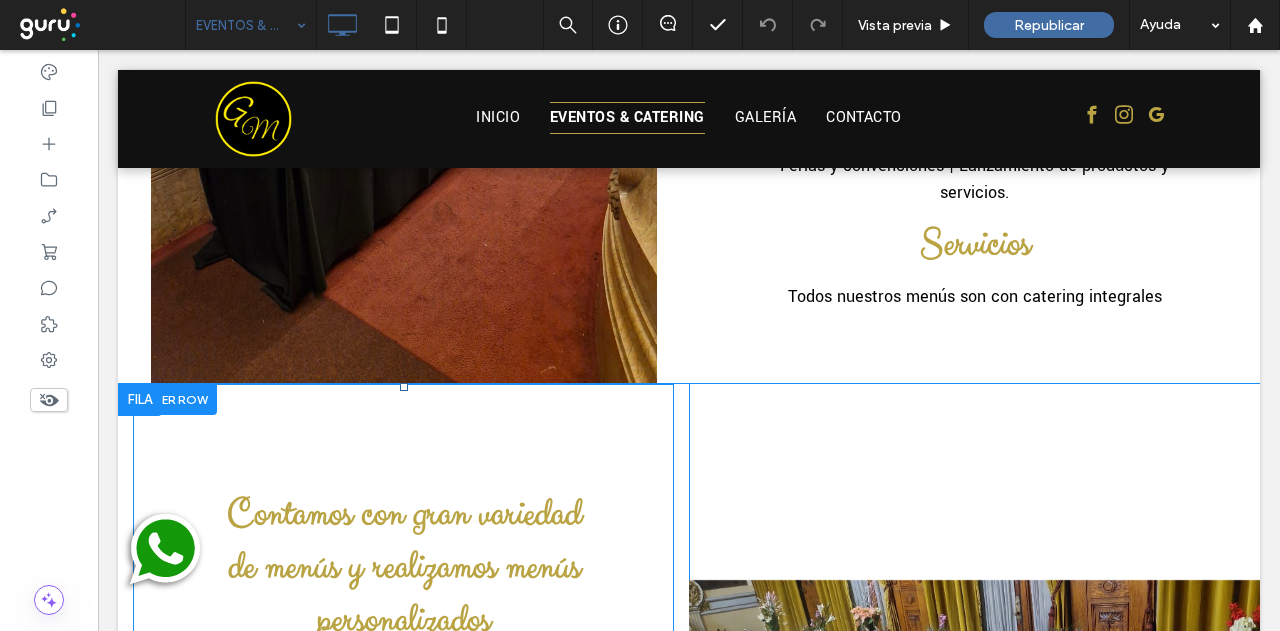 click on "Contamos con gran variedad de menús y realizamos menús personalizados
Servicio ejemplar con menú de eventos de 8 o 9 hs -
DESCARGAR Servicios empresariales. Contamos con profesionales capacitados y nos encargamos del servicios de catering integral de cada evento. Brindamos asesoramiento gastronómico en salones y todo tipo de espacio físico para la realización del evento contratado. Prestamos servicio en CABA y Gran Buenos Aires.
Click To Paste" at bounding box center (403, 709) 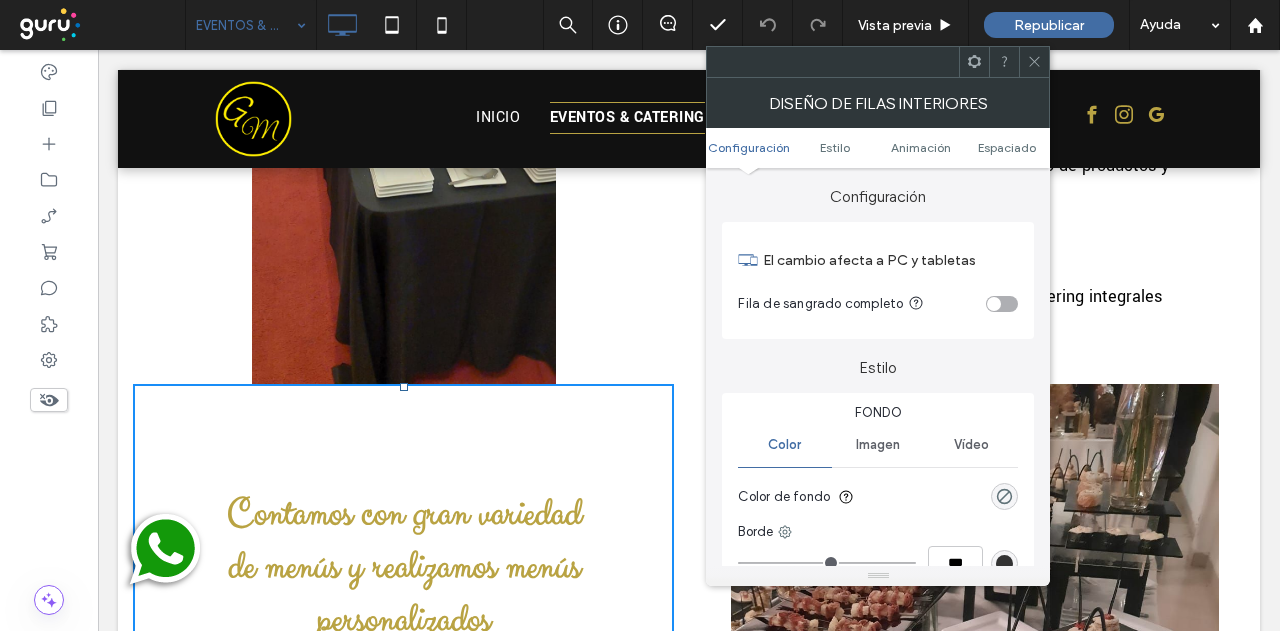 drag, startPoint x: 1004, startPoint y: 498, endPoint x: 1020, endPoint y: 482, distance: 22.627417 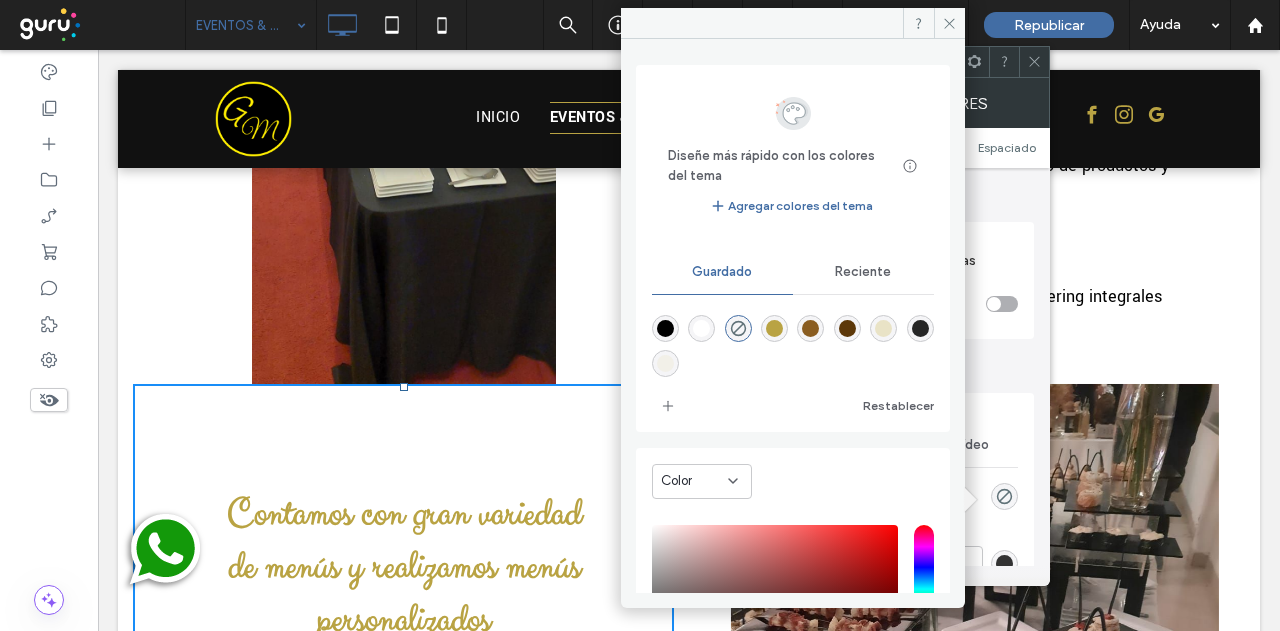 drag, startPoint x: 910, startPoint y: 322, endPoint x: 914, endPoint y: 284, distance: 38.209946 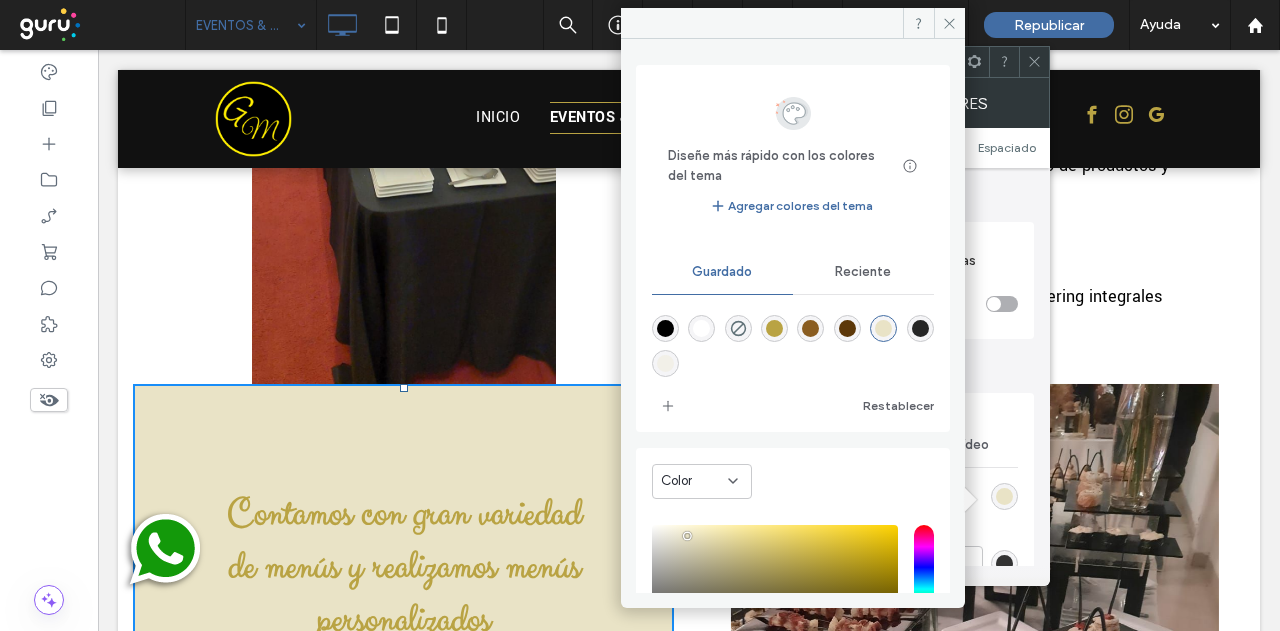 click 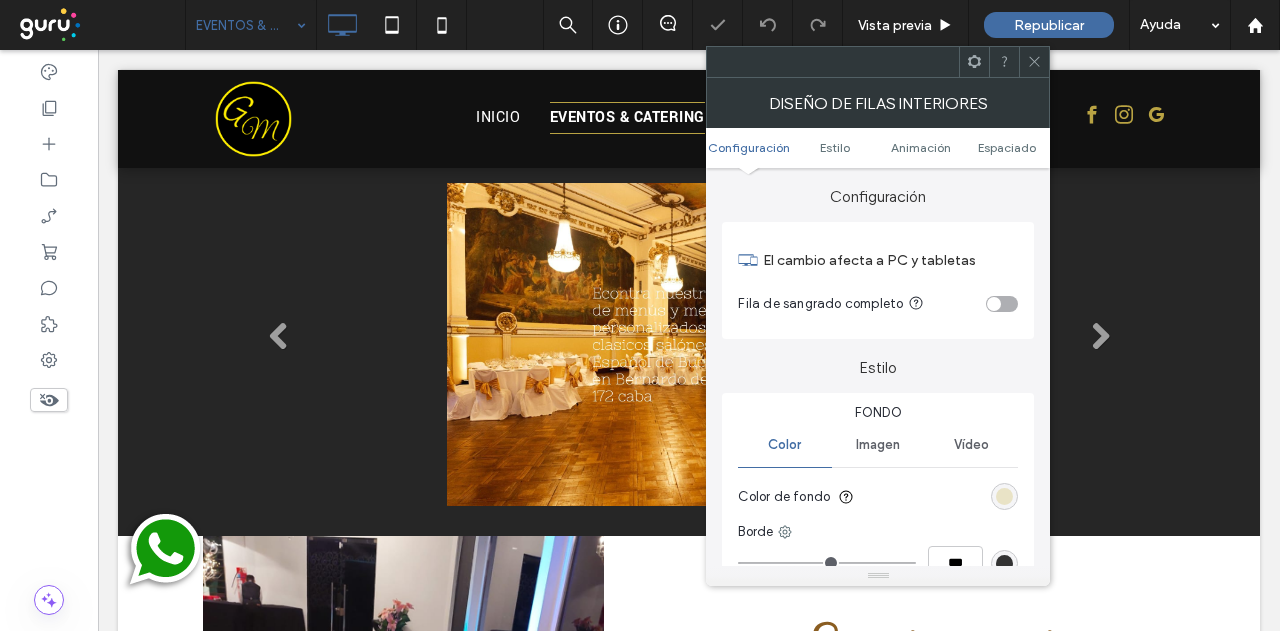 scroll, scrollTop: 100, scrollLeft: 0, axis: vertical 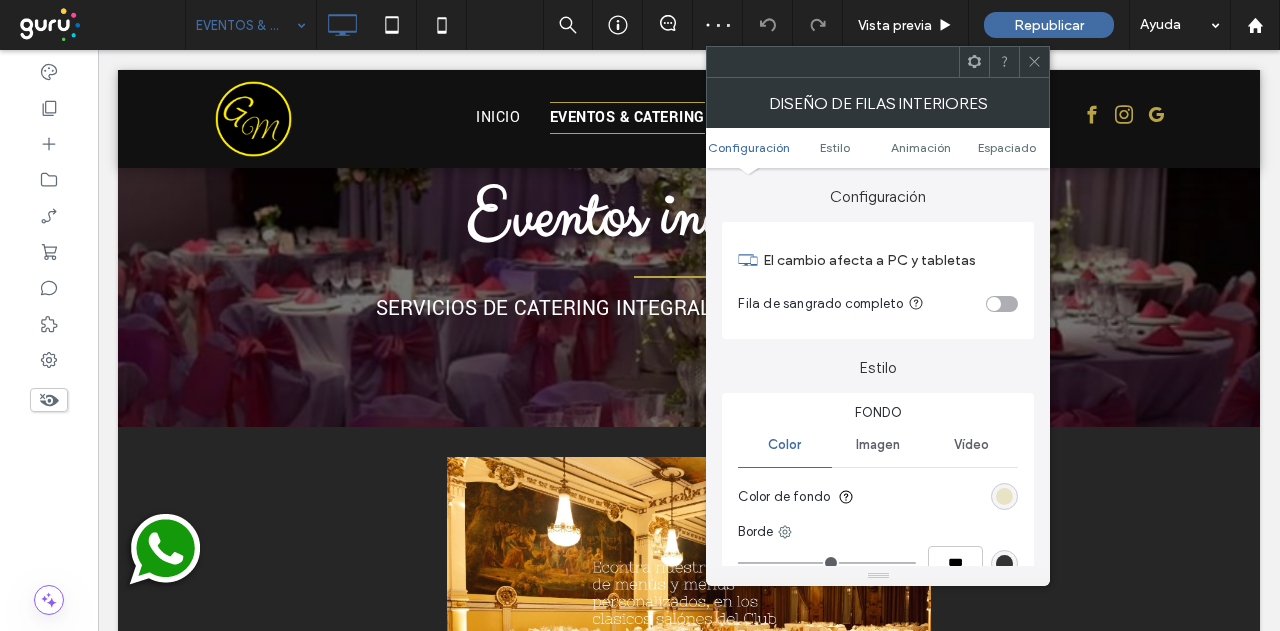 drag, startPoint x: 1032, startPoint y: 71, endPoint x: 944, endPoint y: 192, distance: 149.61618 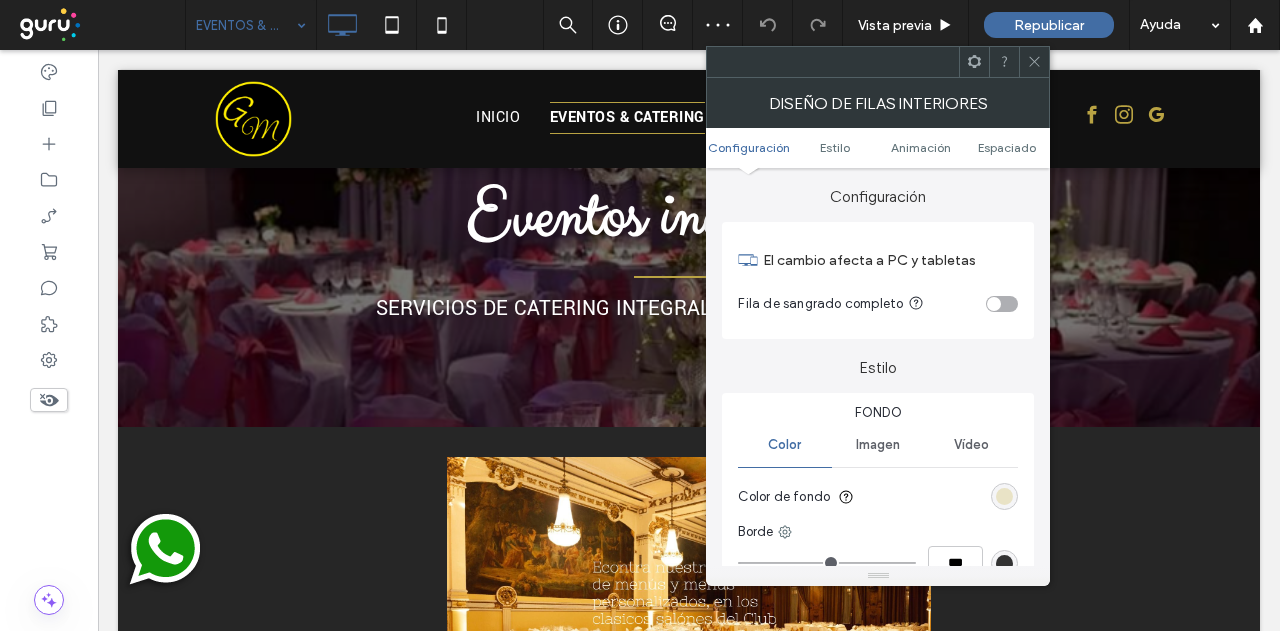 click on "Diseño de filas interiores Configuración Estilo Animación Espaciado Configuración El cambio afecta a PC y tabletas Fila de sangrado completo Estilo Fondo Color Imagen Vídeo Color de fondo Borde *** Radio de esquina * px Sombra Animación Espaciado" at bounding box center (878, 316) 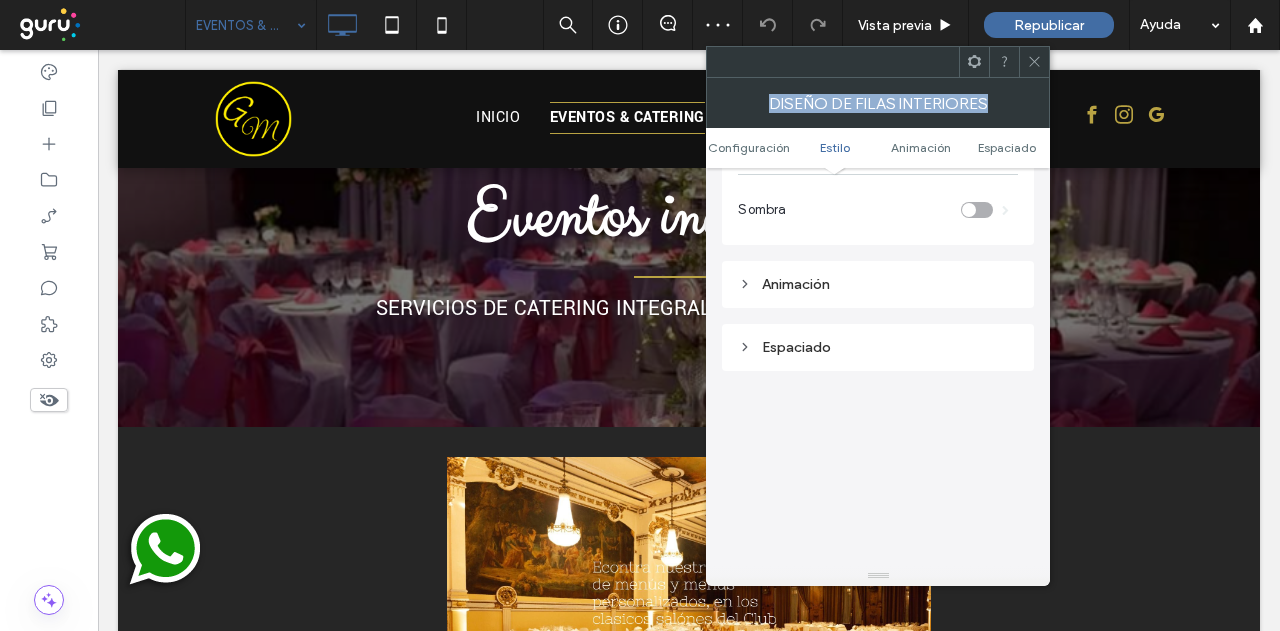 scroll, scrollTop: 640, scrollLeft: 0, axis: vertical 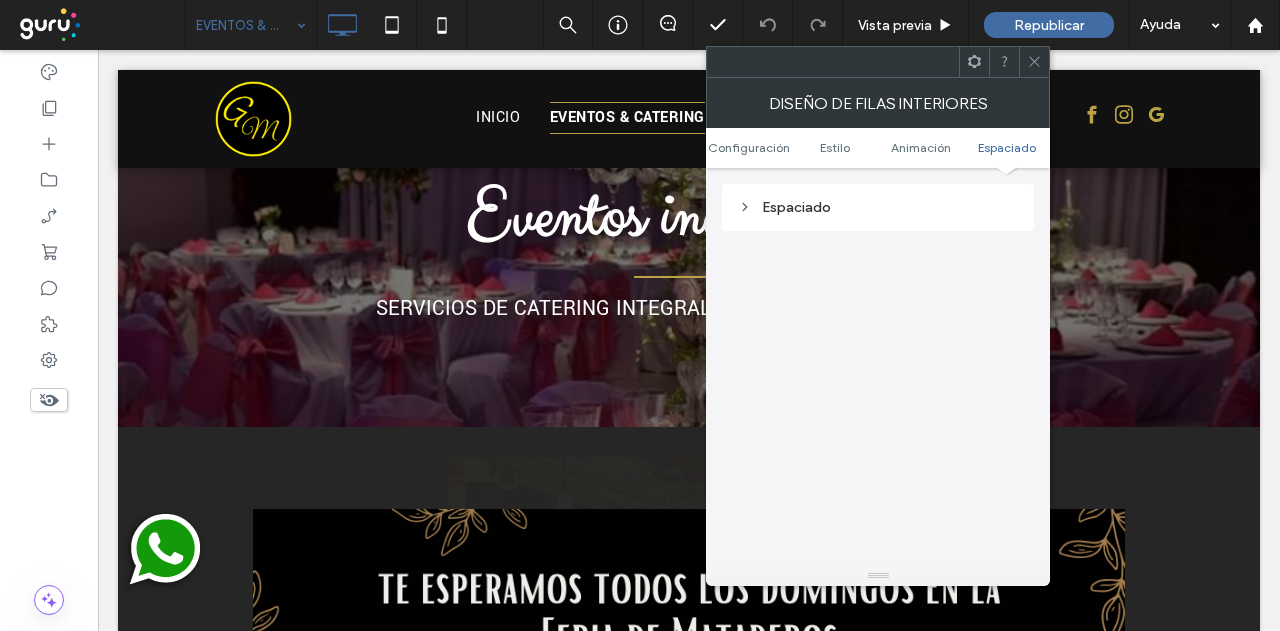 click 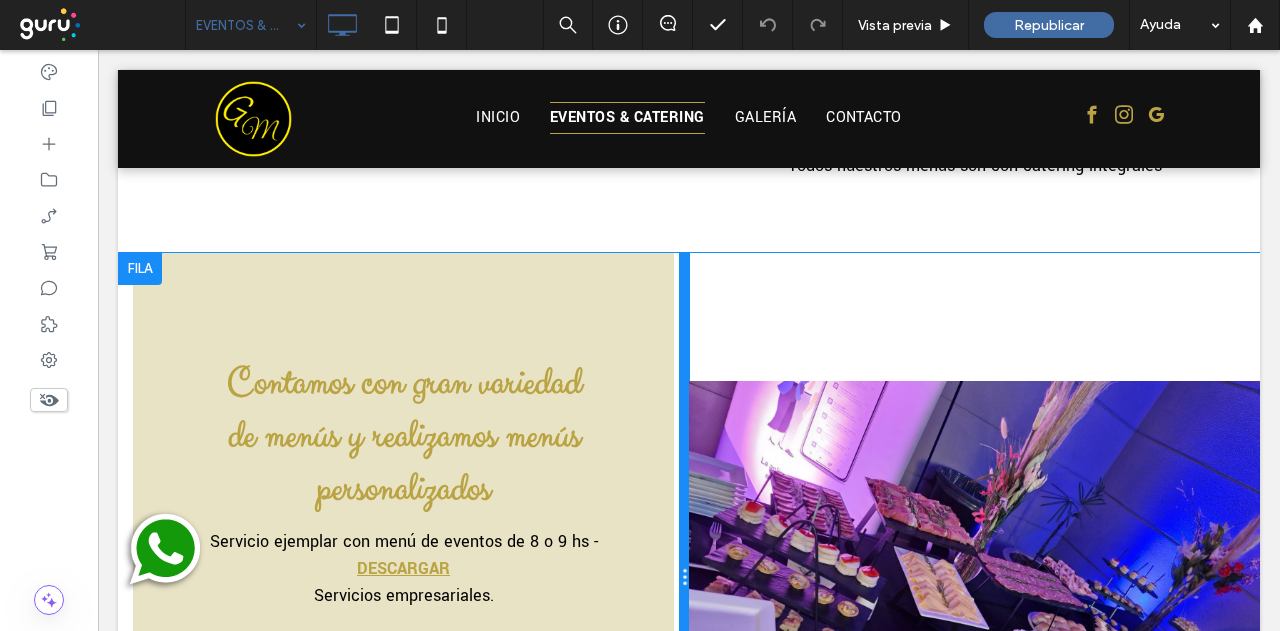 scroll, scrollTop: 1300, scrollLeft: 0, axis: vertical 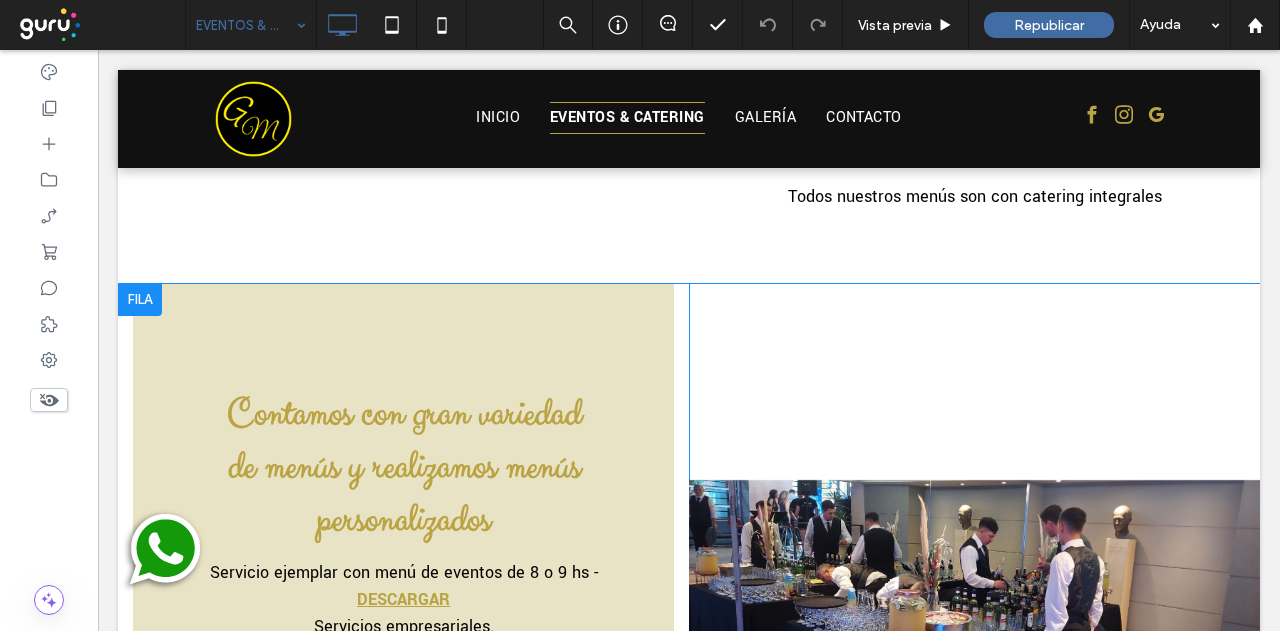 click on "Contamos con gran variedad de menús y realizamos menús personalizados
Servicio ejemplar con menú de eventos de 8 o 9 hs -
DESCARGAR Servicios empresariales. Contamos con profesionales capacitados y nos encargamos del servicios de catering integral de cada evento. Brindamos asesoramiento gastronómico en salones y todo tipo de espacio físico para la realización del evento contratado. Prestamos servicio en CABA y Gran Buenos Aires.
Click To Paste
Click To Paste" at bounding box center [403, 609] 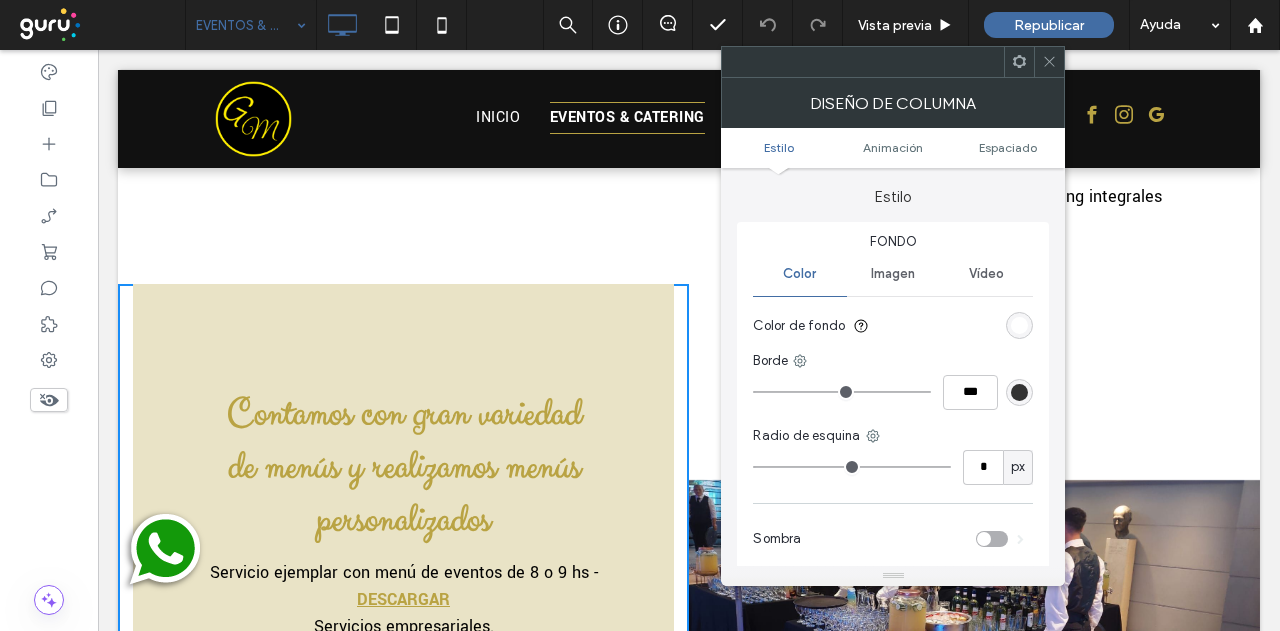 click at bounding box center (1019, 325) 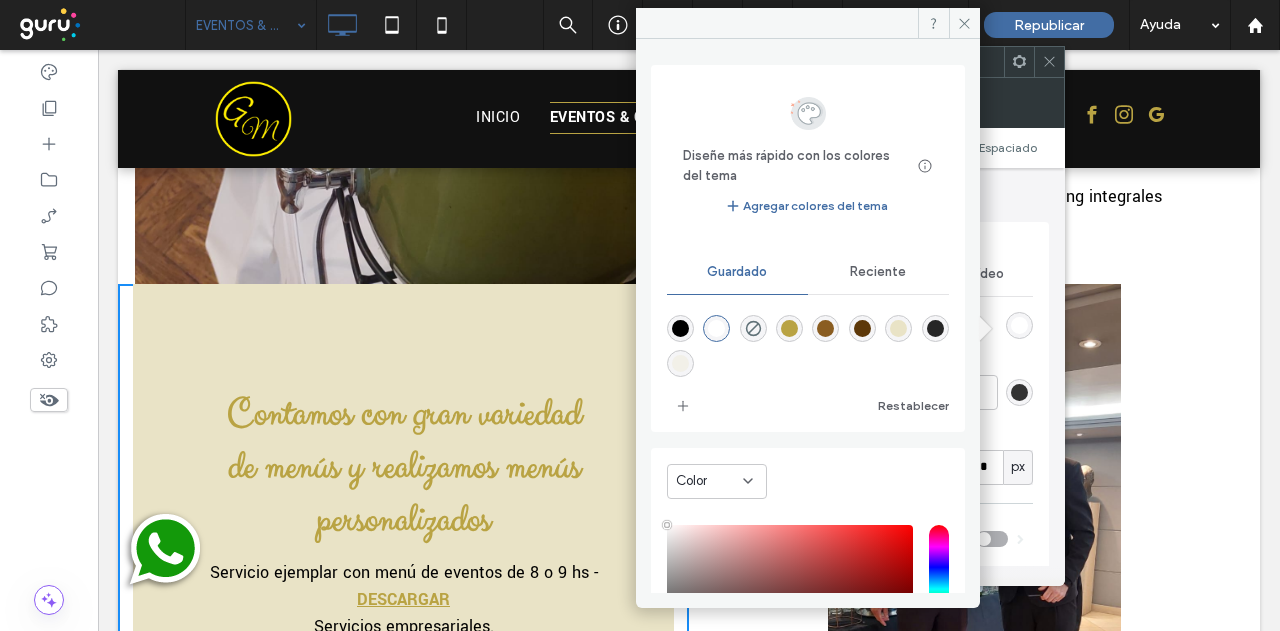click at bounding box center (898, 328) 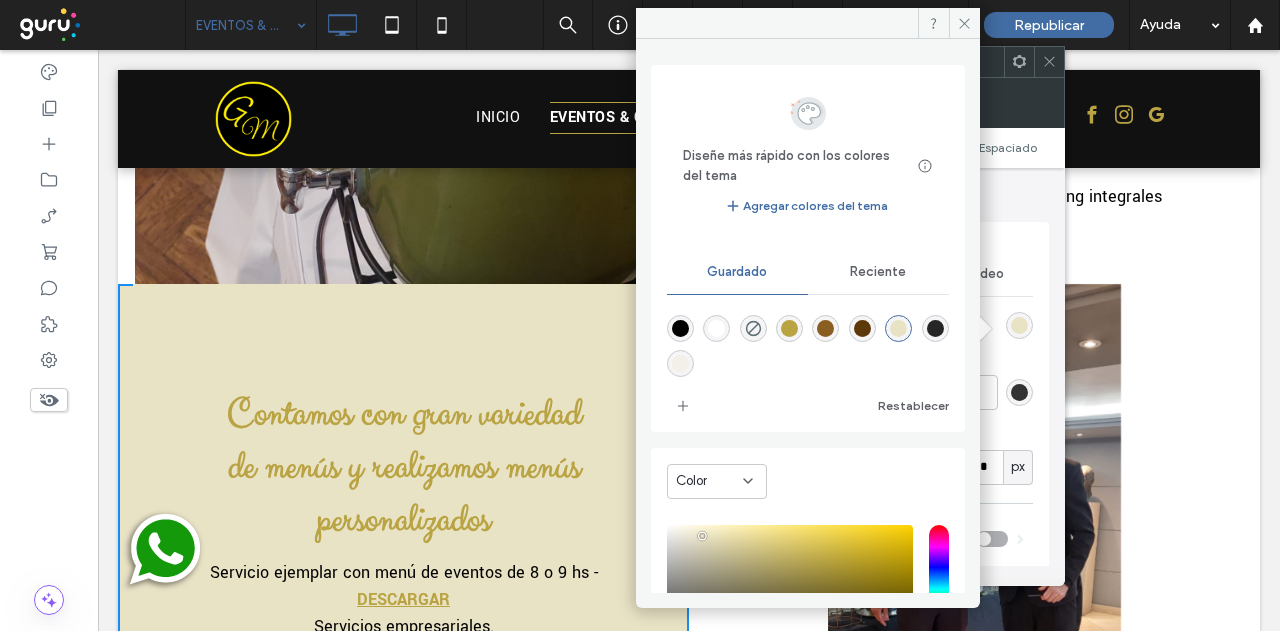 drag, startPoint x: 963, startPoint y: 21, endPoint x: 986, endPoint y: 29, distance: 24.351591 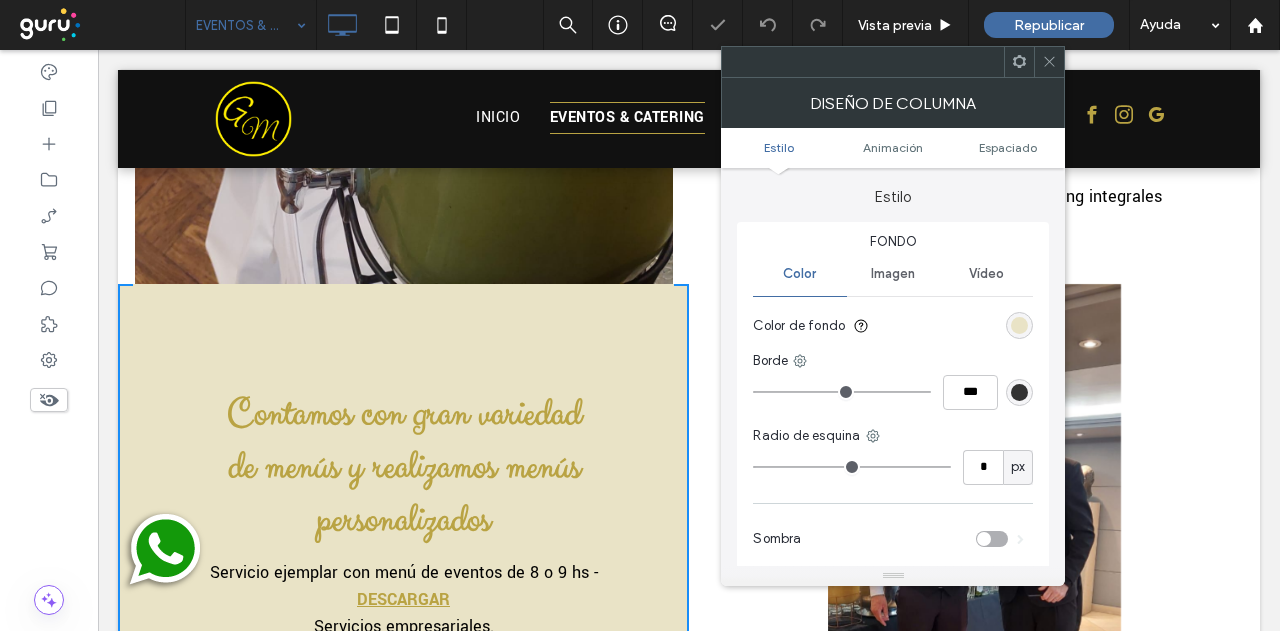 drag, startPoint x: 1044, startPoint y: 58, endPoint x: 990, endPoint y: 129, distance: 89.20202 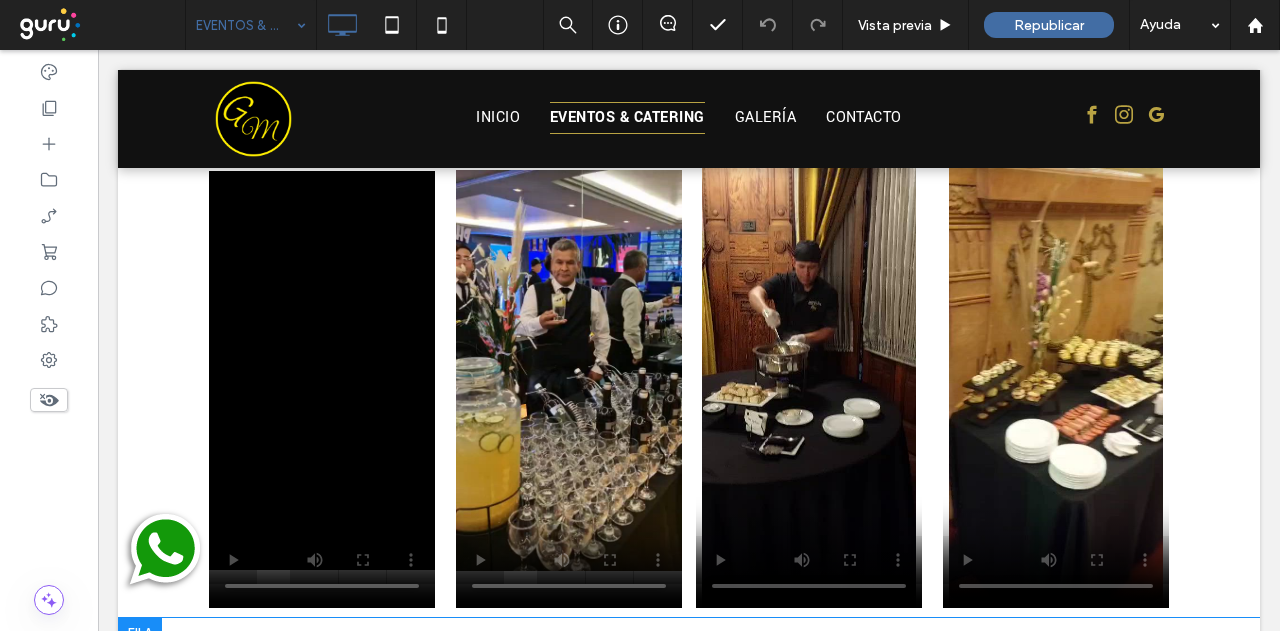 scroll, scrollTop: 5300, scrollLeft: 0, axis: vertical 